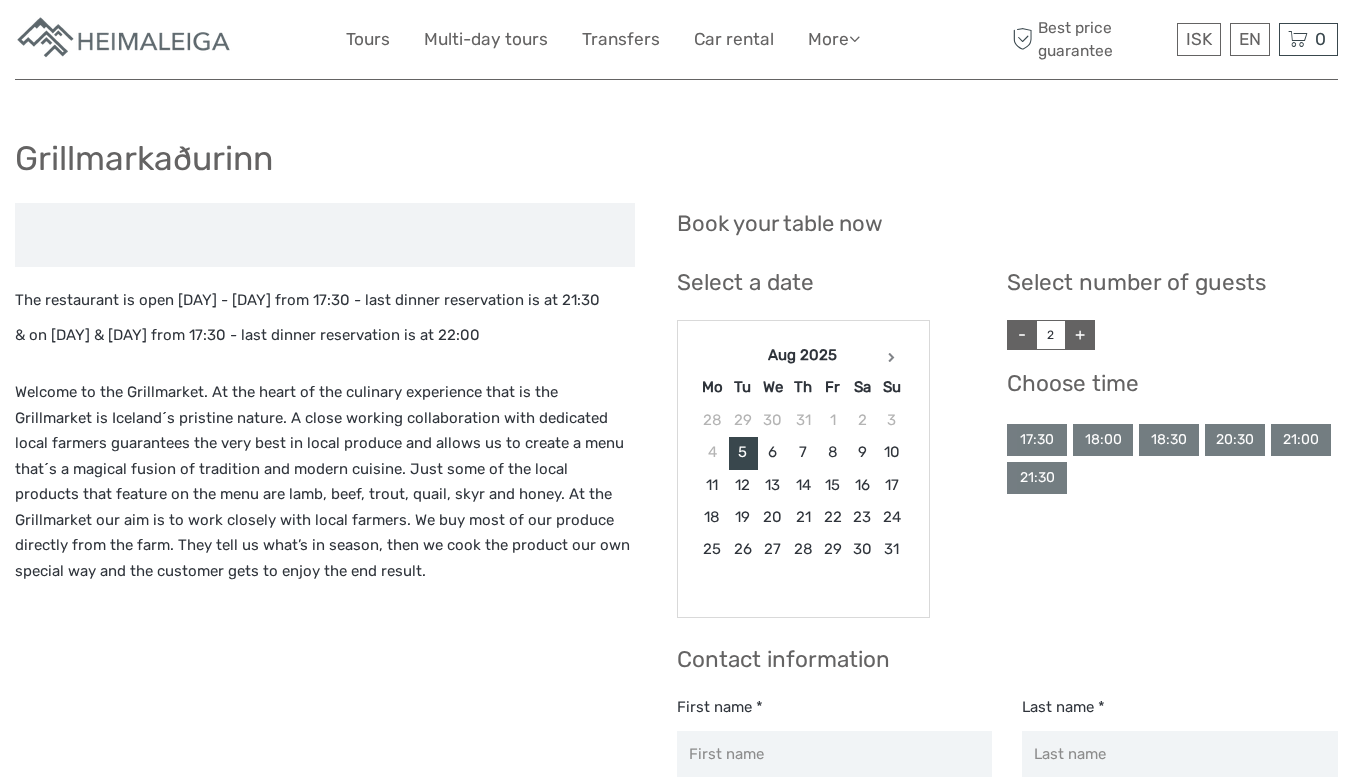 scroll, scrollTop: 0, scrollLeft: 0, axis: both 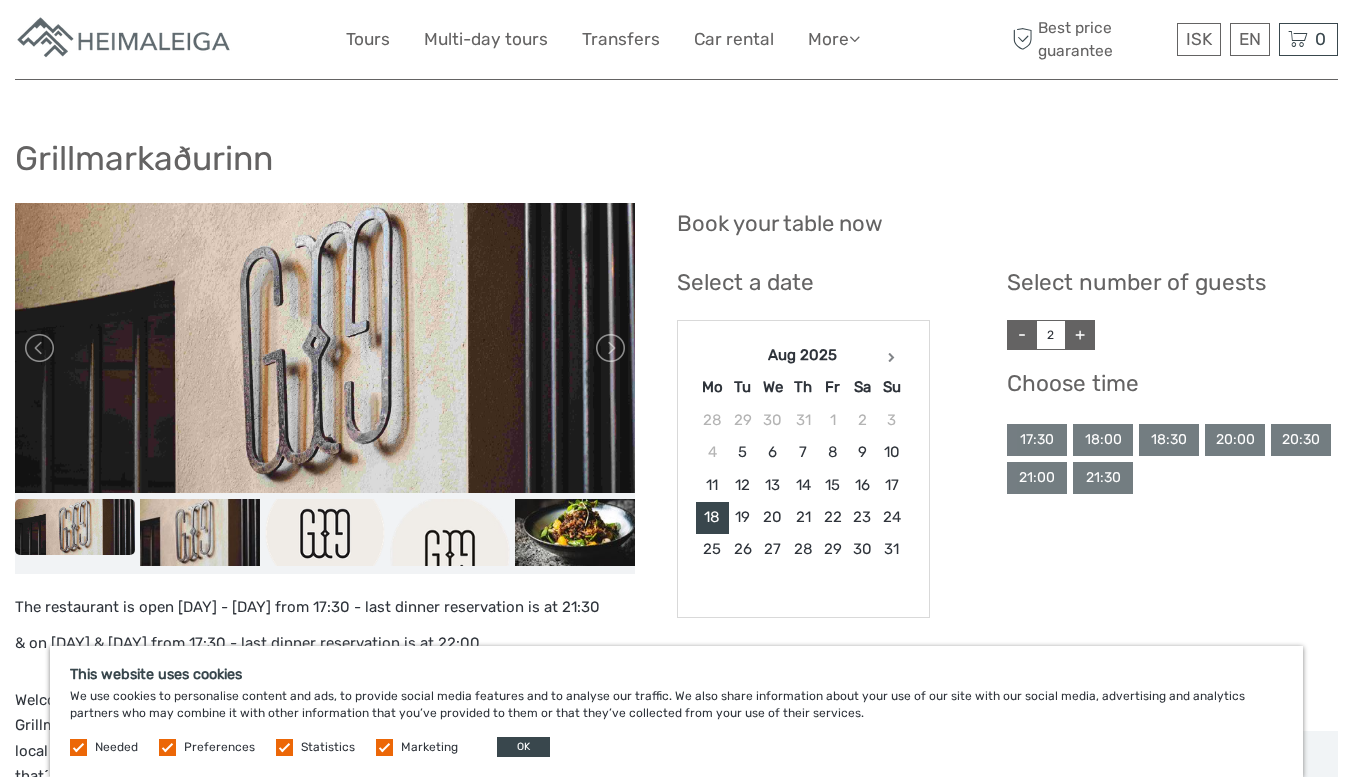 click on "+" at bounding box center [1080, 335] 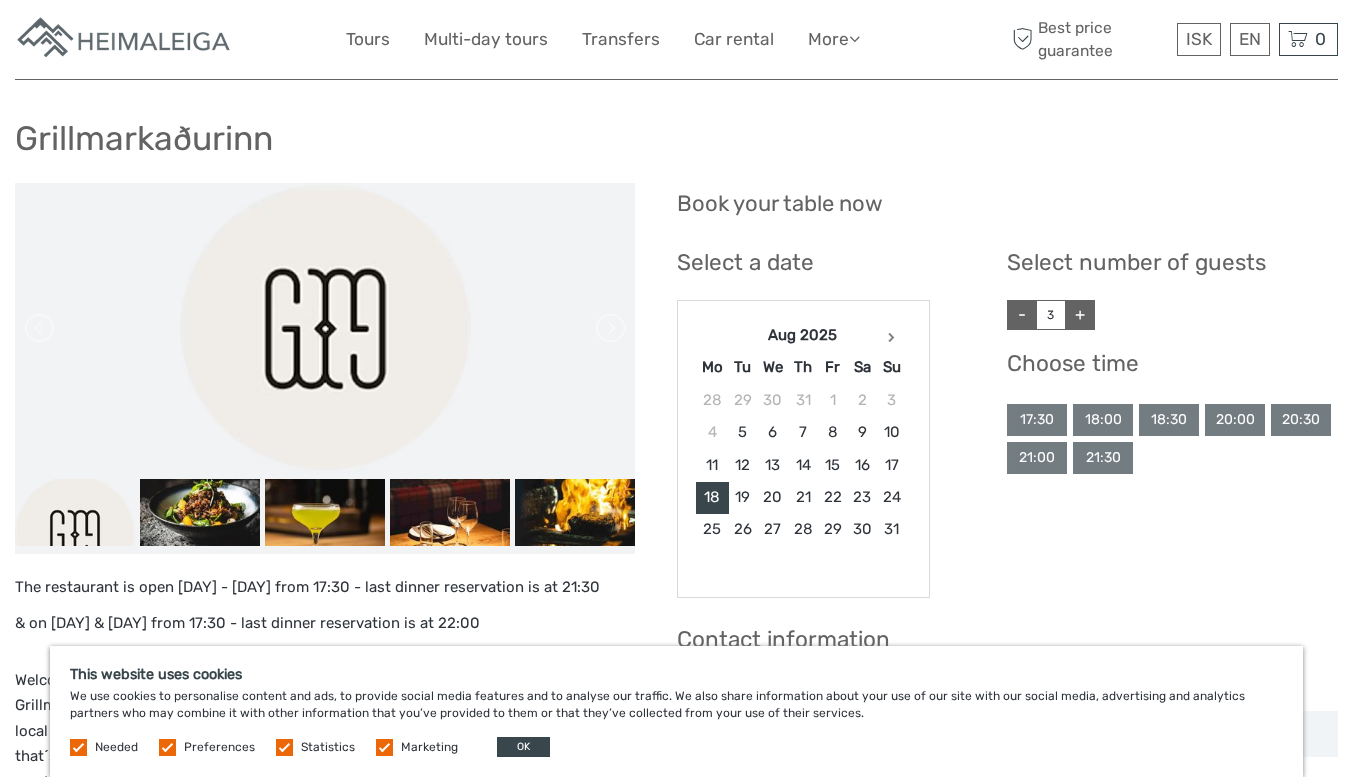 scroll, scrollTop: 0, scrollLeft: 0, axis: both 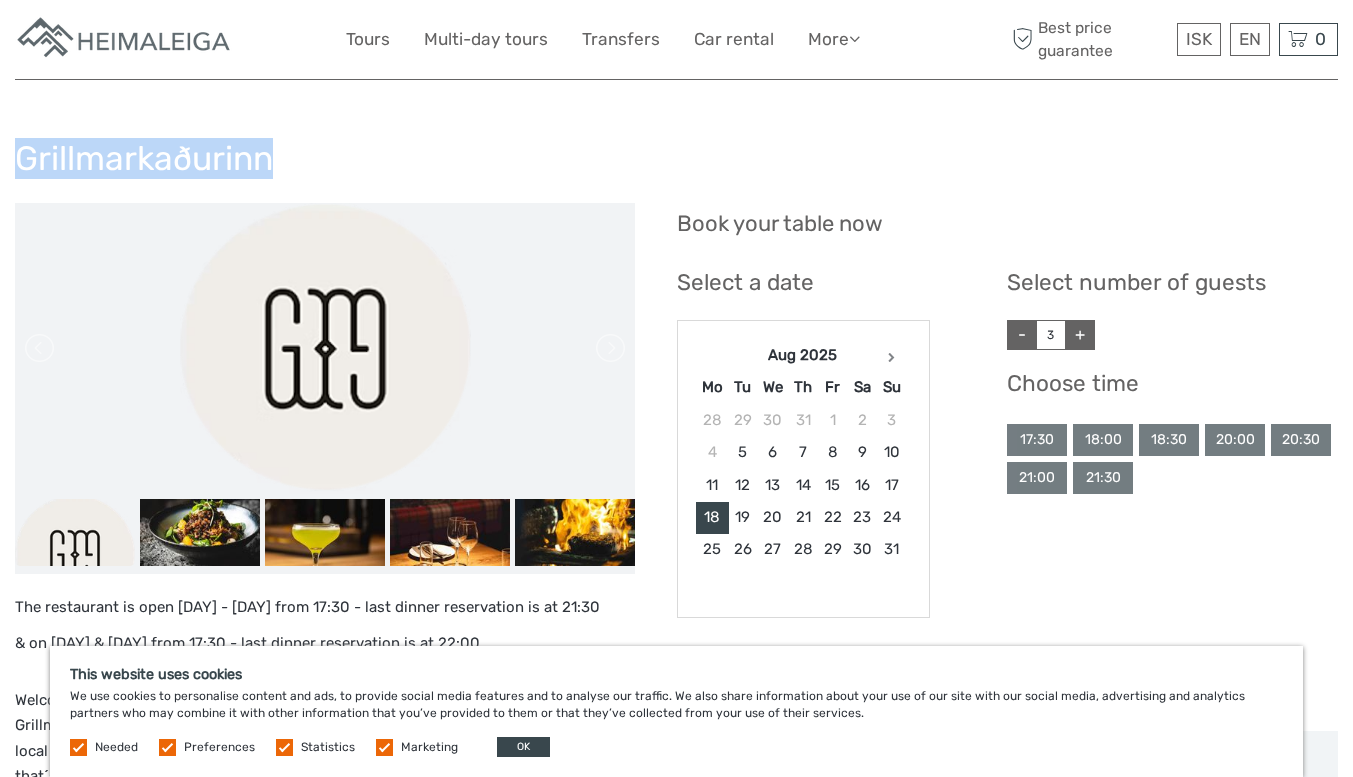 drag, startPoint x: 293, startPoint y: 164, endPoint x: 22, endPoint y: 139, distance: 272.1507 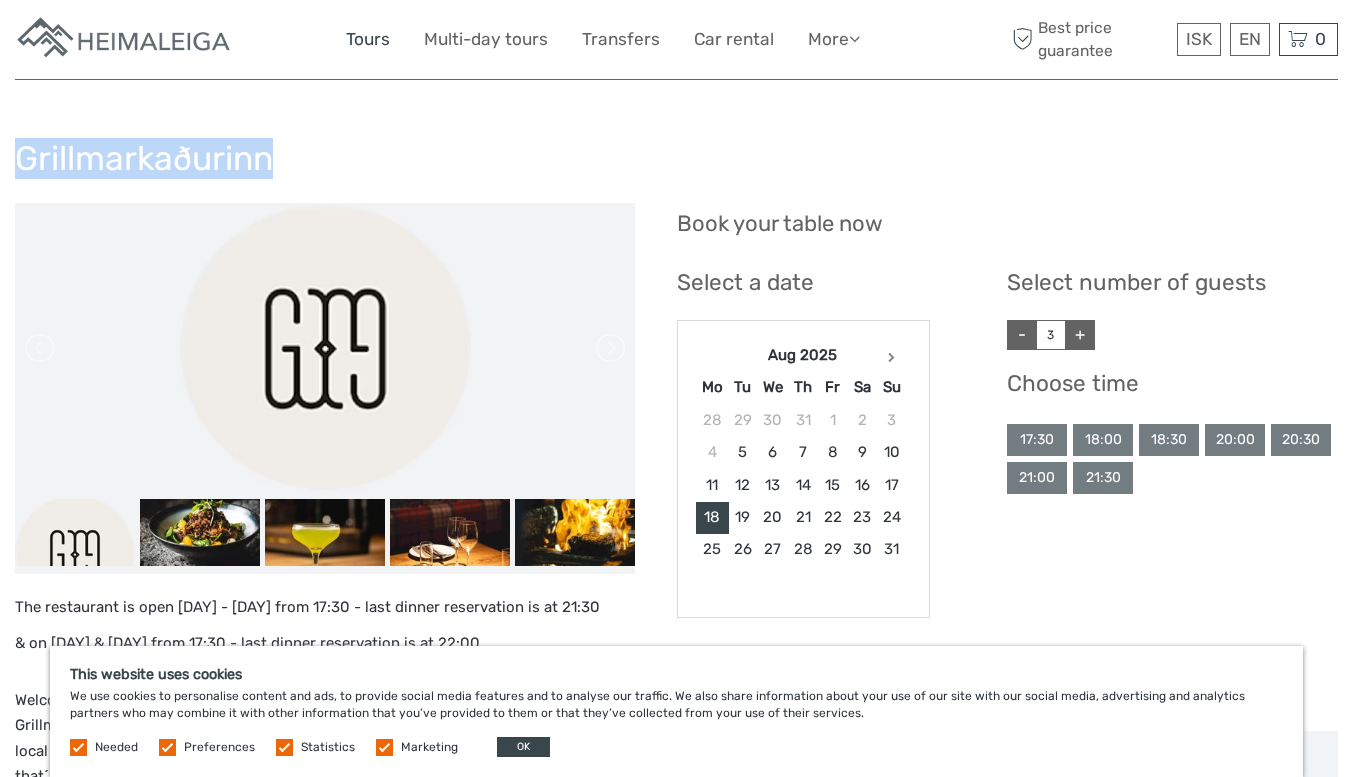 click on "Tours" at bounding box center [368, 39] 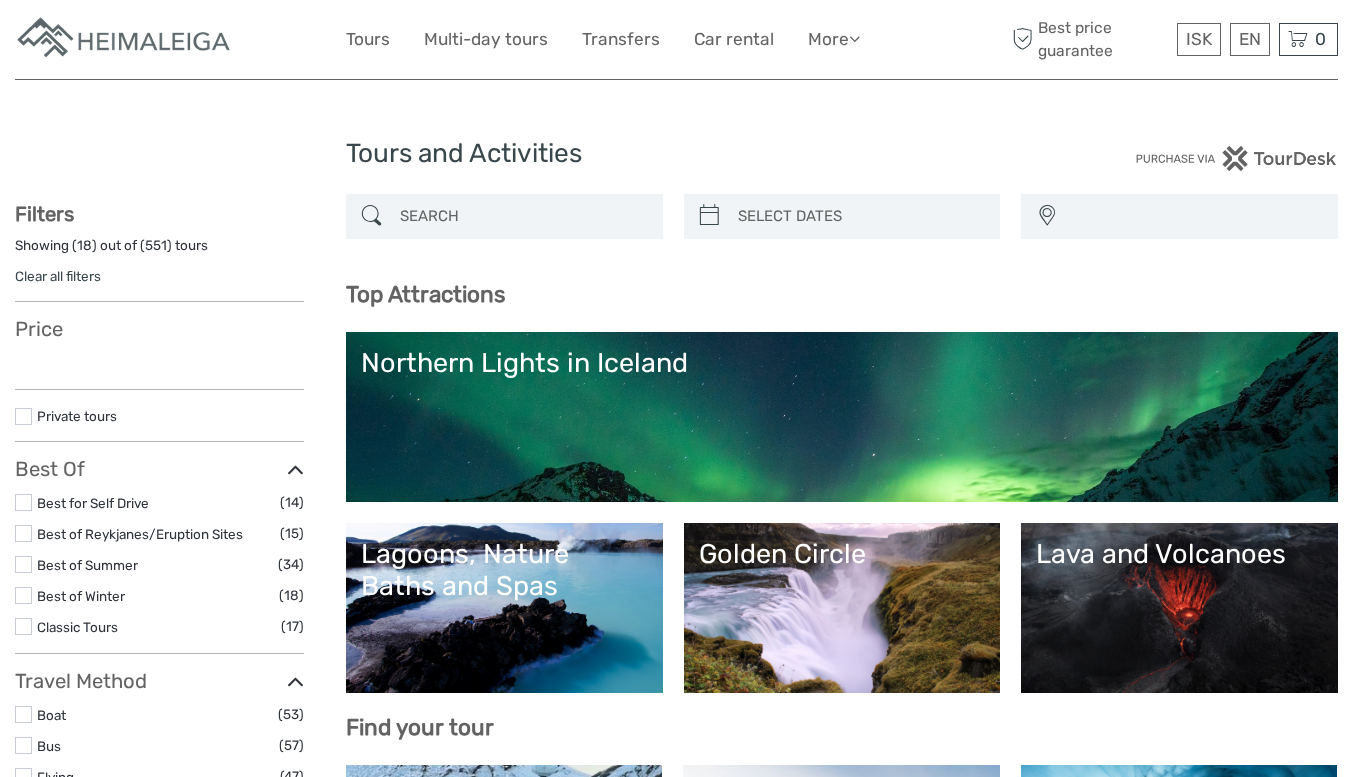 select 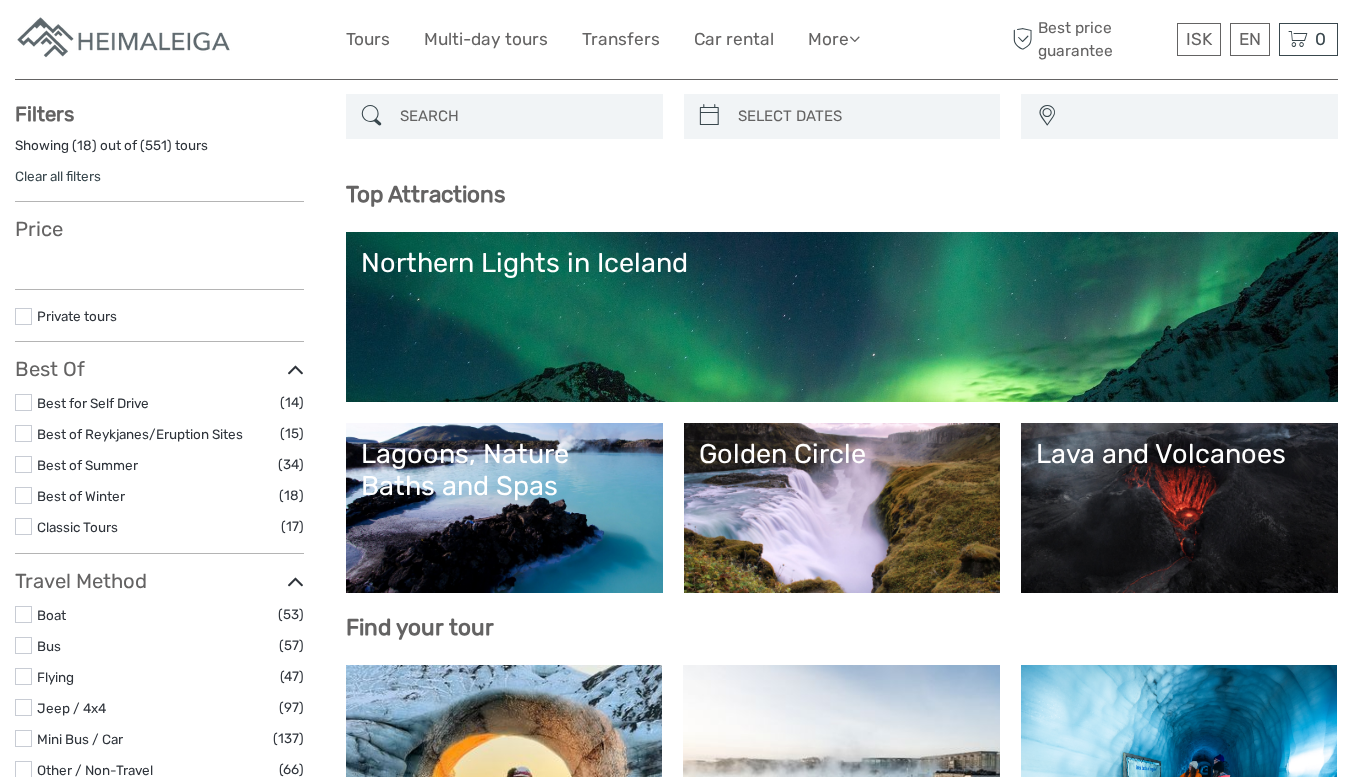 scroll, scrollTop: 100, scrollLeft: 0, axis: vertical 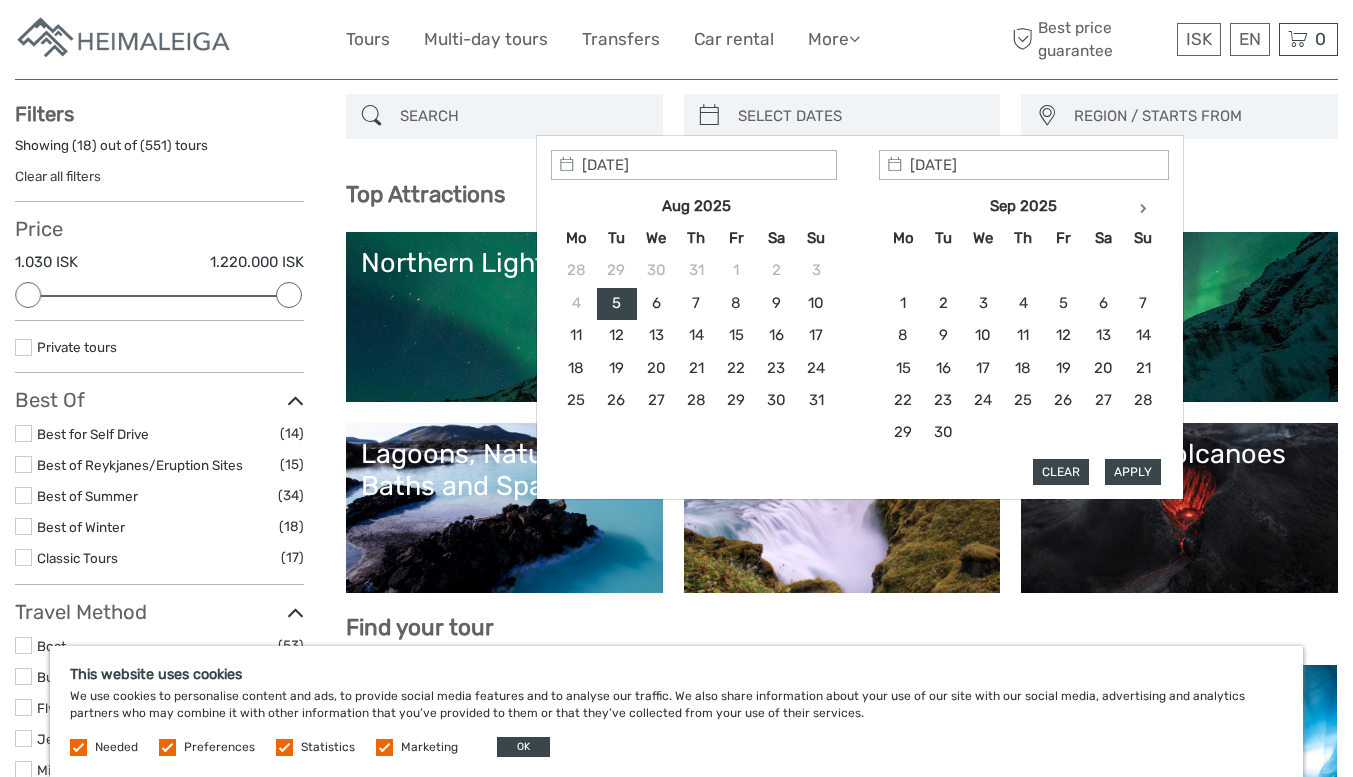 click at bounding box center [860, 116] 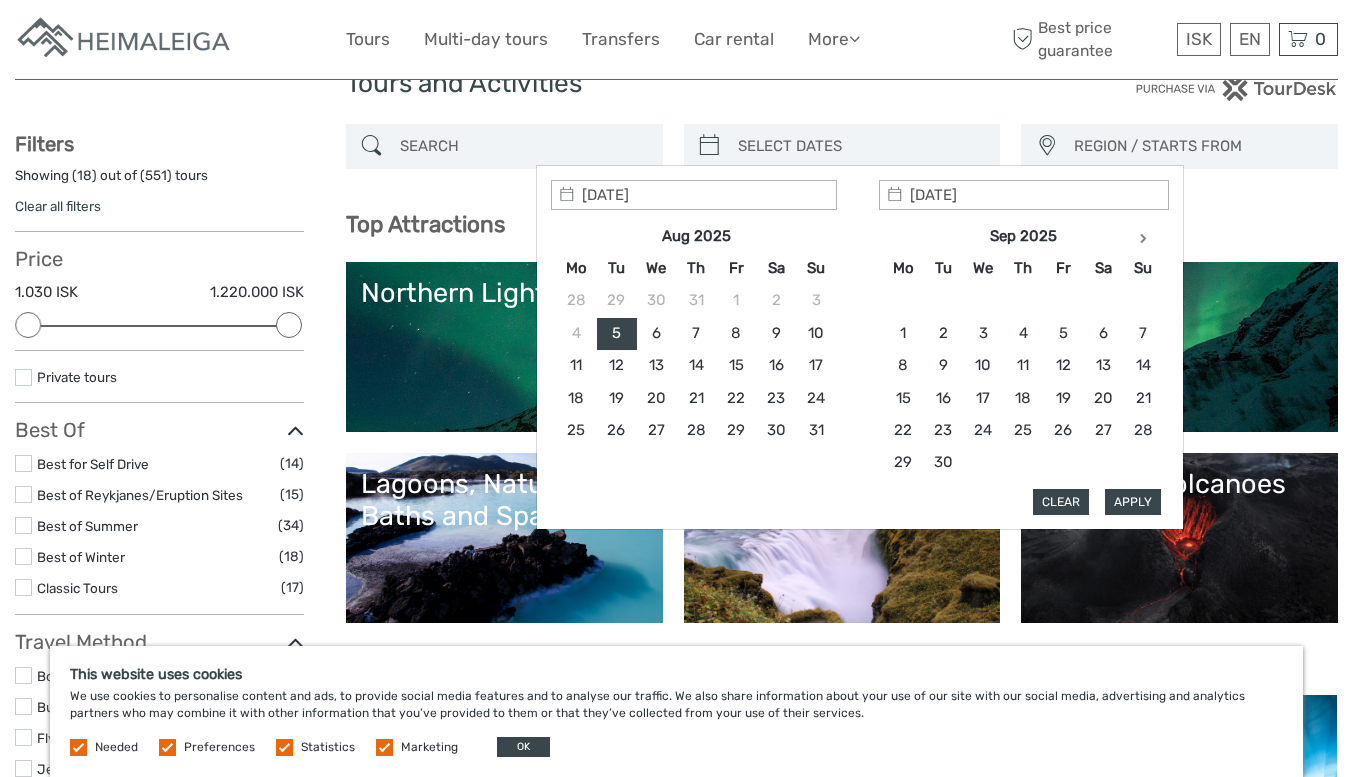 scroll, scrollTop: 0, scrollLeft: 0, axis: both 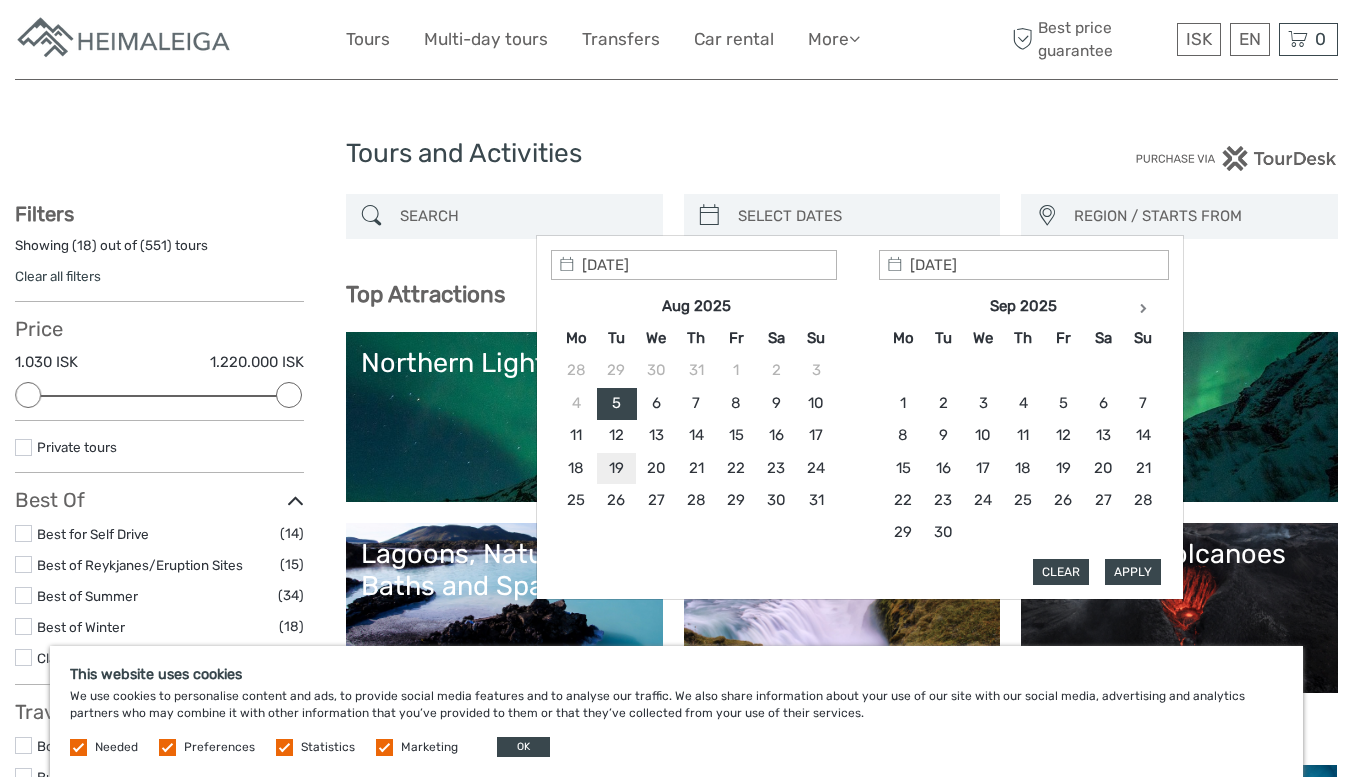 type on "[DATE]" 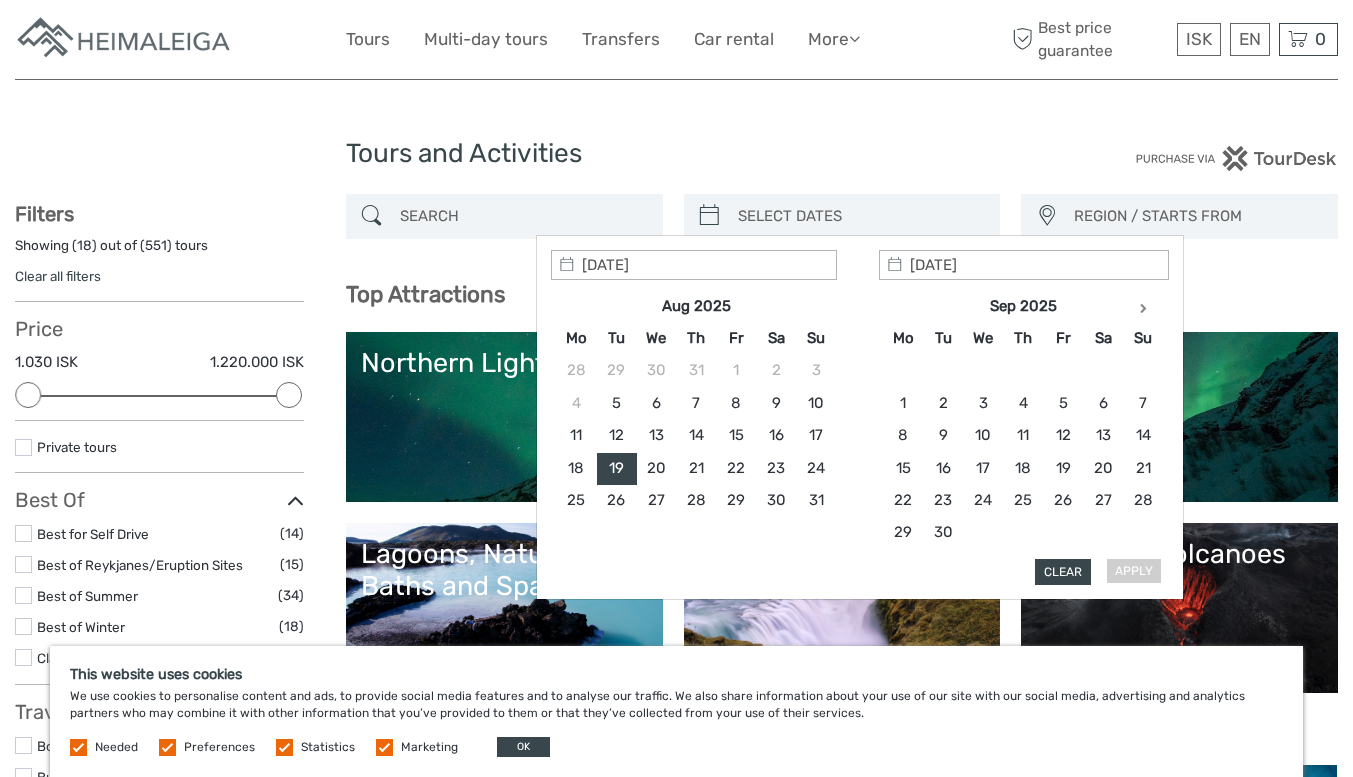 type on "19/08/2025" 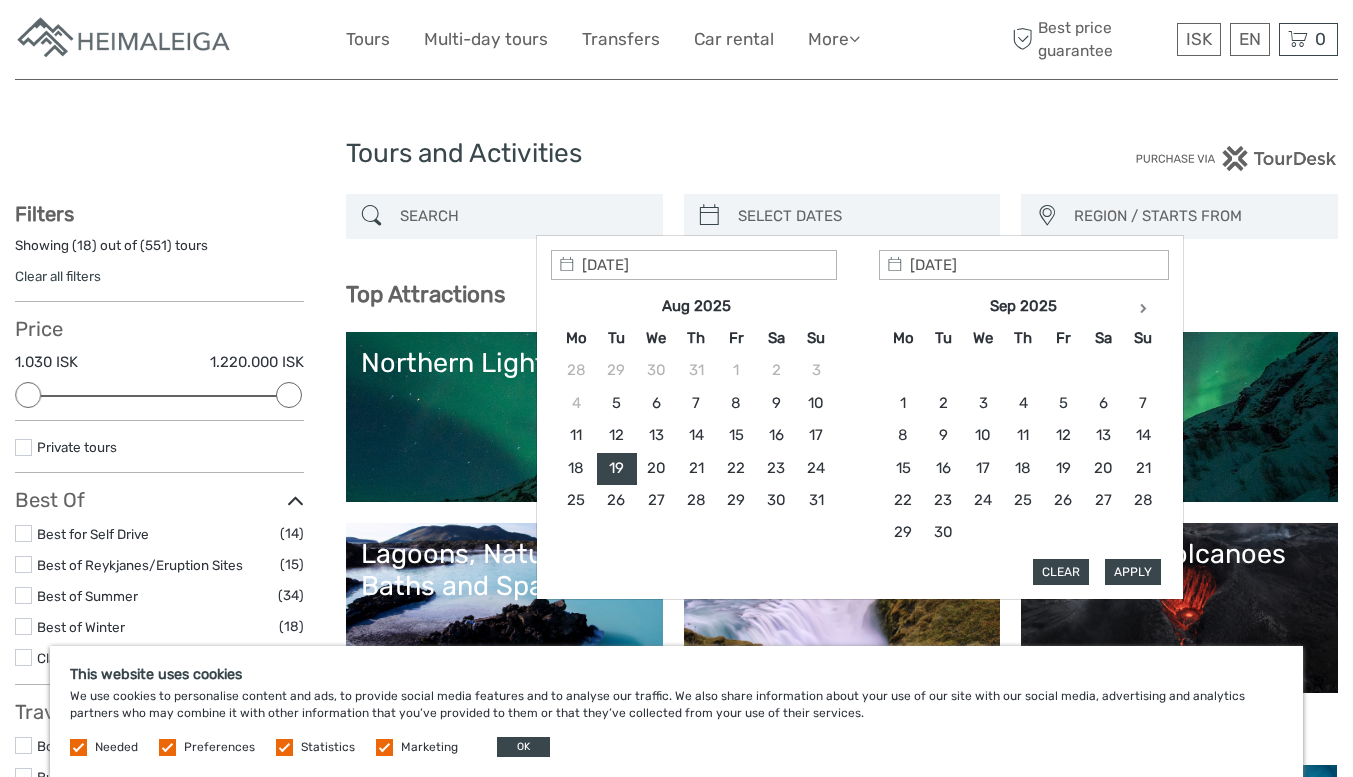 type on "19/08/2025" 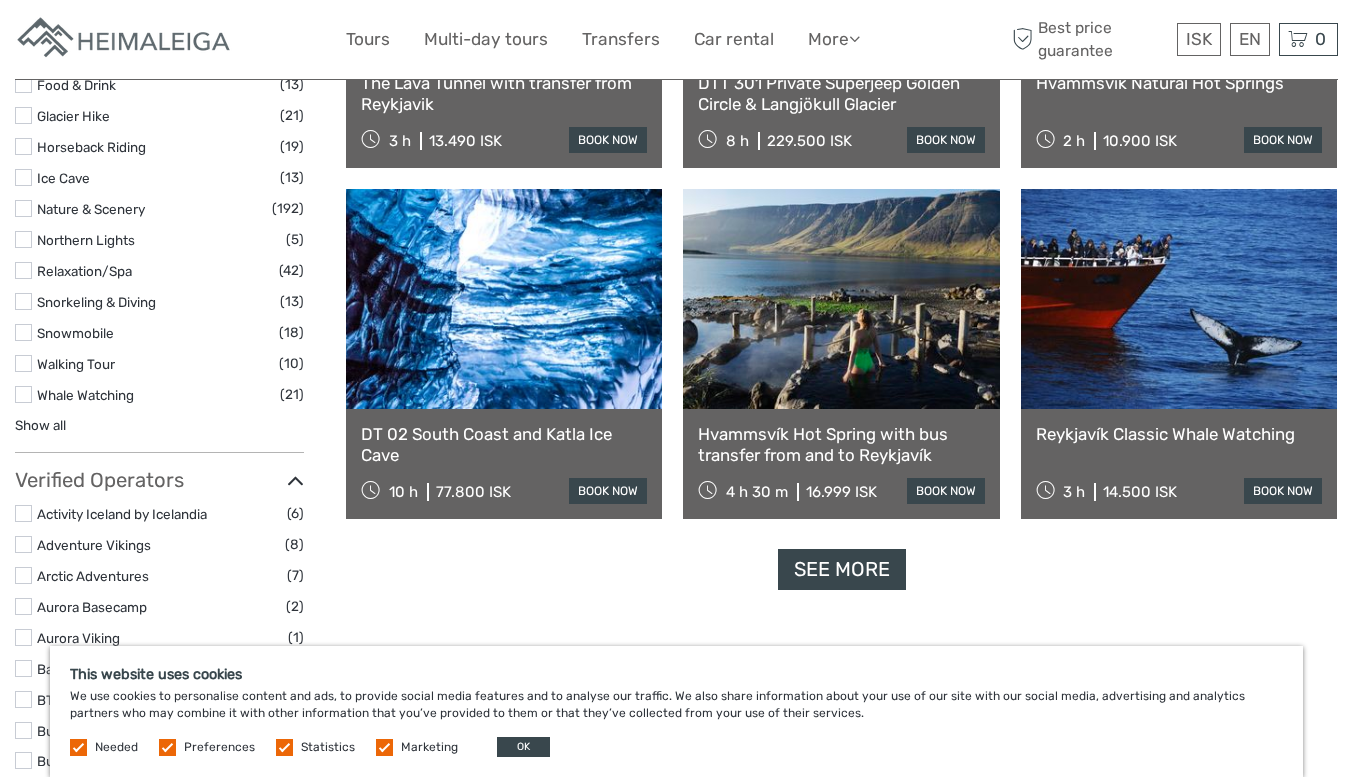 scroll, scrollTop: 1913, scrollLeft: 0, axis: vertical 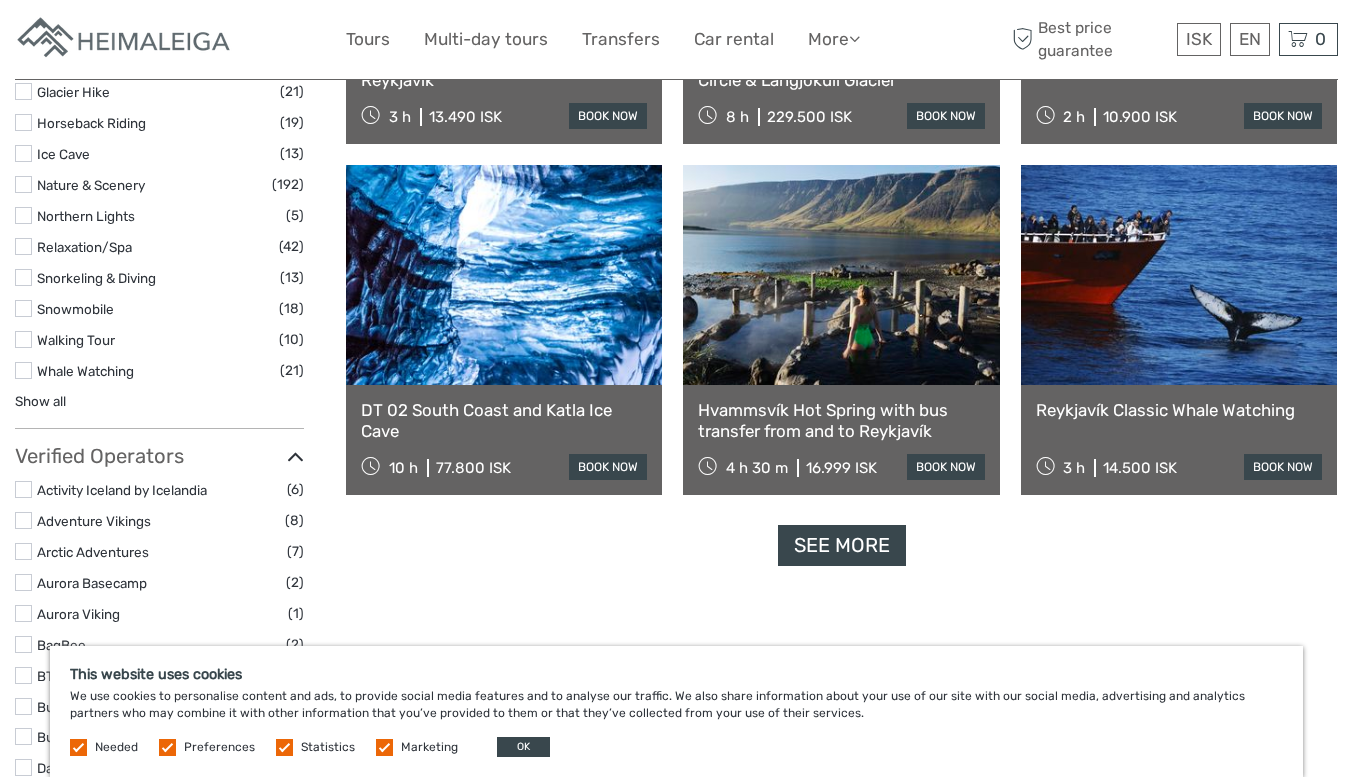 click on "See more" at bounding box center (842, 545) 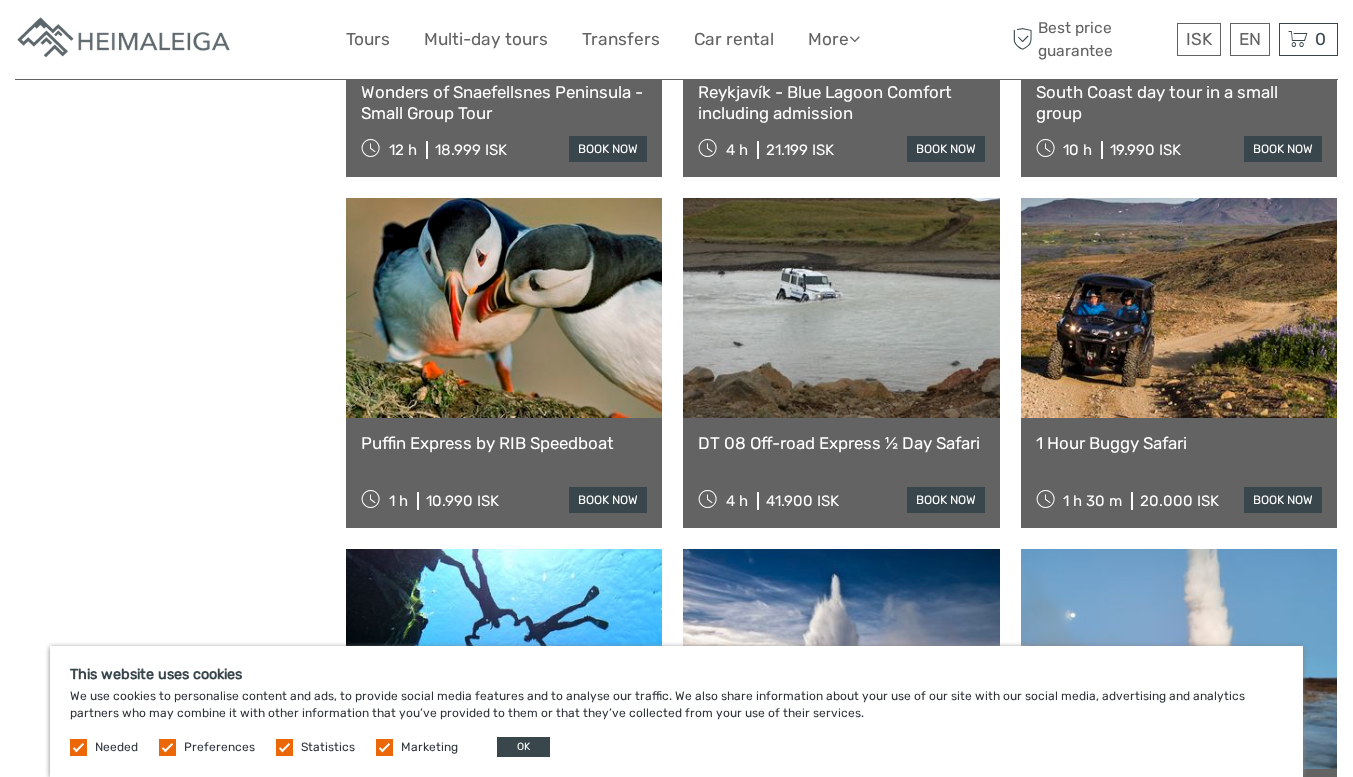 scroll, scrollTop: 3613, scrollLeft: 0, axis: vertical 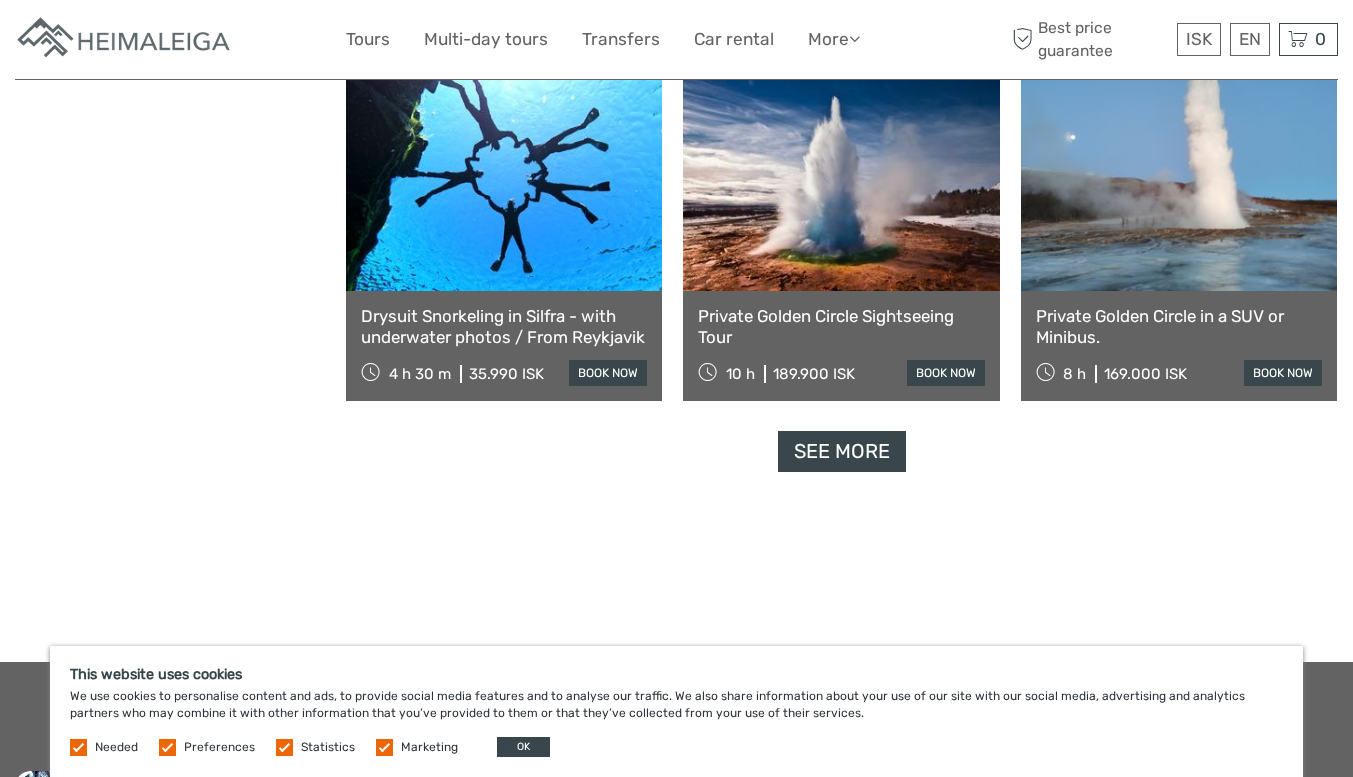click on "19/08/2025 - 19/08/2025
REGION / STARTS FROM
Capital Region
North
Reykjanes / Keflavík
South
Southeast
West
Westfjords
Capital Region
North
Reykjanes / Keflavík
South
Southeast
West
Westfjords
Dates: 19/08/2025 - 19/08/2025
x
Top Attractions
Lava and Volcanoes
Golden Circle
Lagoons, Nature Baths and Spas
Northern Lights in Iceland
Golden Circle
Lava and Volcanoes" at bounding box center [842, -1709] 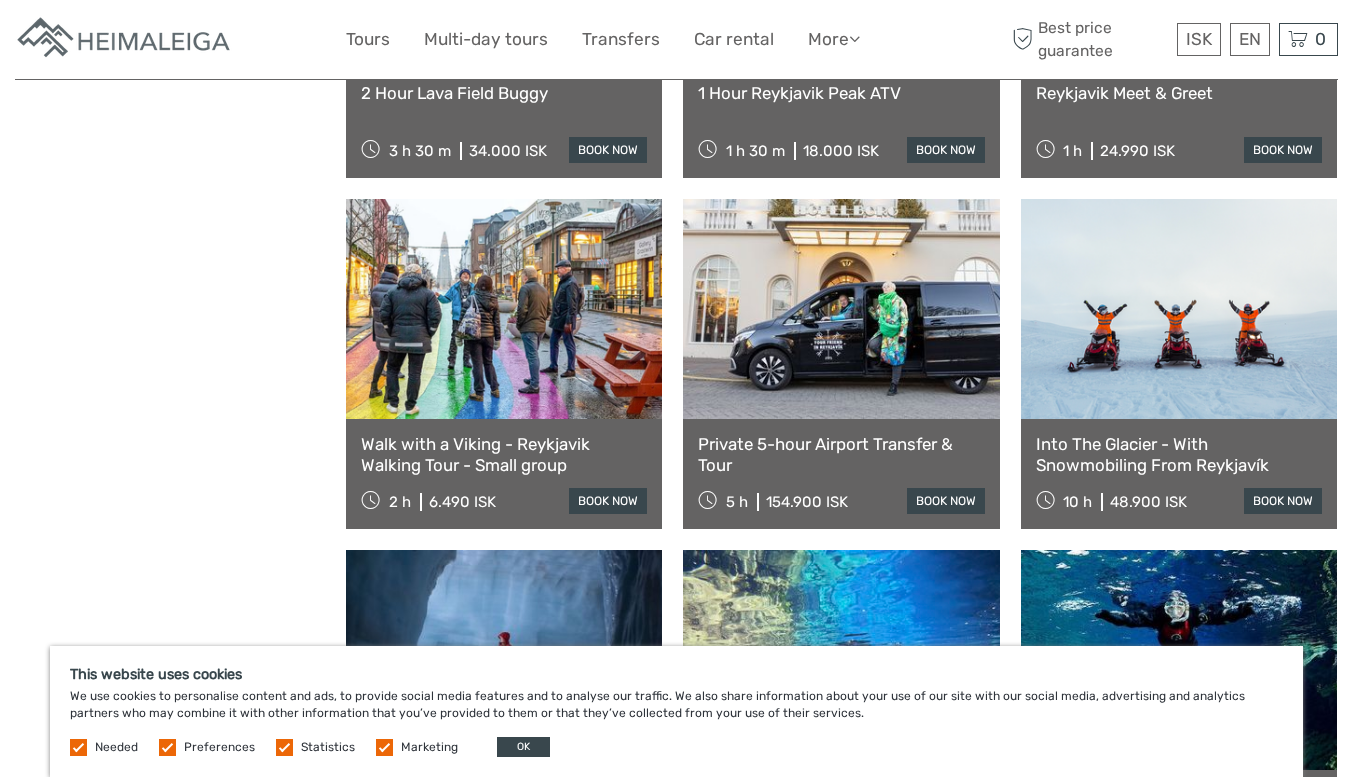 scroll, scrollTop: 5413, scrollLeft: 0, axis: vertical 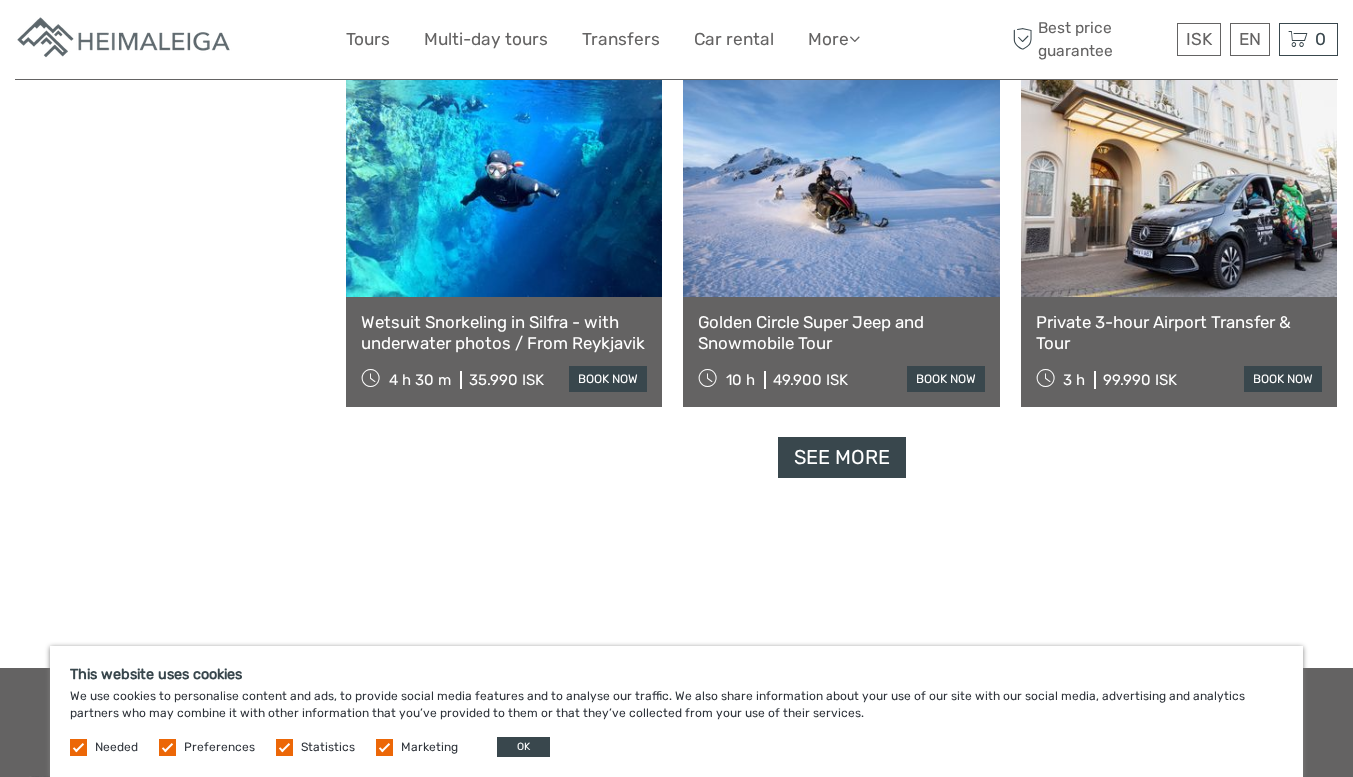 click on "See more" at bounding box center [842, 457] 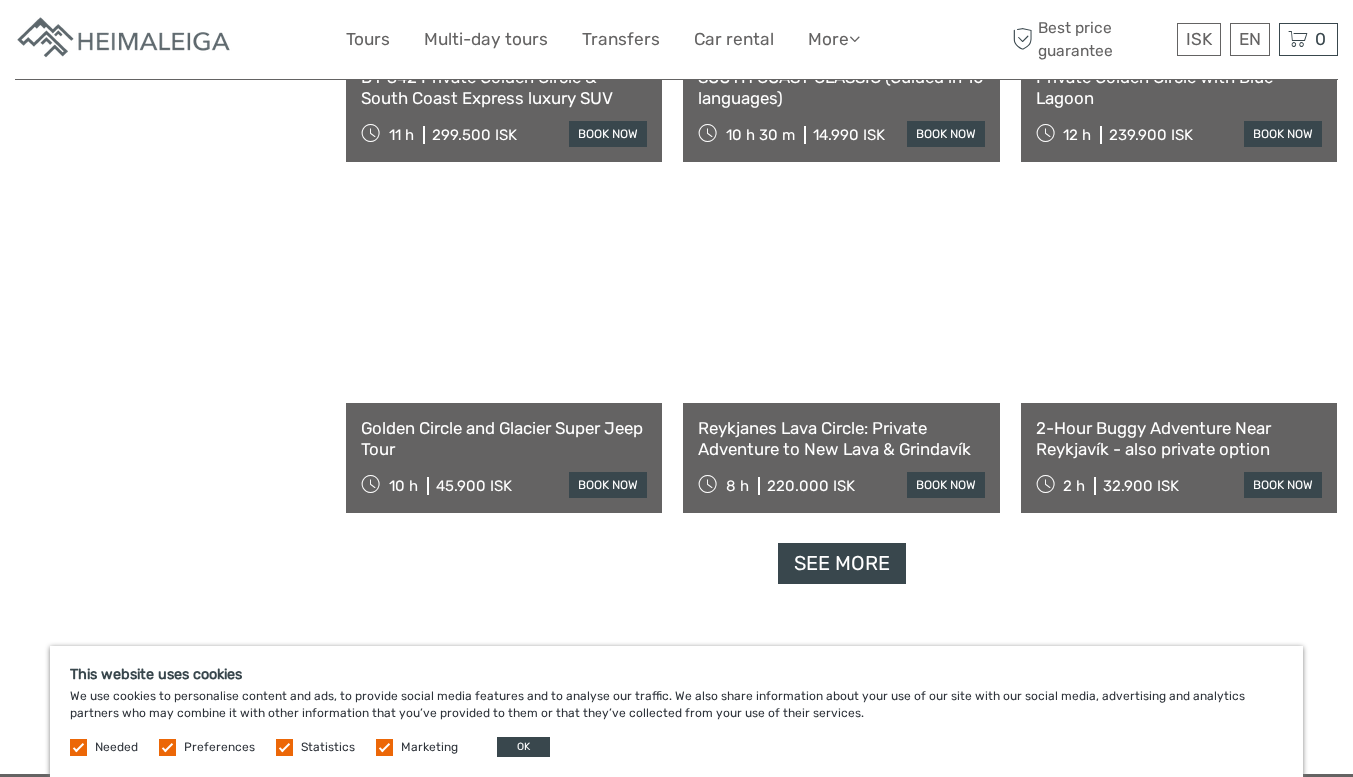 scroll, scrollTop: 8313, scrollLeft: 0, axis: vertical 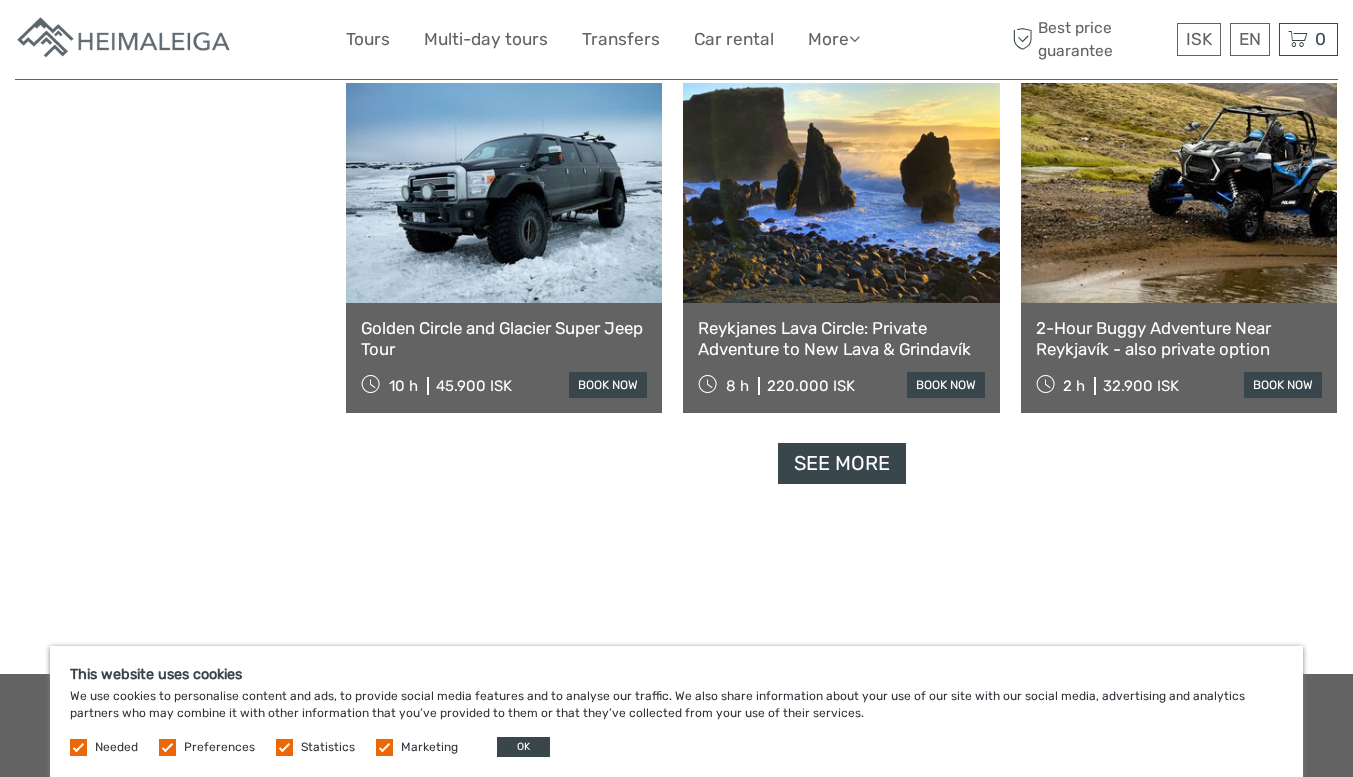 click on "See more" at bounding box center (842, 463) 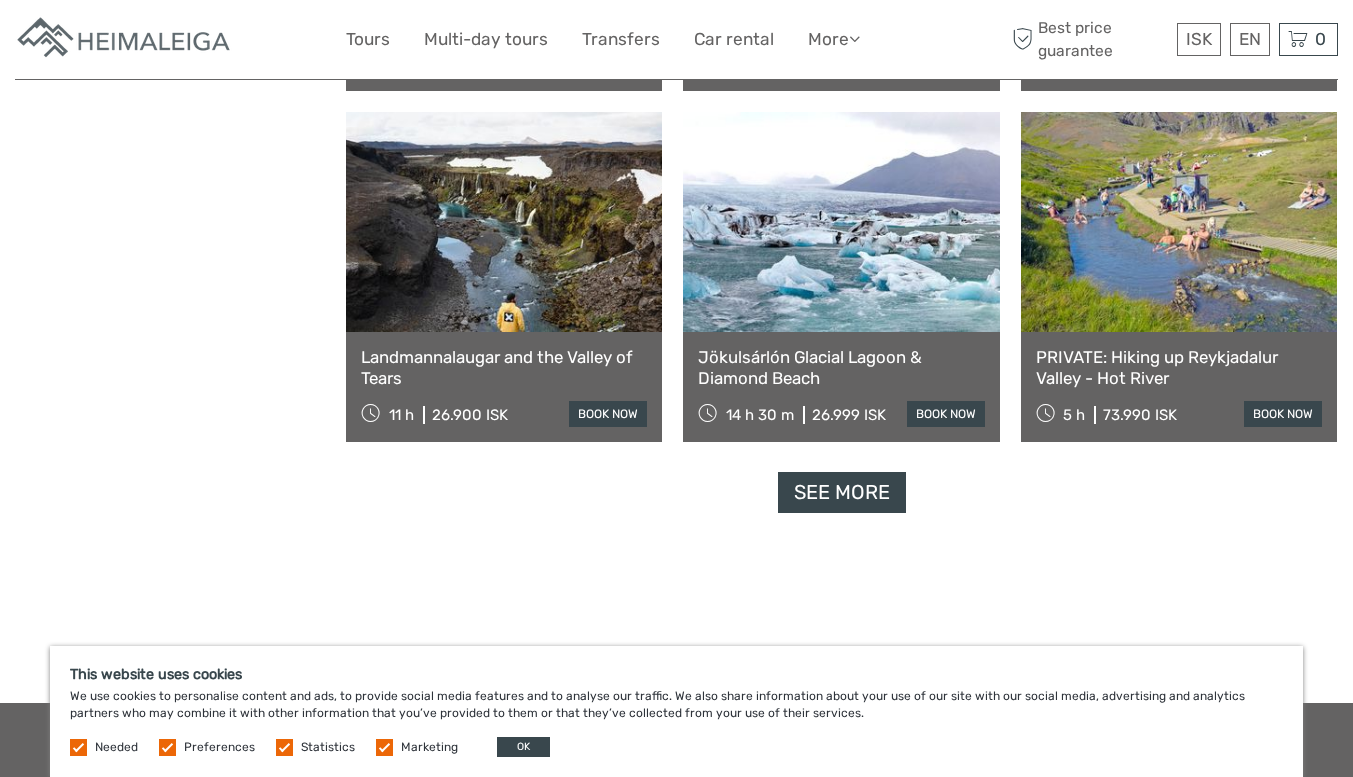 scroll, scrollTop: 10413, scrollLeft: 0, axis: vertical 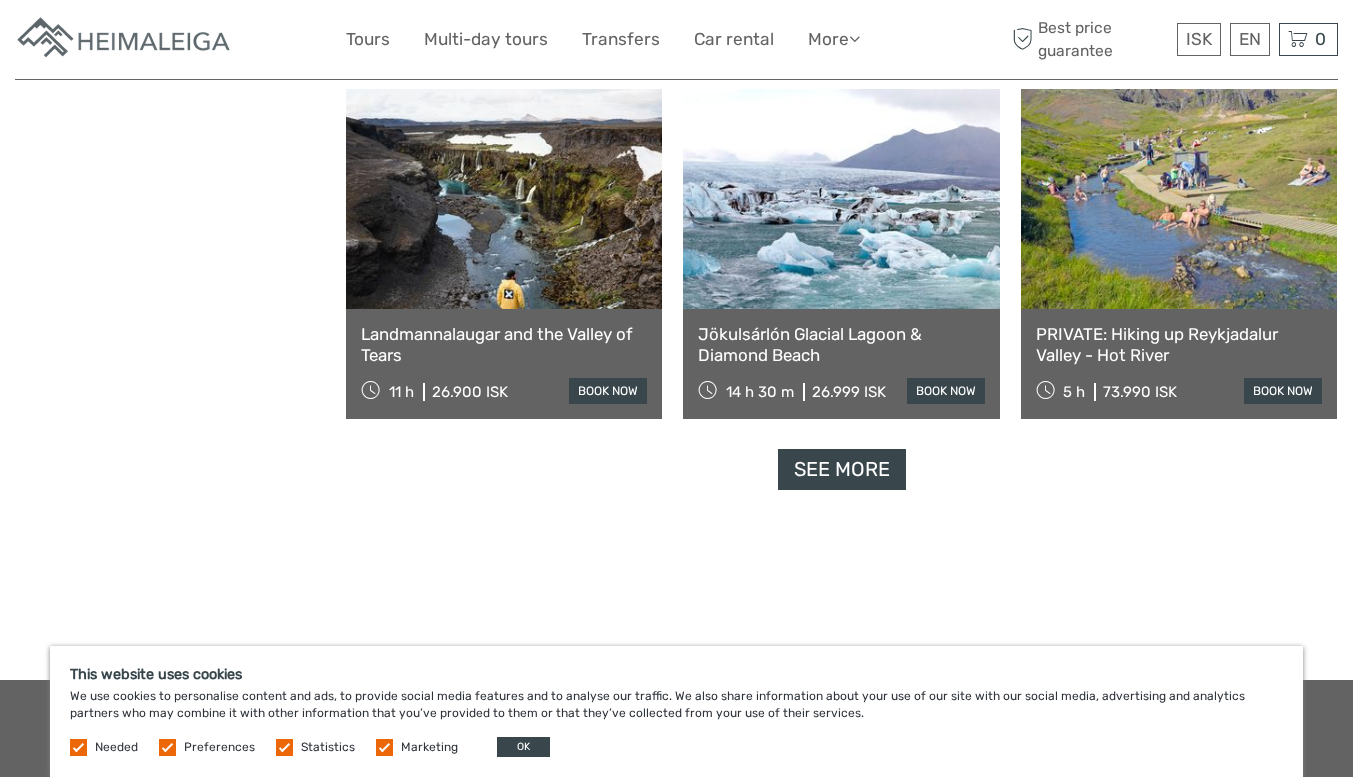 click on "See more" at bounding box center (842, 469) 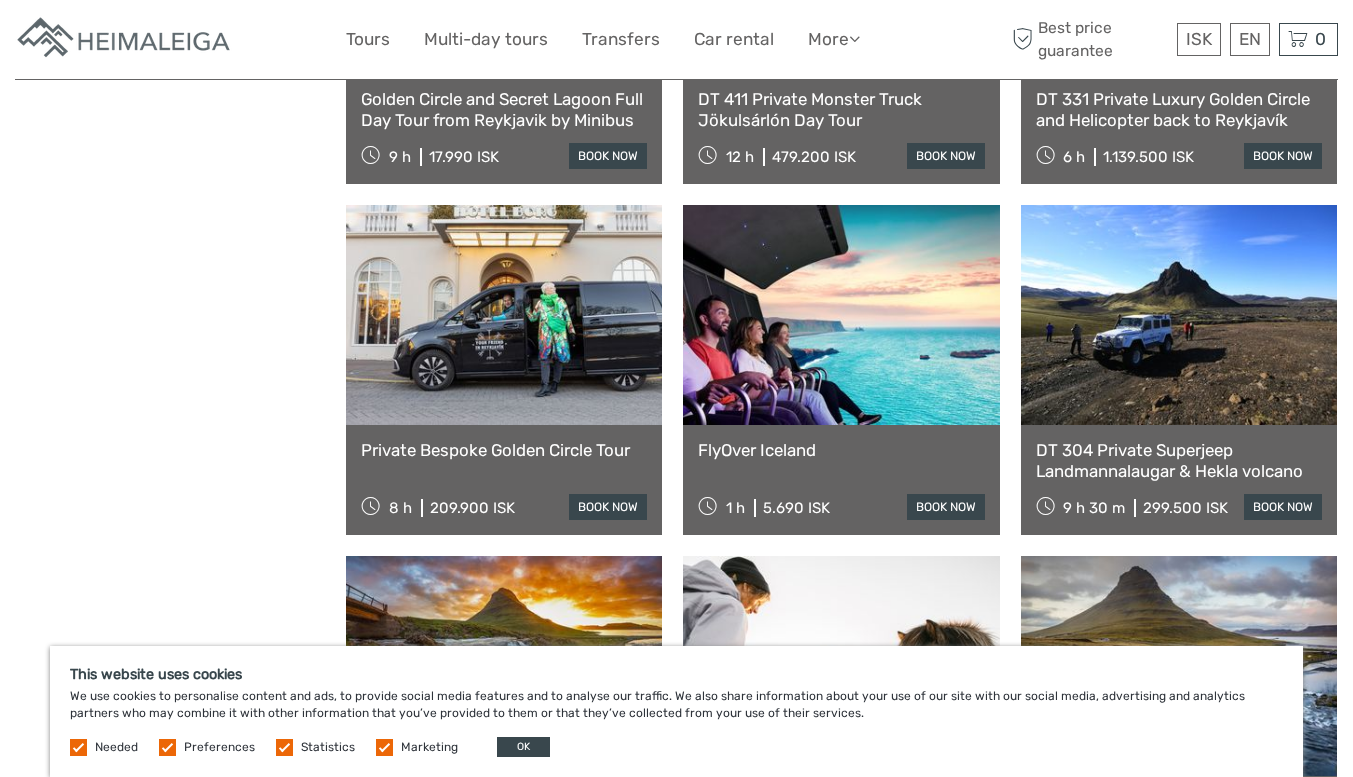 scroll, scrollTop: 11713, scrollLeft: 0, axis: vertical 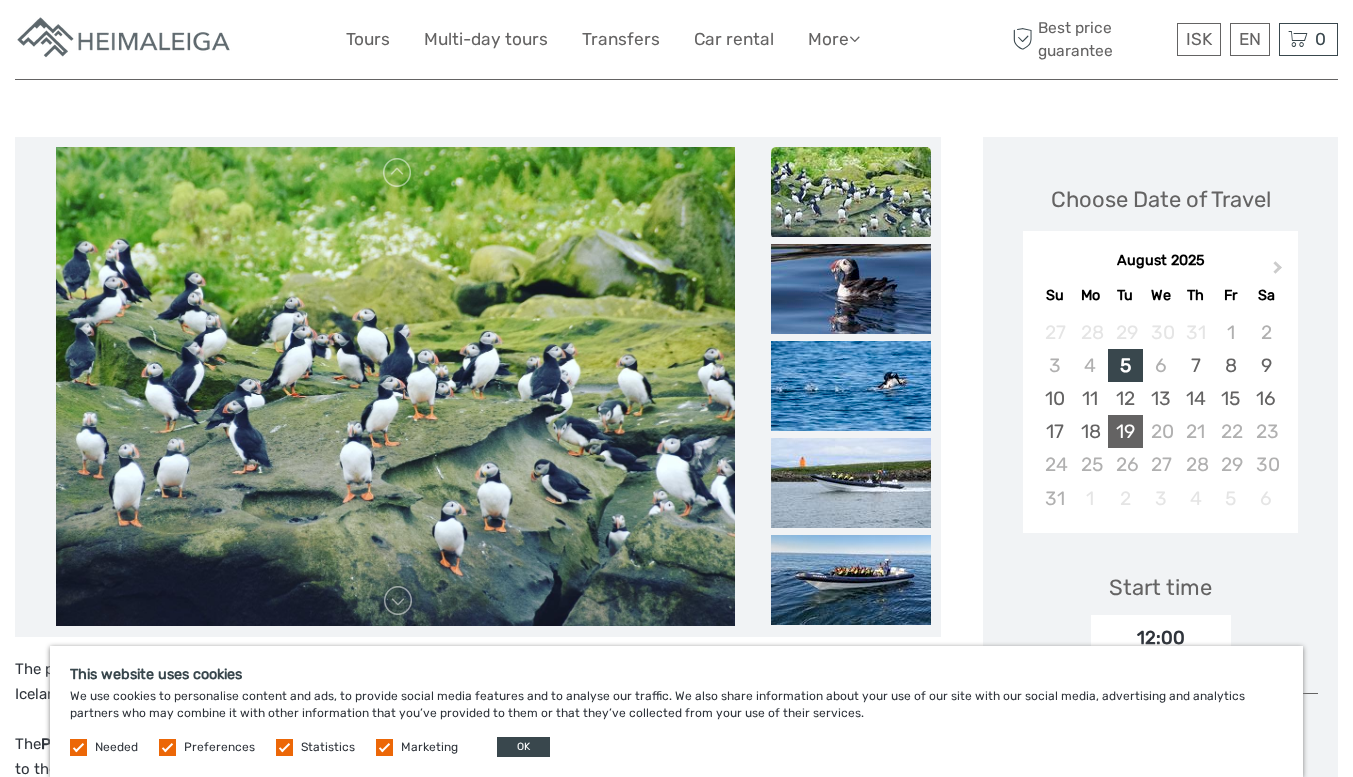 click on "19" at bounding box center (1125, 431) 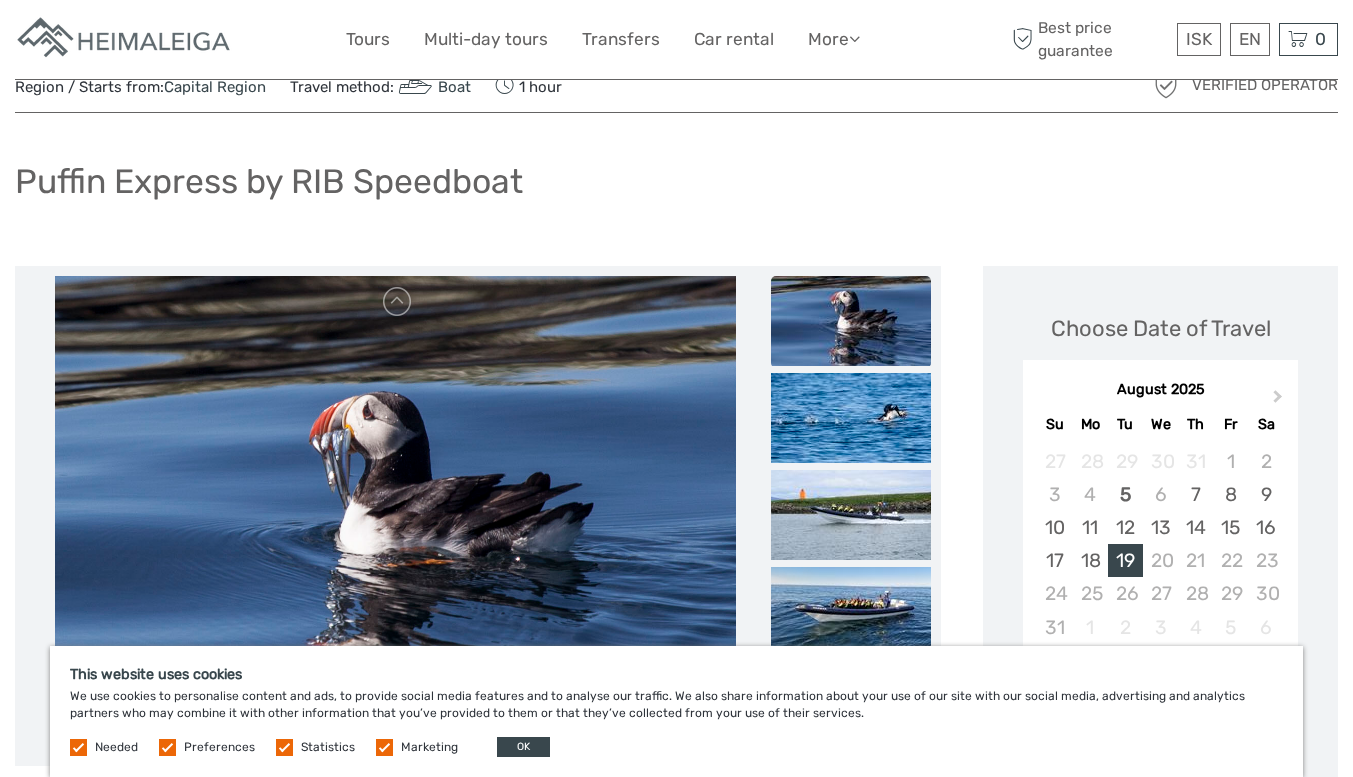 scroll, scrollTop: 0, scrollLeft: 0, axis: both 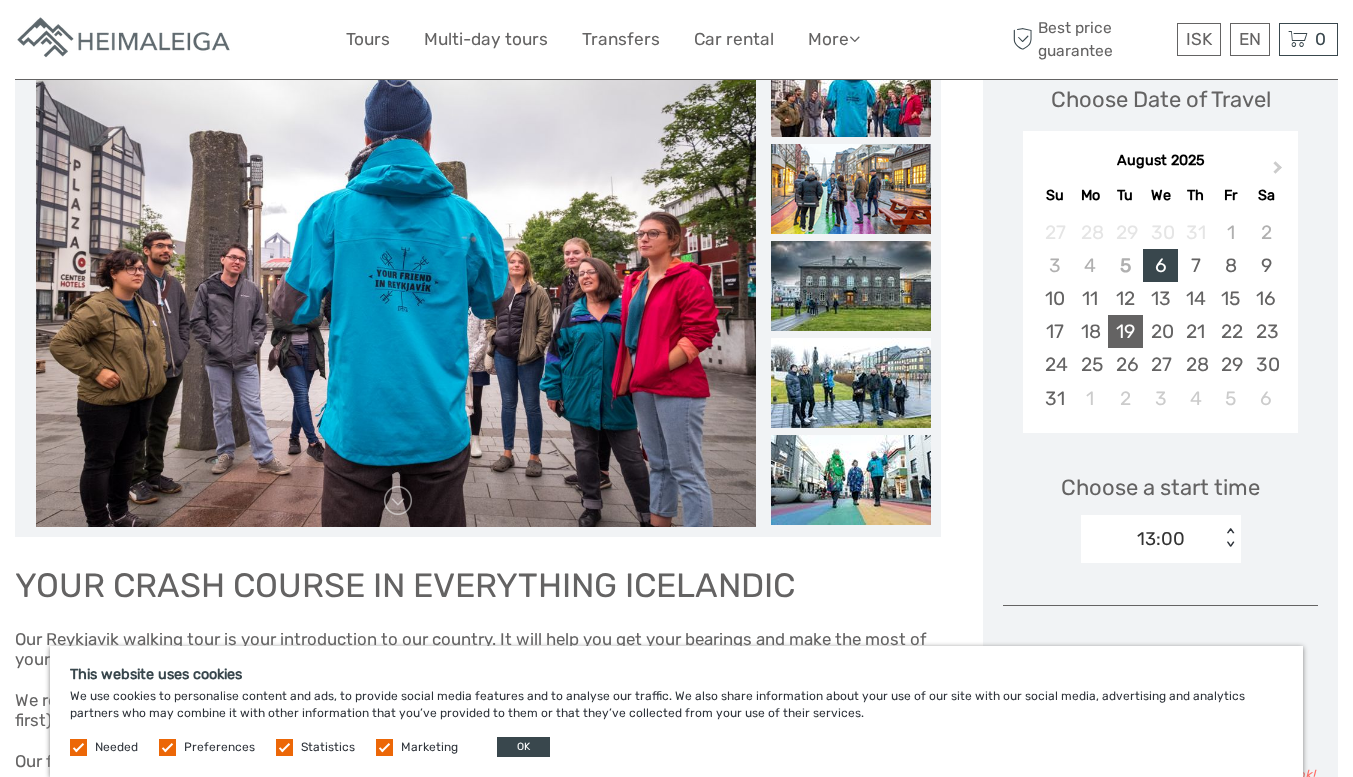 click on "19" at bounding box center [1125, 331] 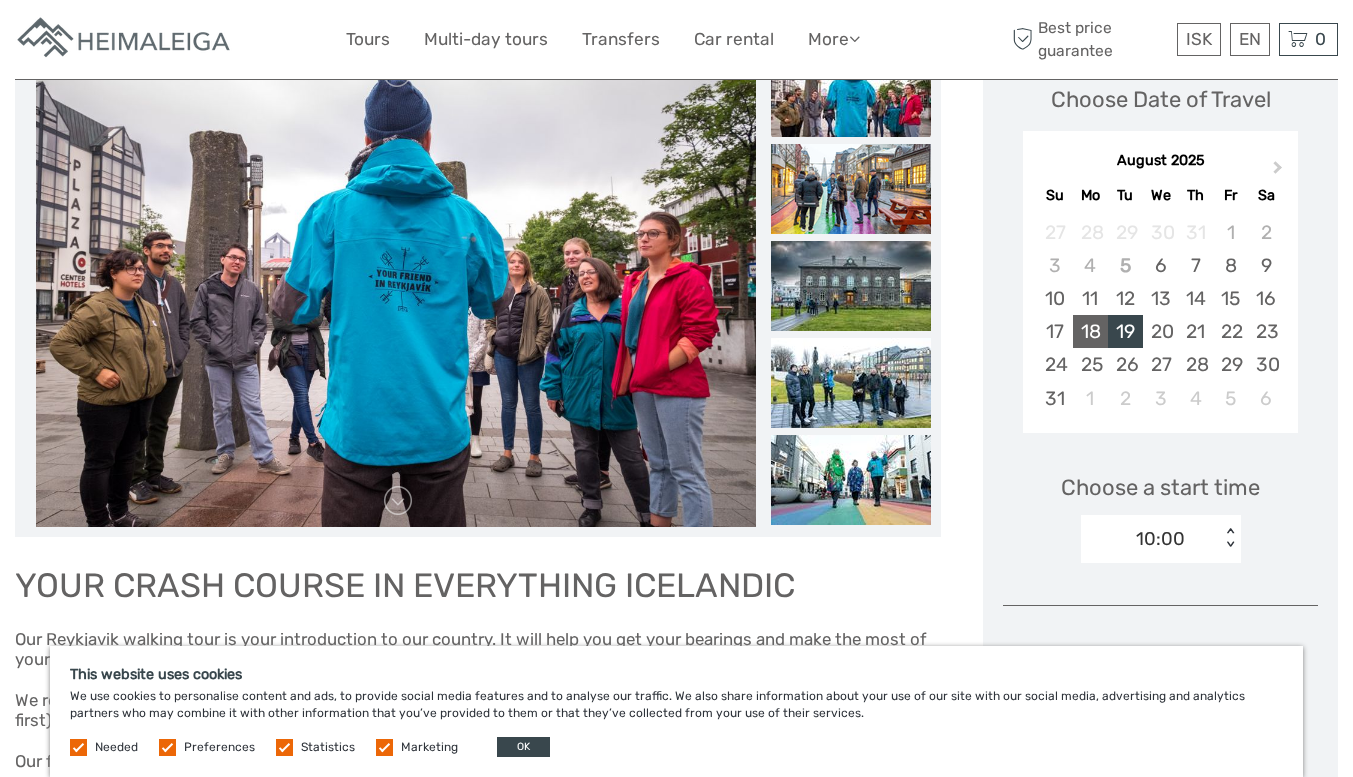 click on "18" at bounding box center [1090, 331] 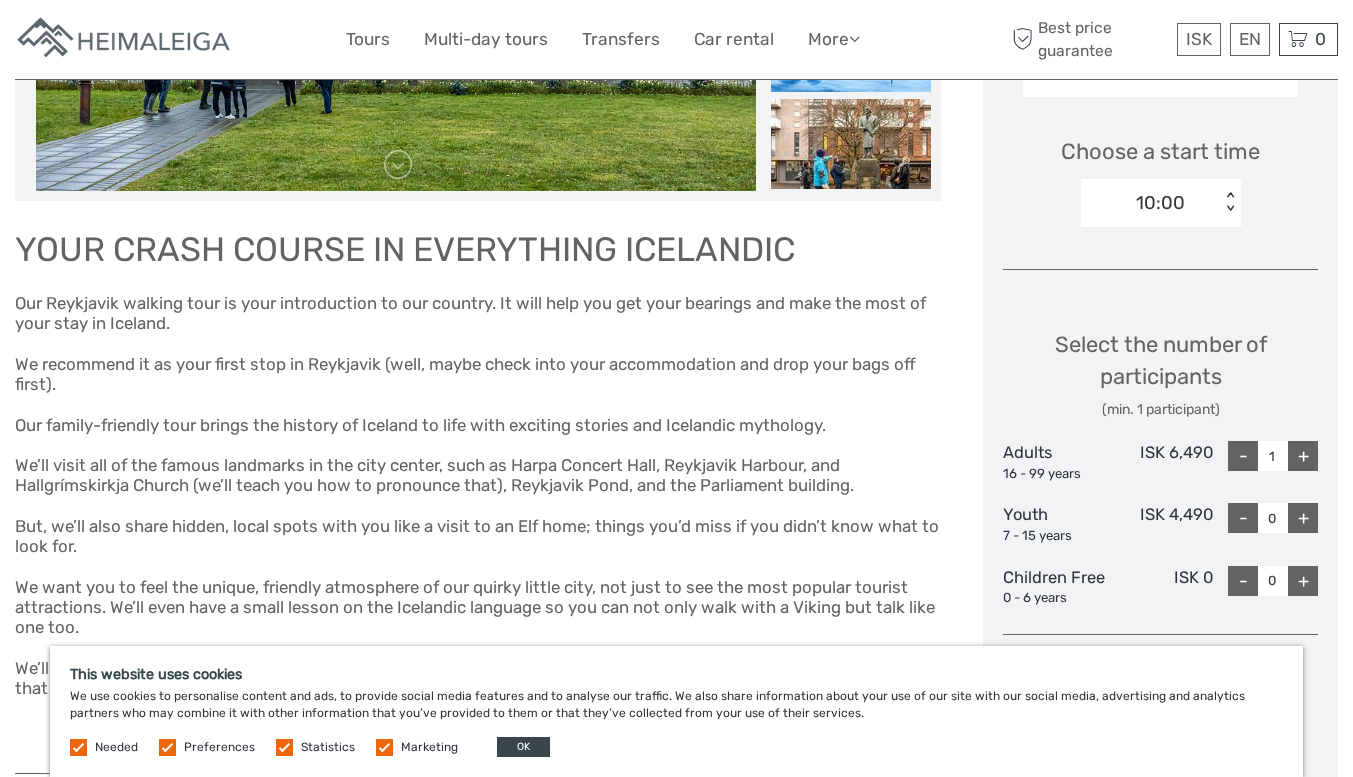 scroll, scrollTop: 600, scrollLeft: 0, axis: vertical 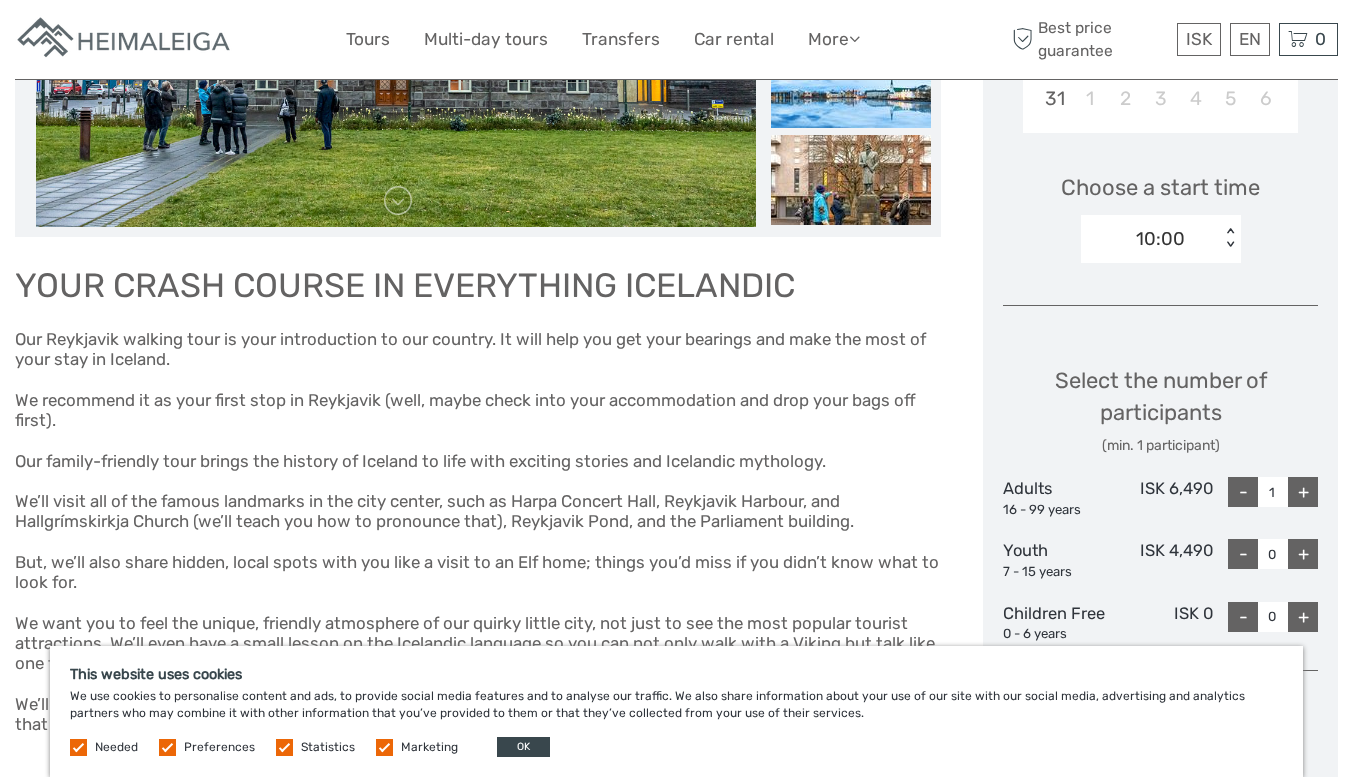 click on "+" at bounding box center (1303, 617) 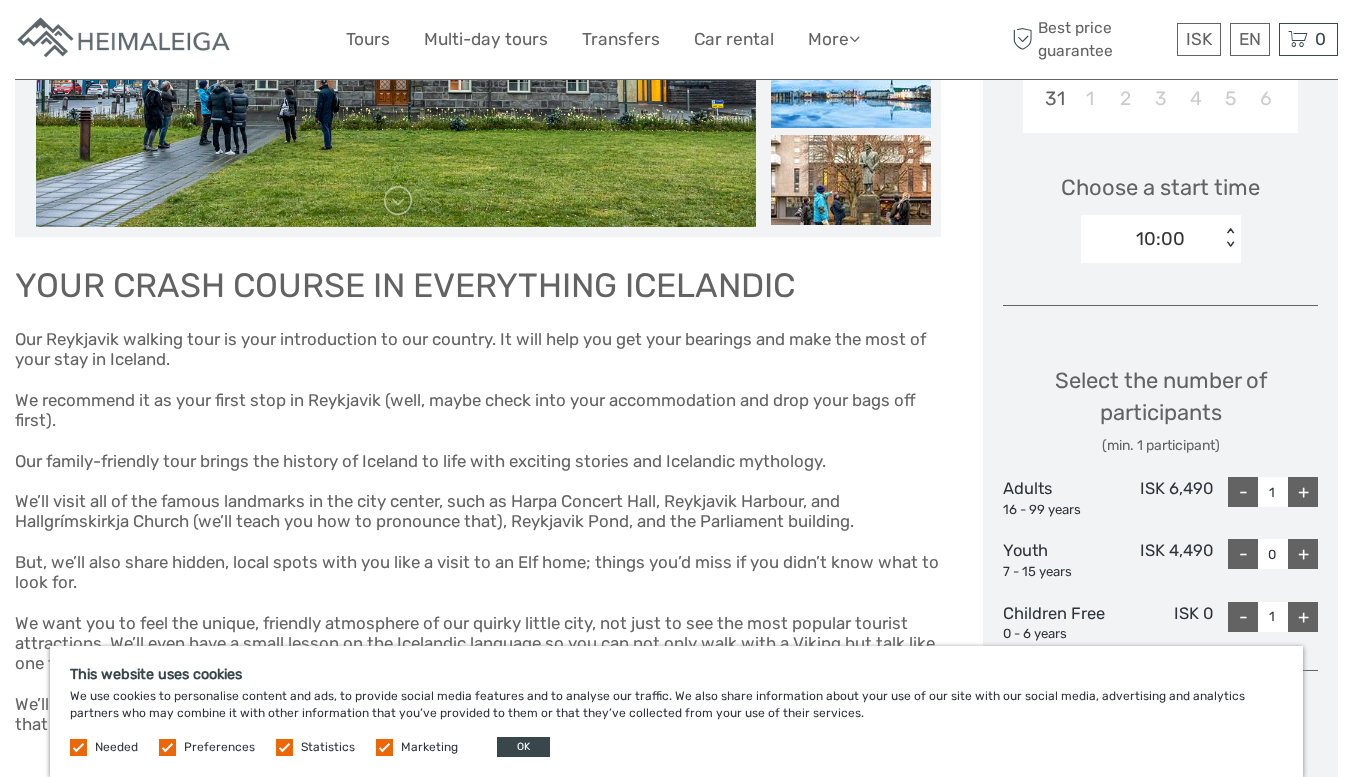 click on "+" at bounding box center (1303, 492) 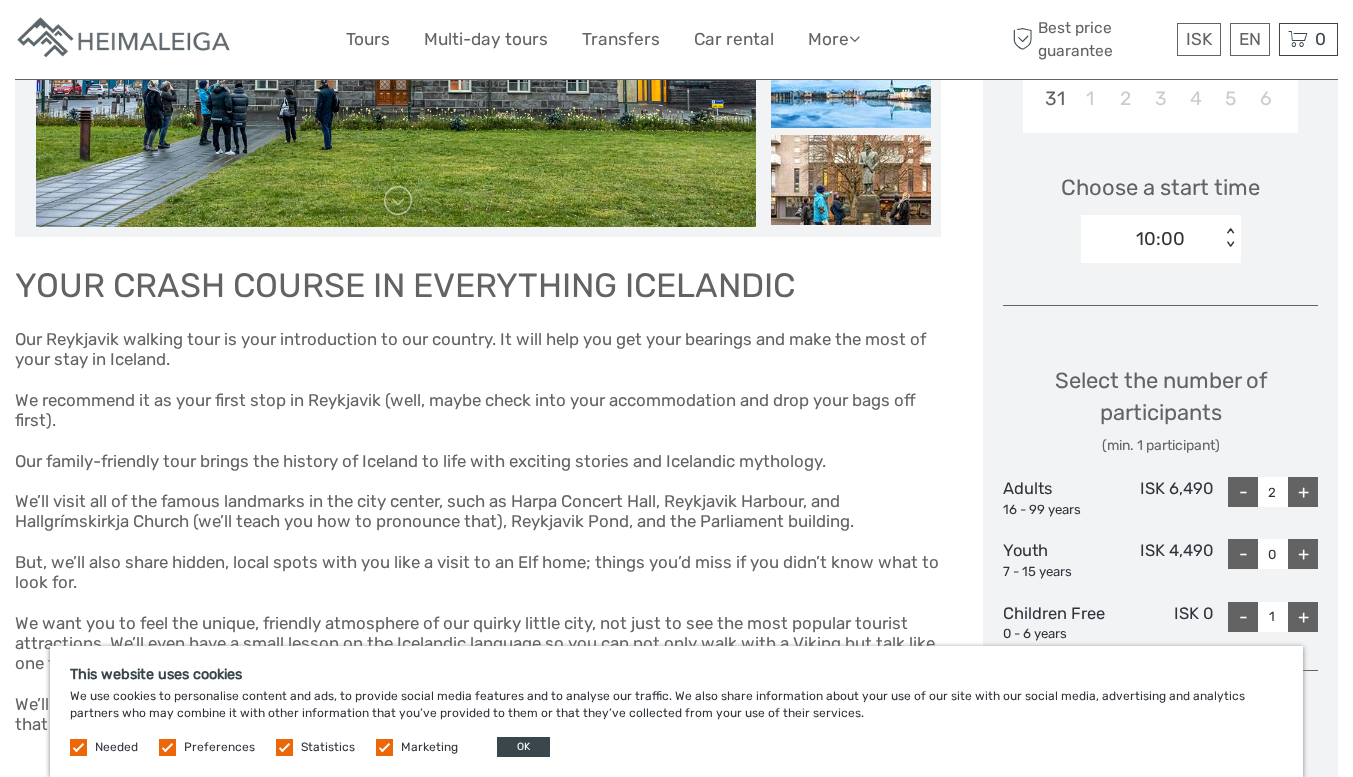 click on "+" at bounding box center [1303, 492] 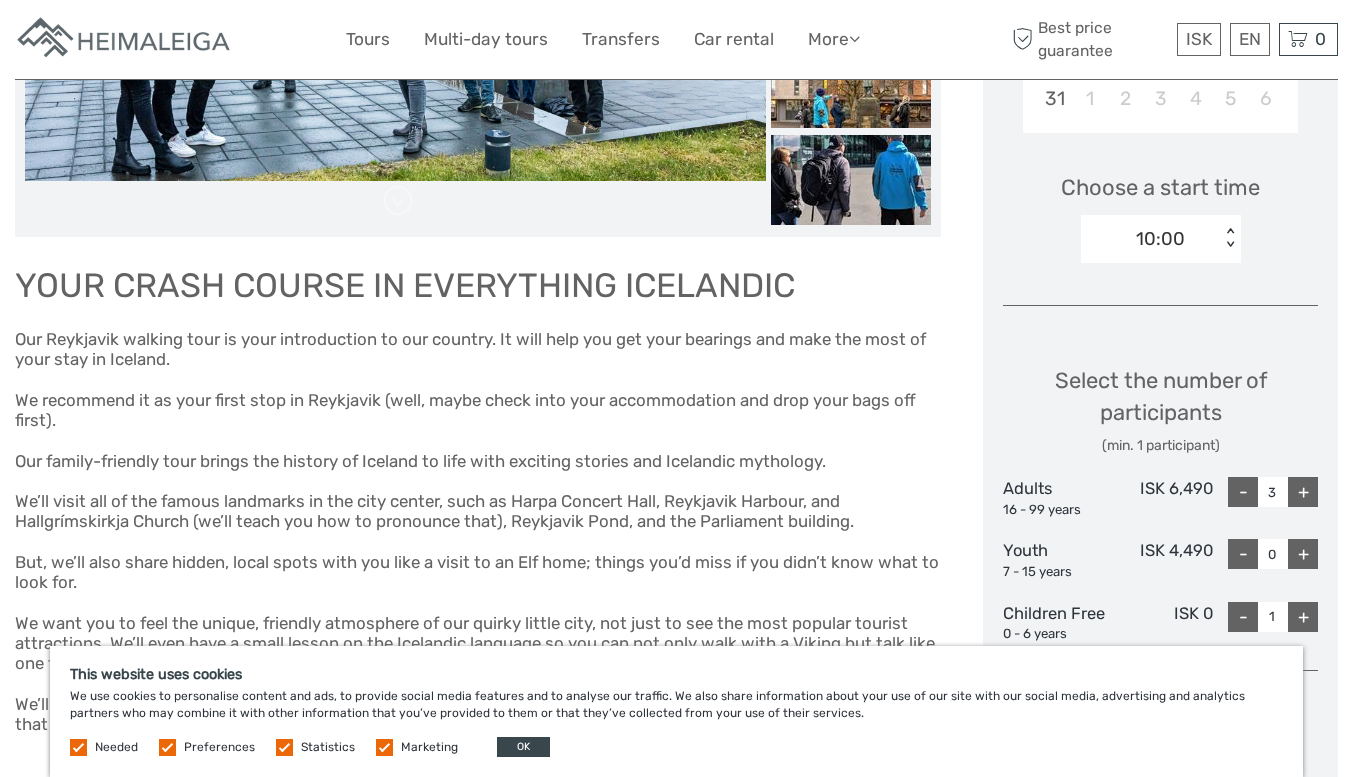 click on "-" at bounding box center [1243, 492] 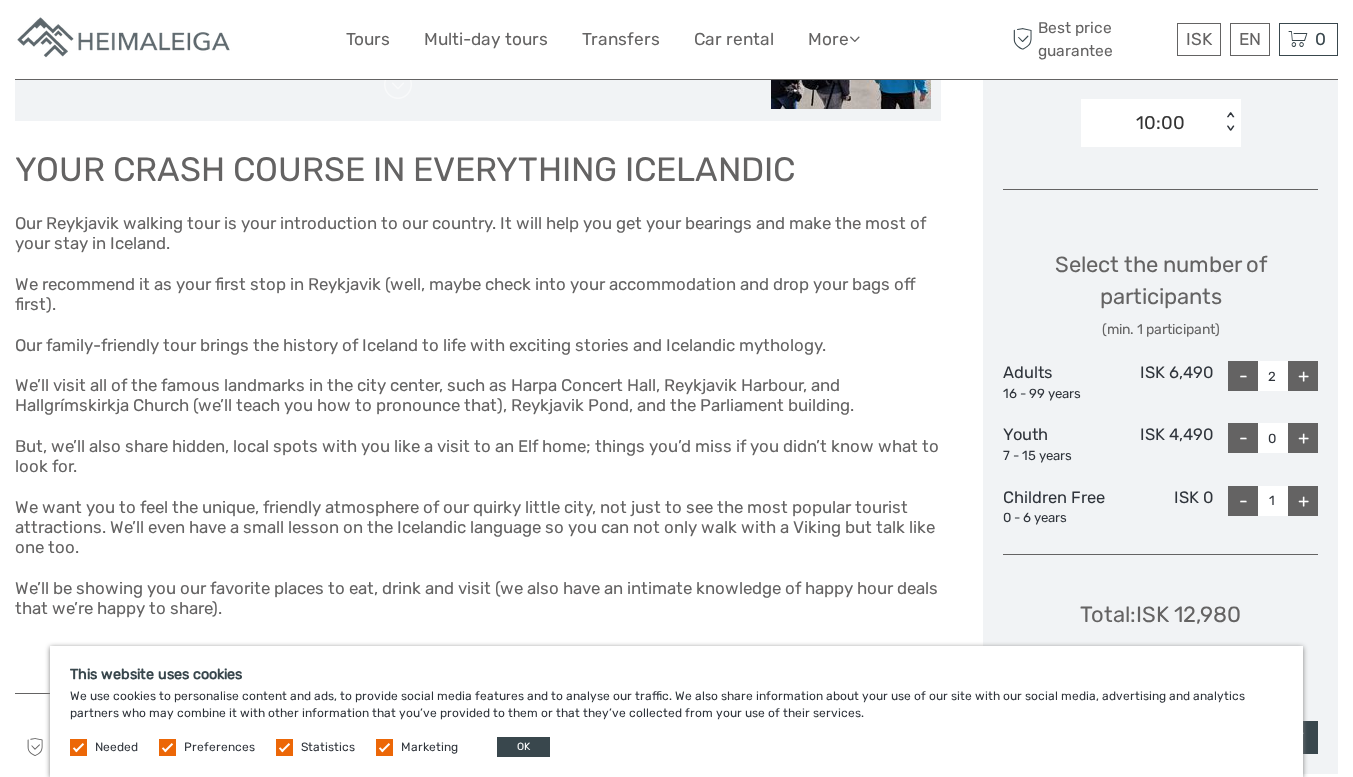 scroll, scrollTop: 600, scrollLeft: 0, axis: vertical 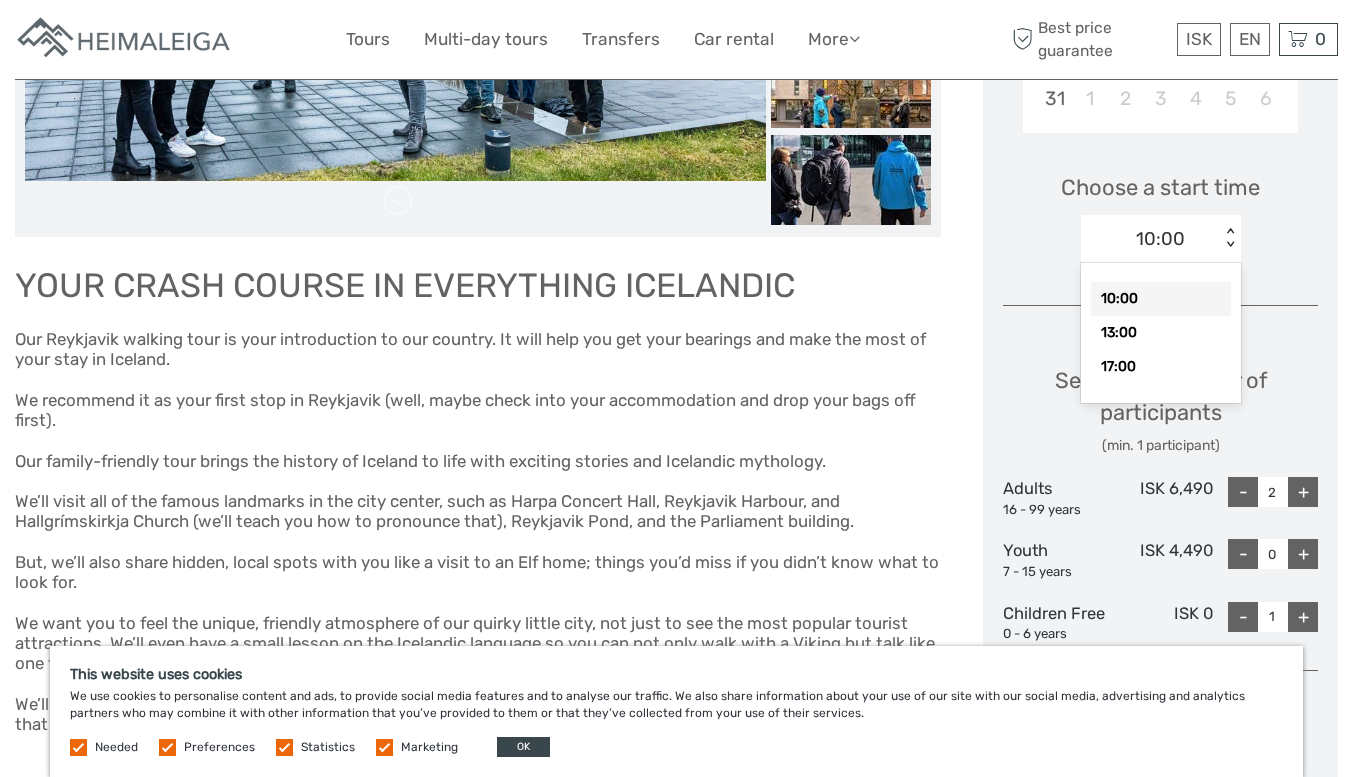 click on "10:00" at bounding box center [1160, 239] 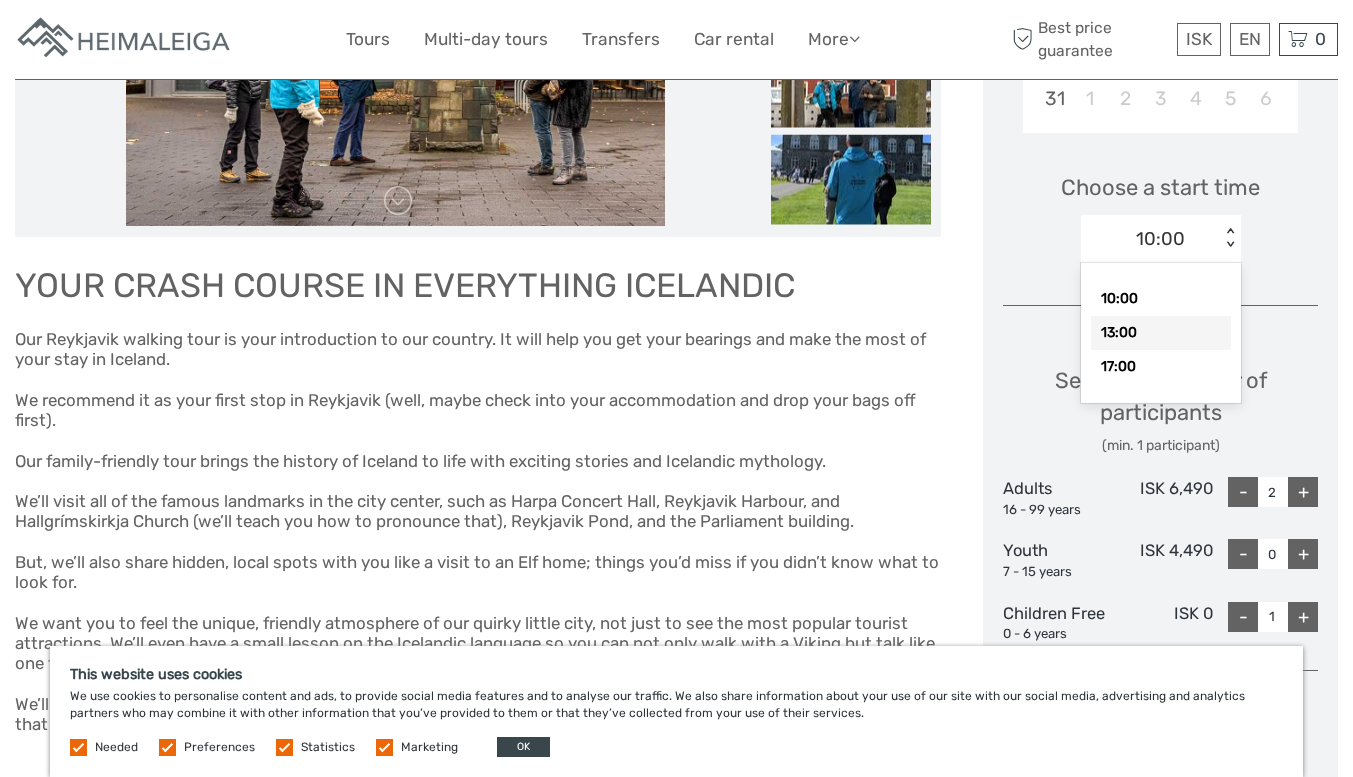 scroll, scrollTop: 500, scrollLeft: 0, axis: vertical 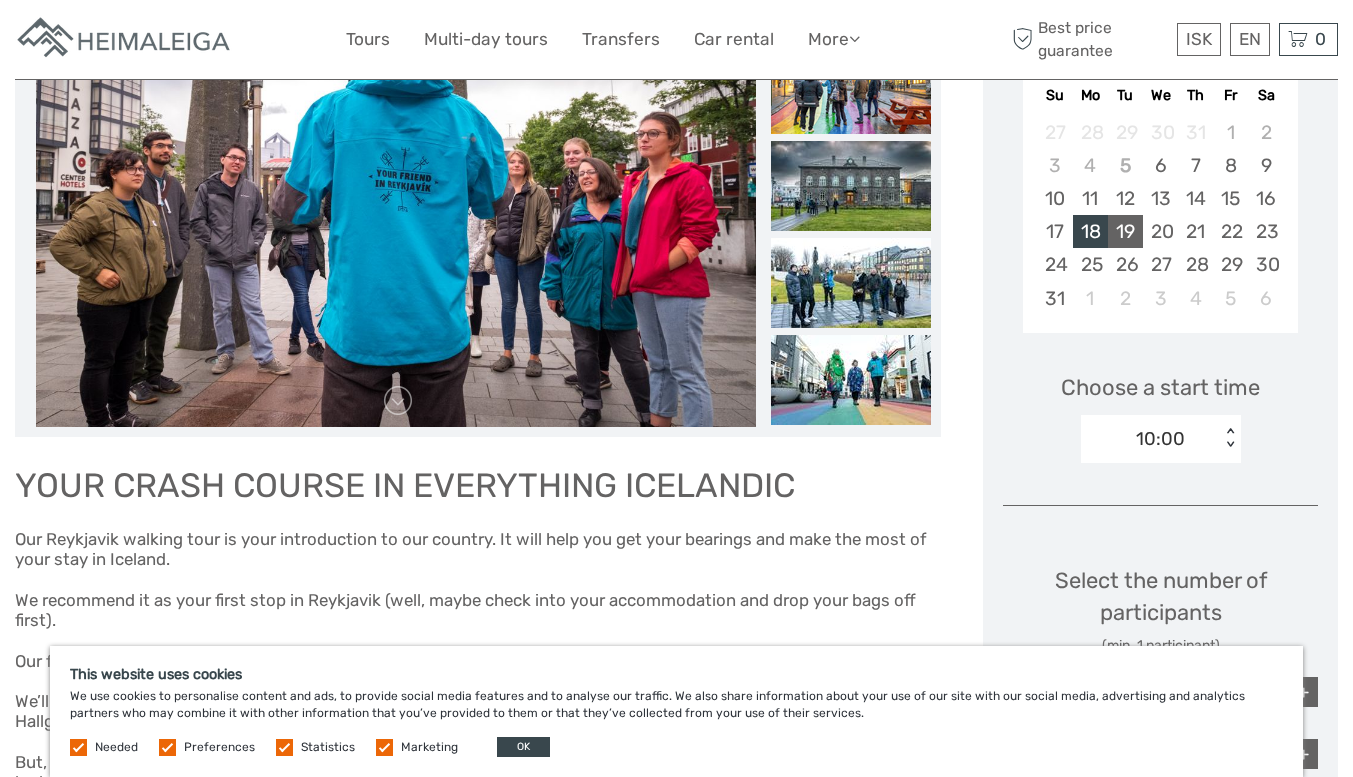 click on "19" at bounding box center [1125, 231] 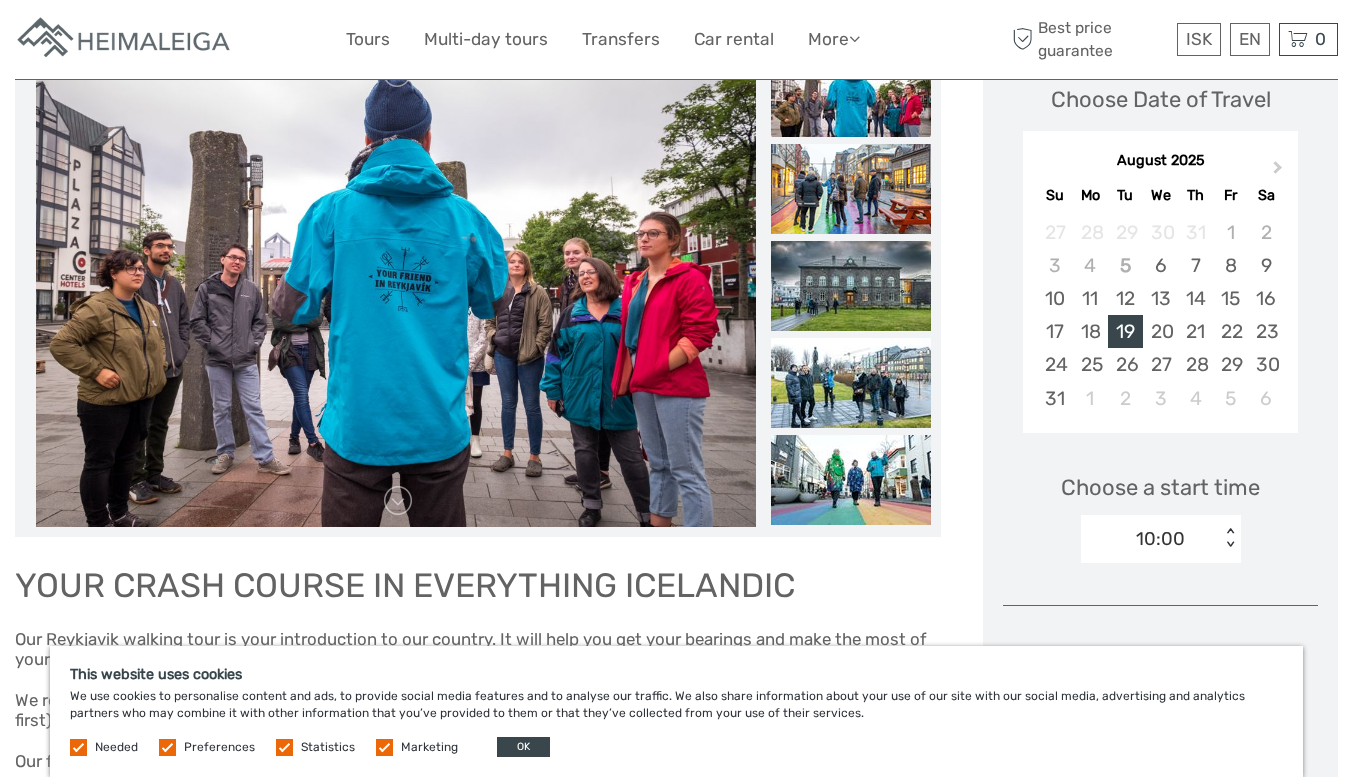 scroll, scrollTop: 200, scrollLeft: 0, axis: vertical 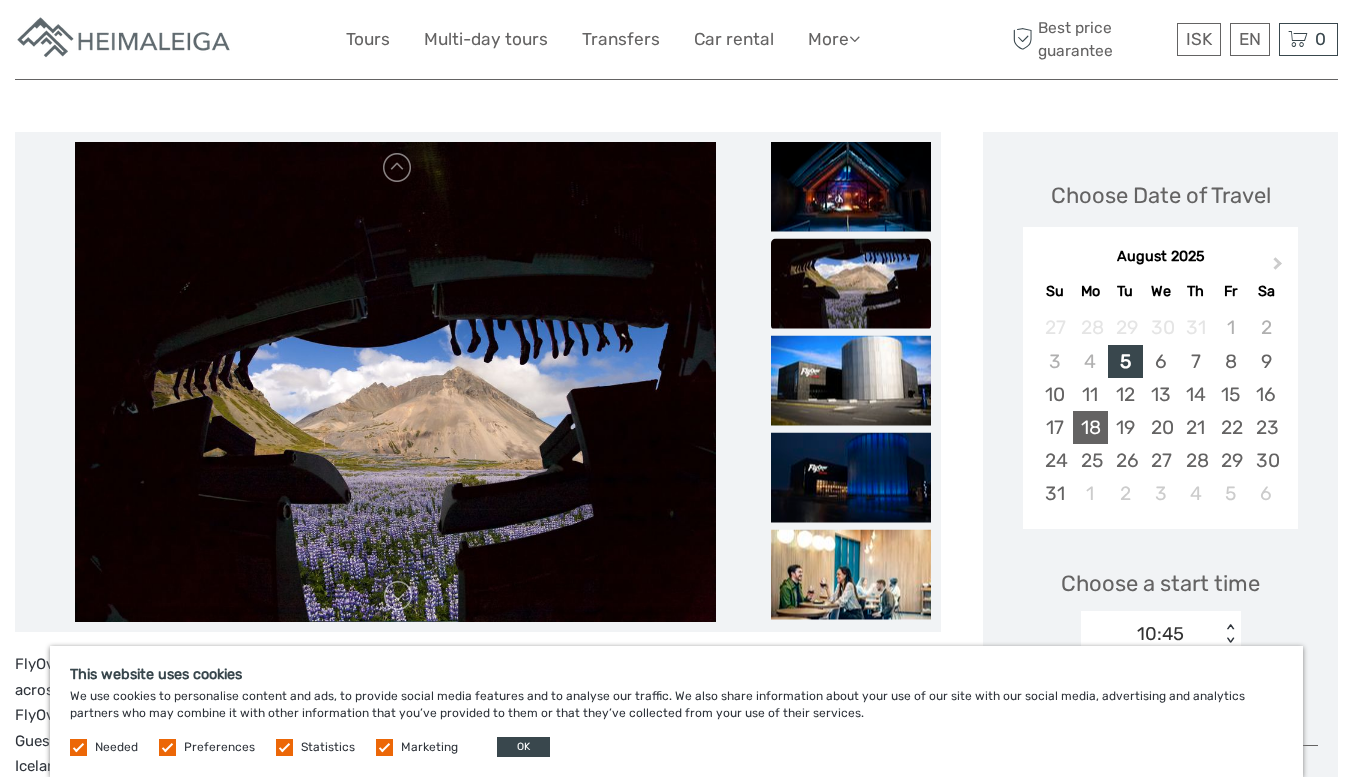 click on "18" at bounding box center [1090, 427] 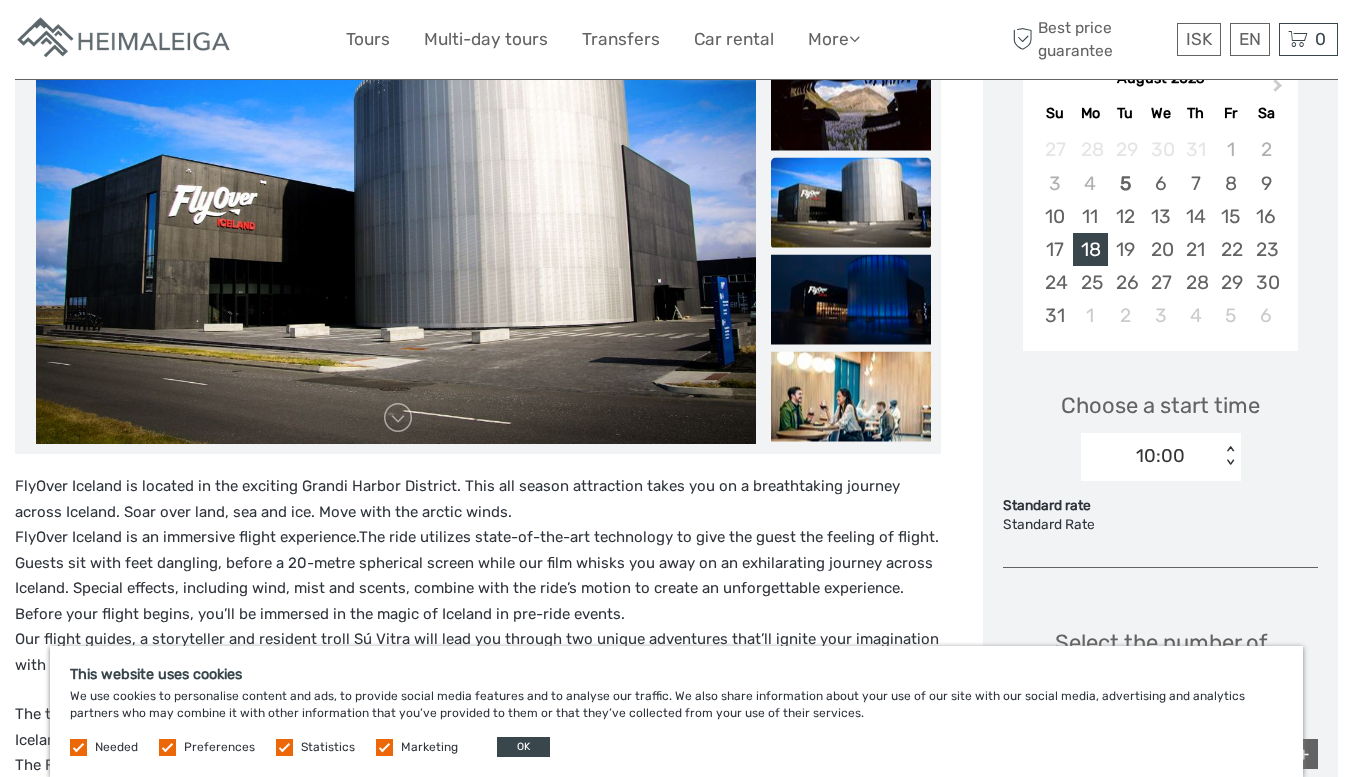 scroll, scrollTop: 400, scrollLeft: 0, axis: vertical 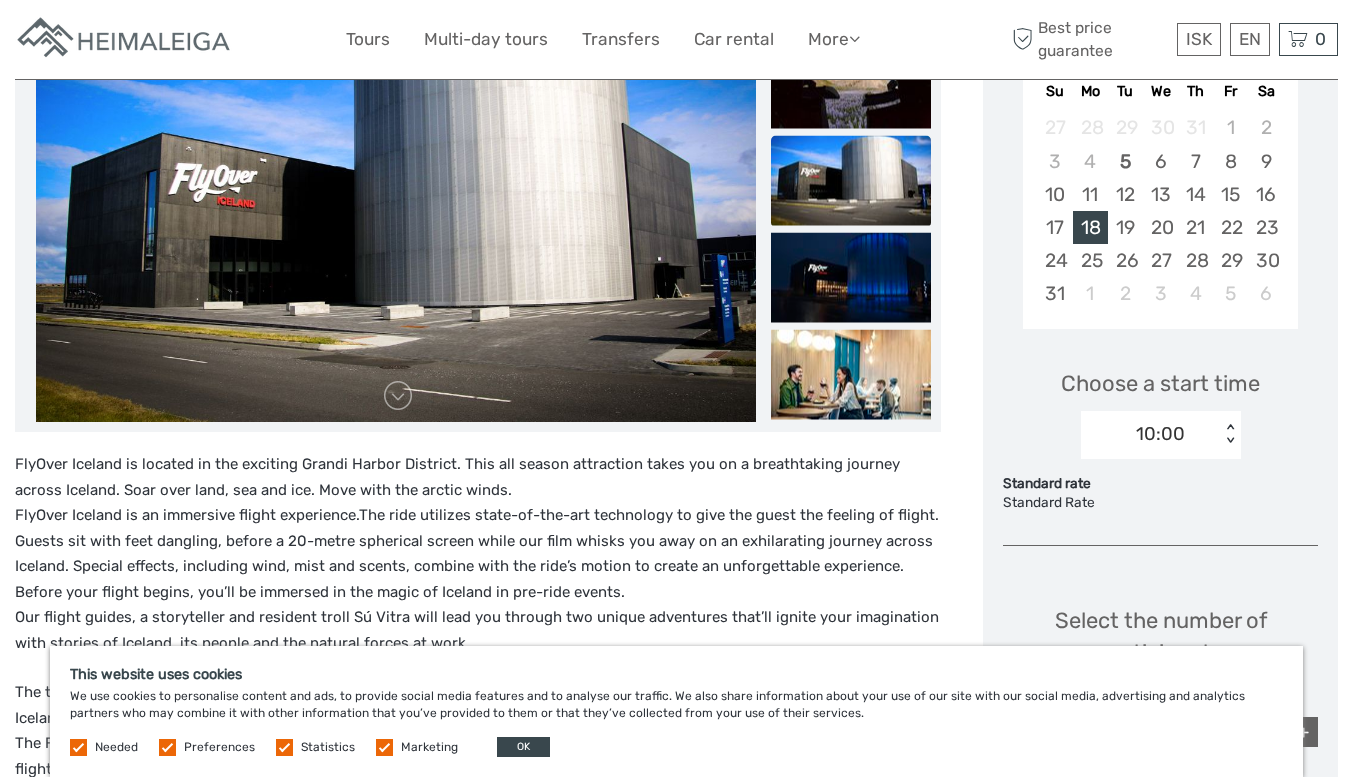 click on "10:00" at bounding box center (1160, 434) 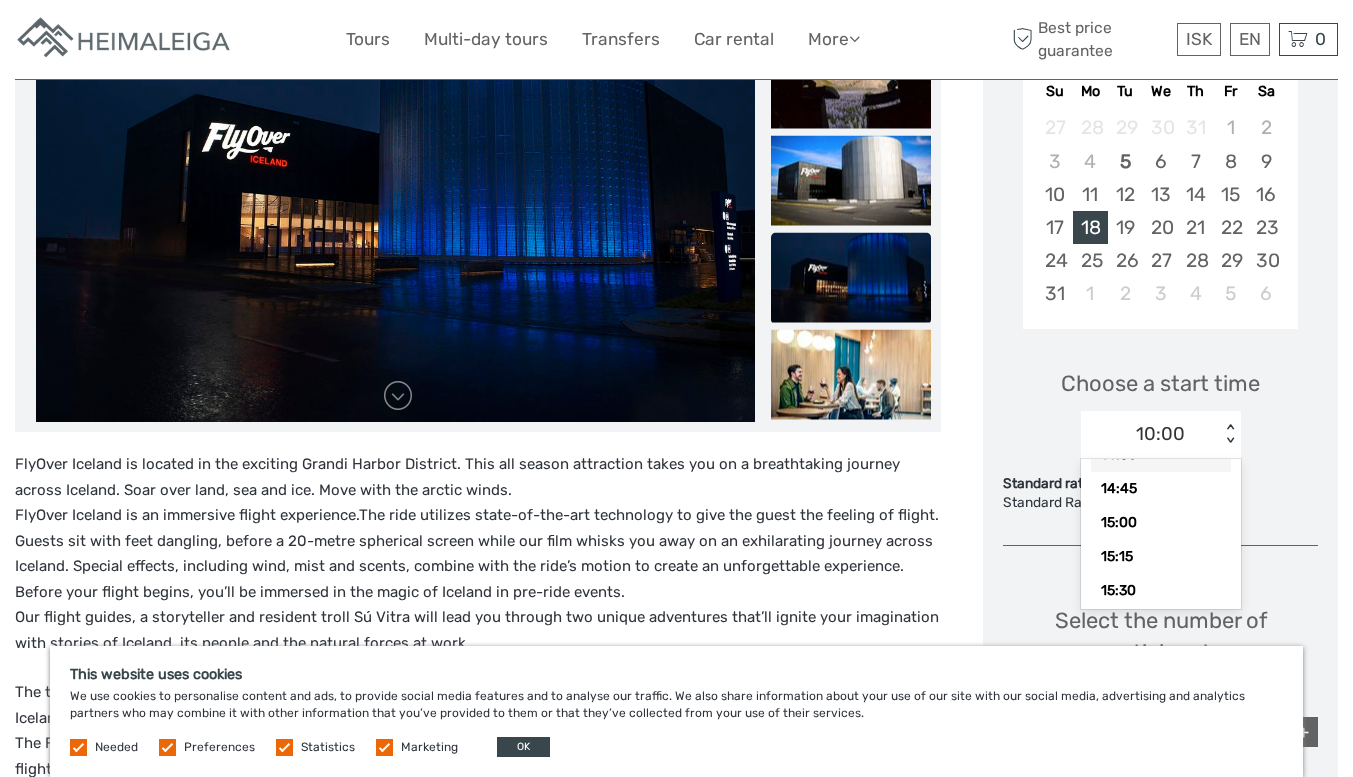 scroll, scrollTop: 600, scrollLeft: 0, axis: vertical 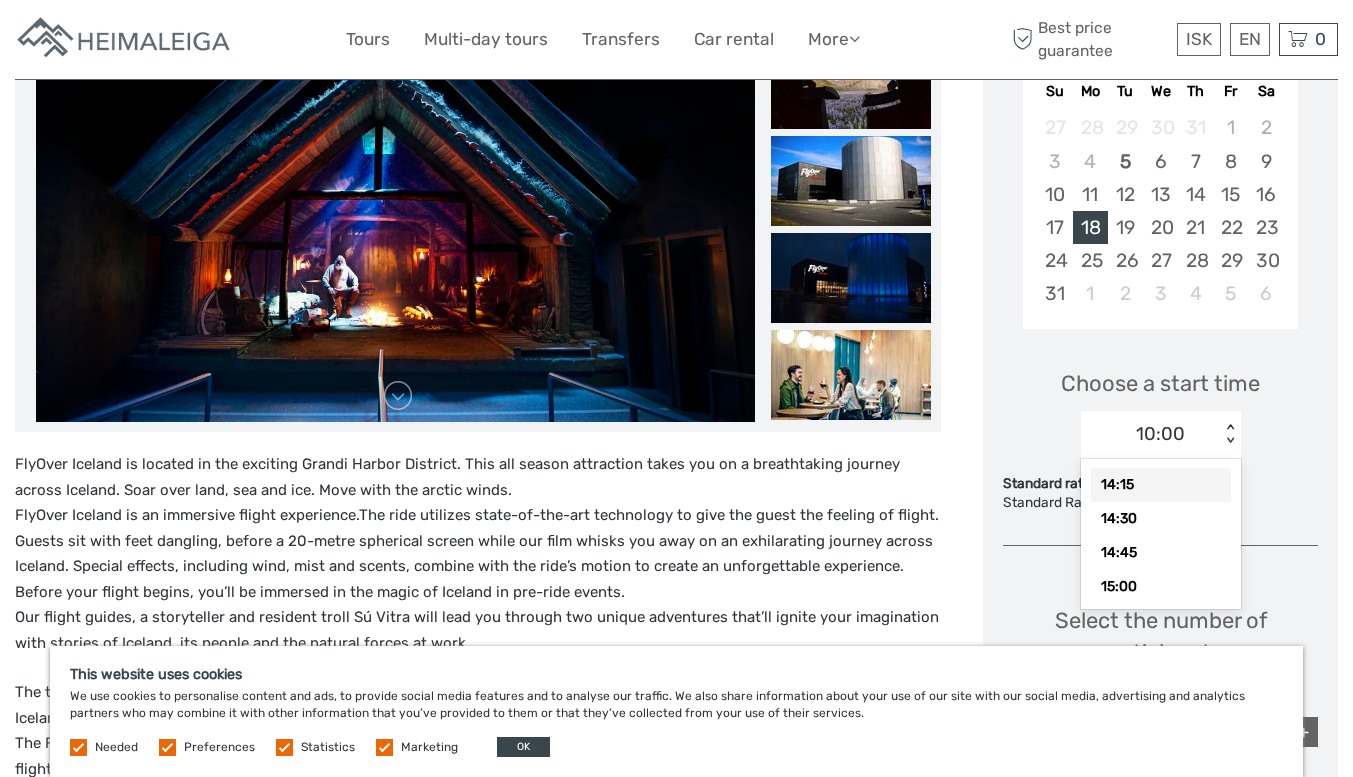 click on "14:15" at bounding box center [1161, 485] 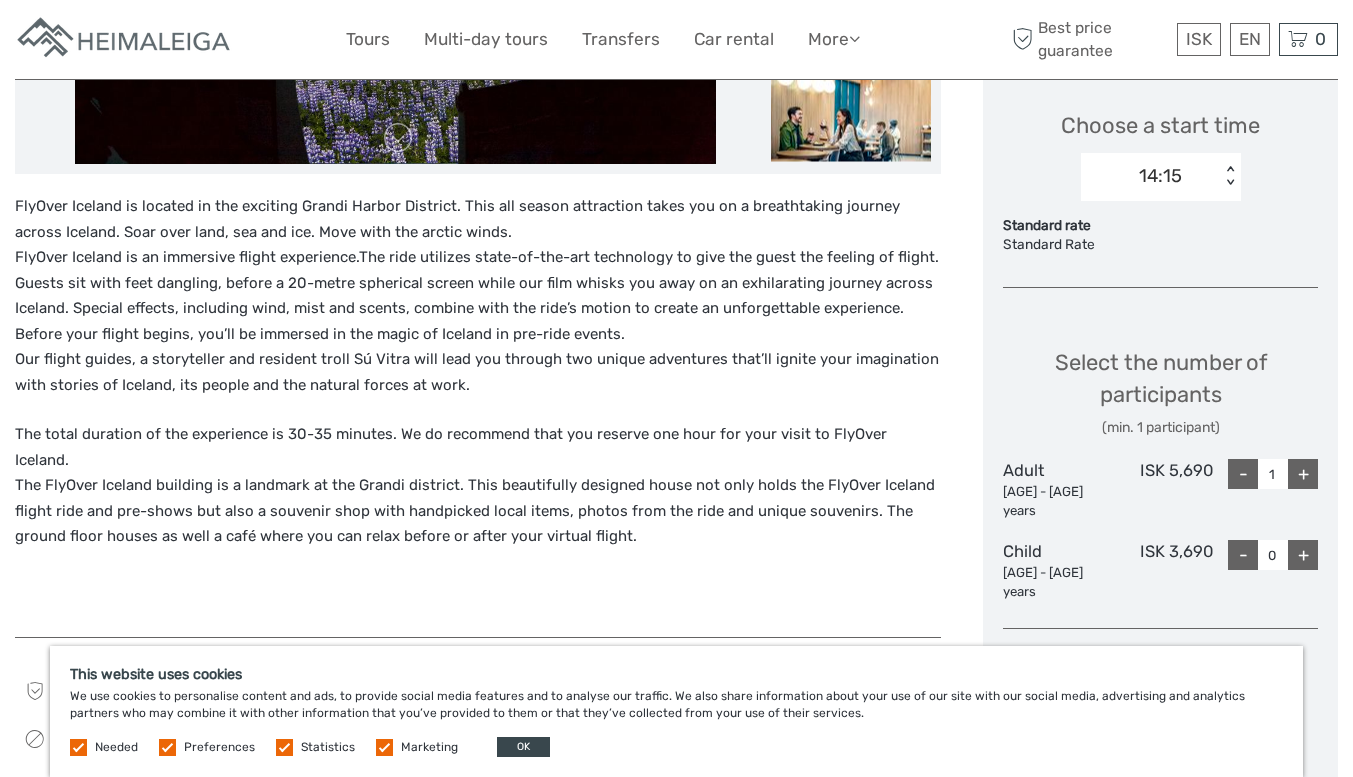 scroll, scrollTop: 700, scrollLeft: 0, axis: vertical 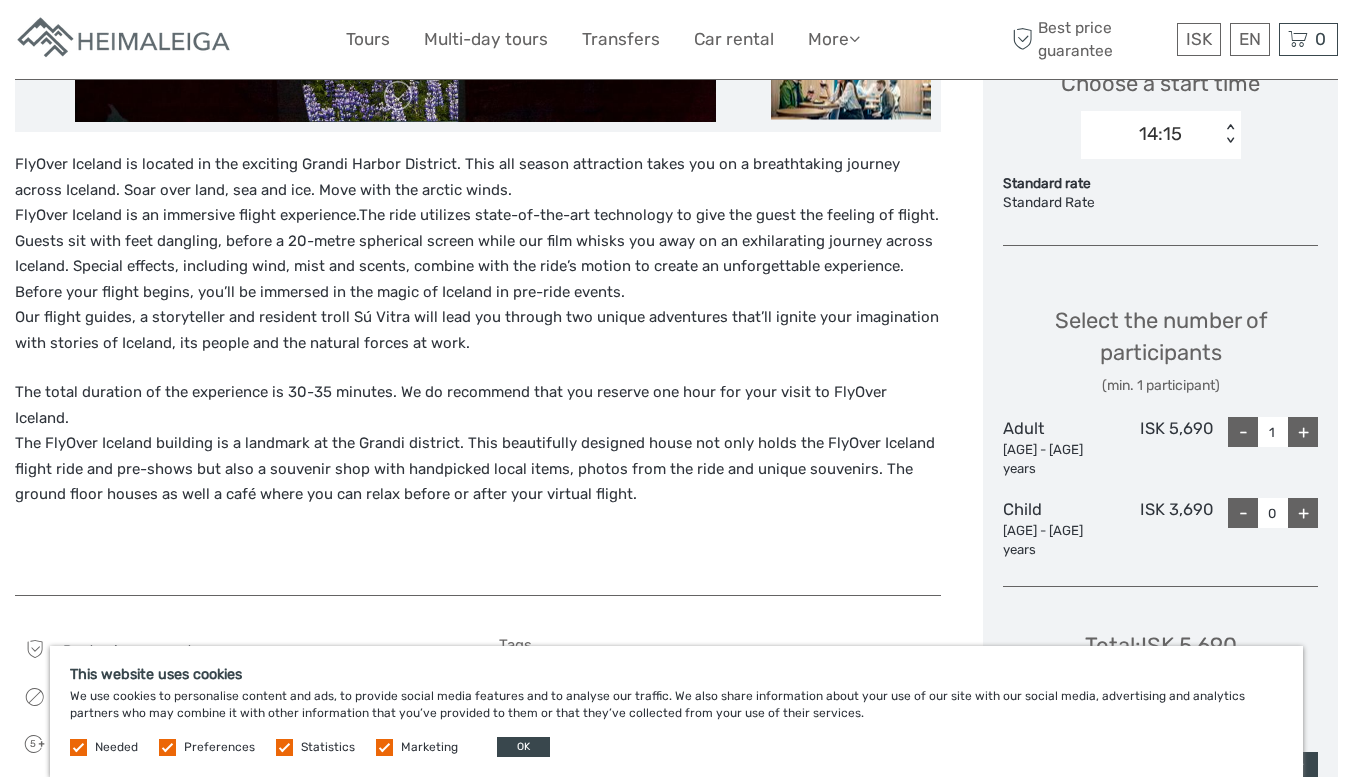 click on "+" at bounding box center [1303, 432] 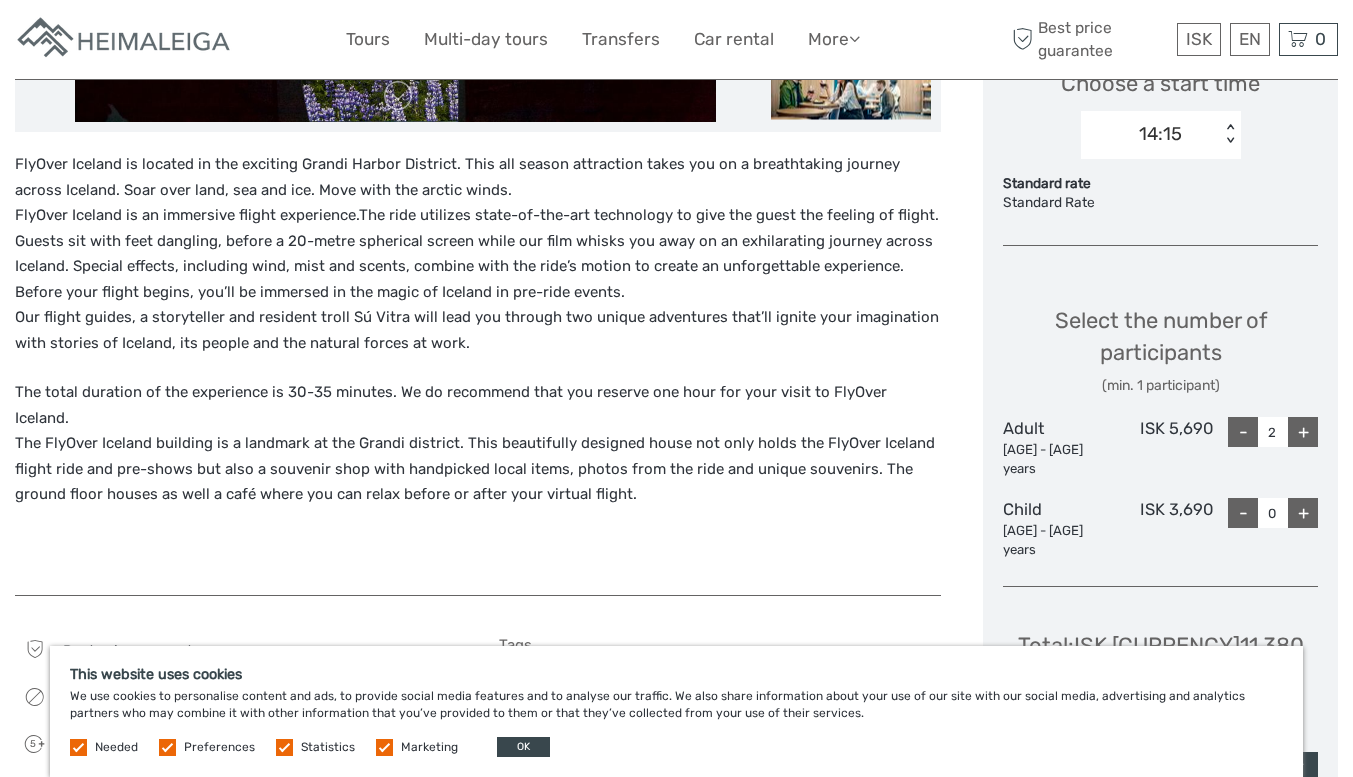 click on "+" at bounding box center (1303, 513) 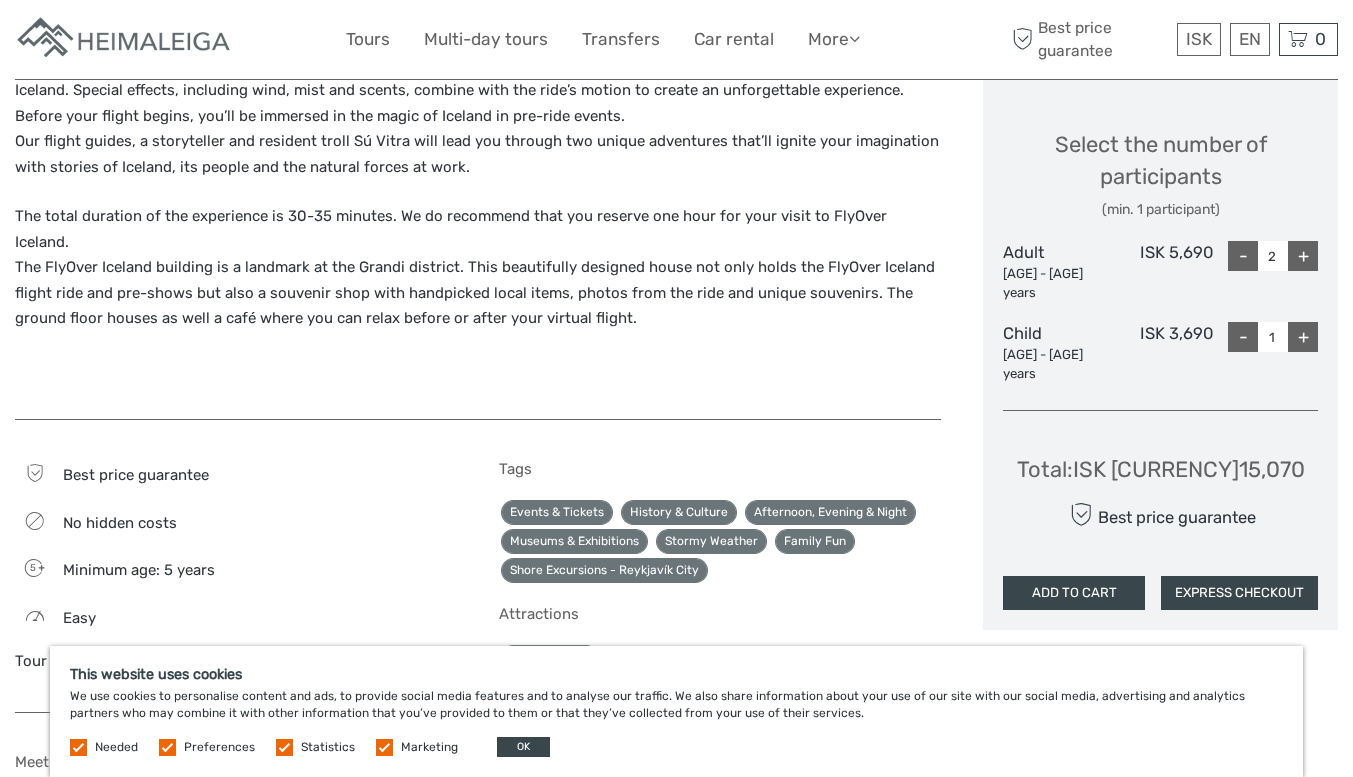 scroll, scrollTop: 900, scrollLeft: 0, axis: vertical 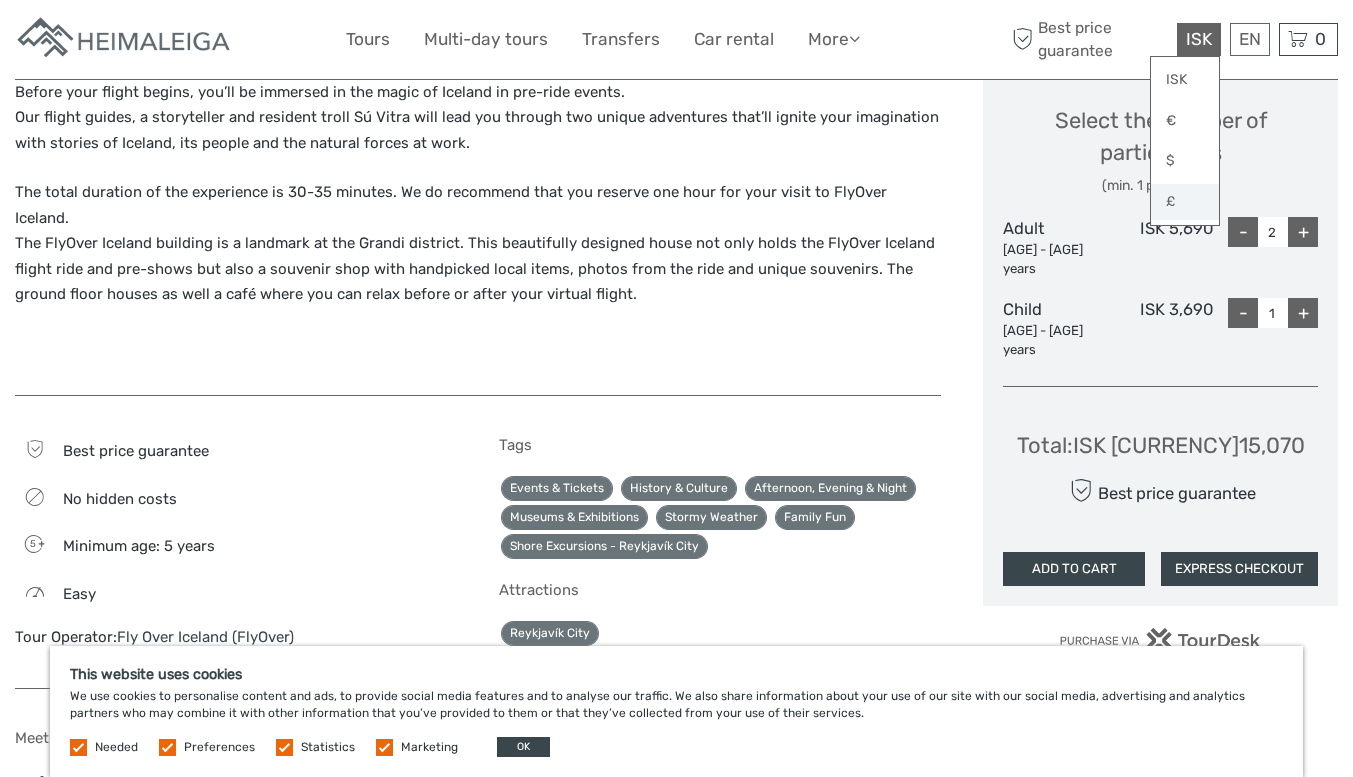 click on "£" at bounding box center (1185, 202) 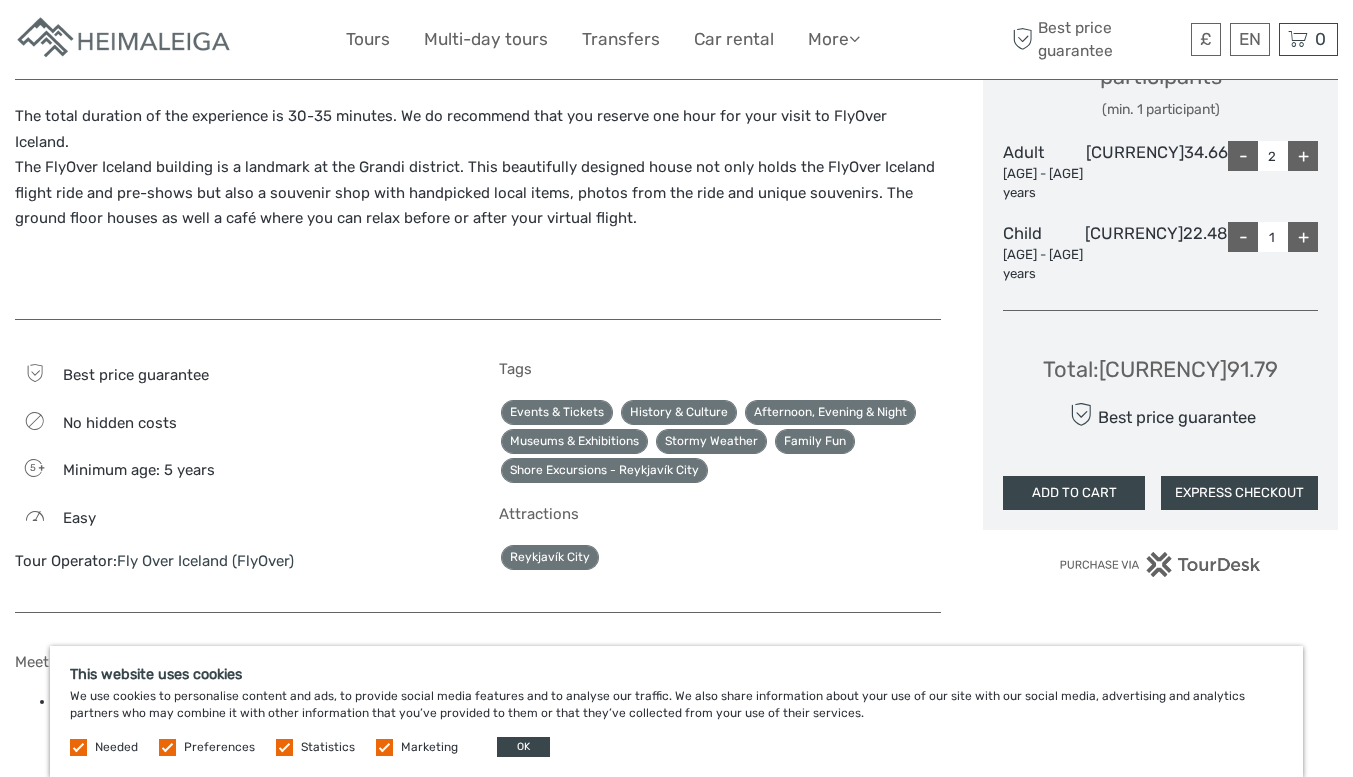 scroll, scrollTop: 1000, scrollLeft: 0, axis: vertical 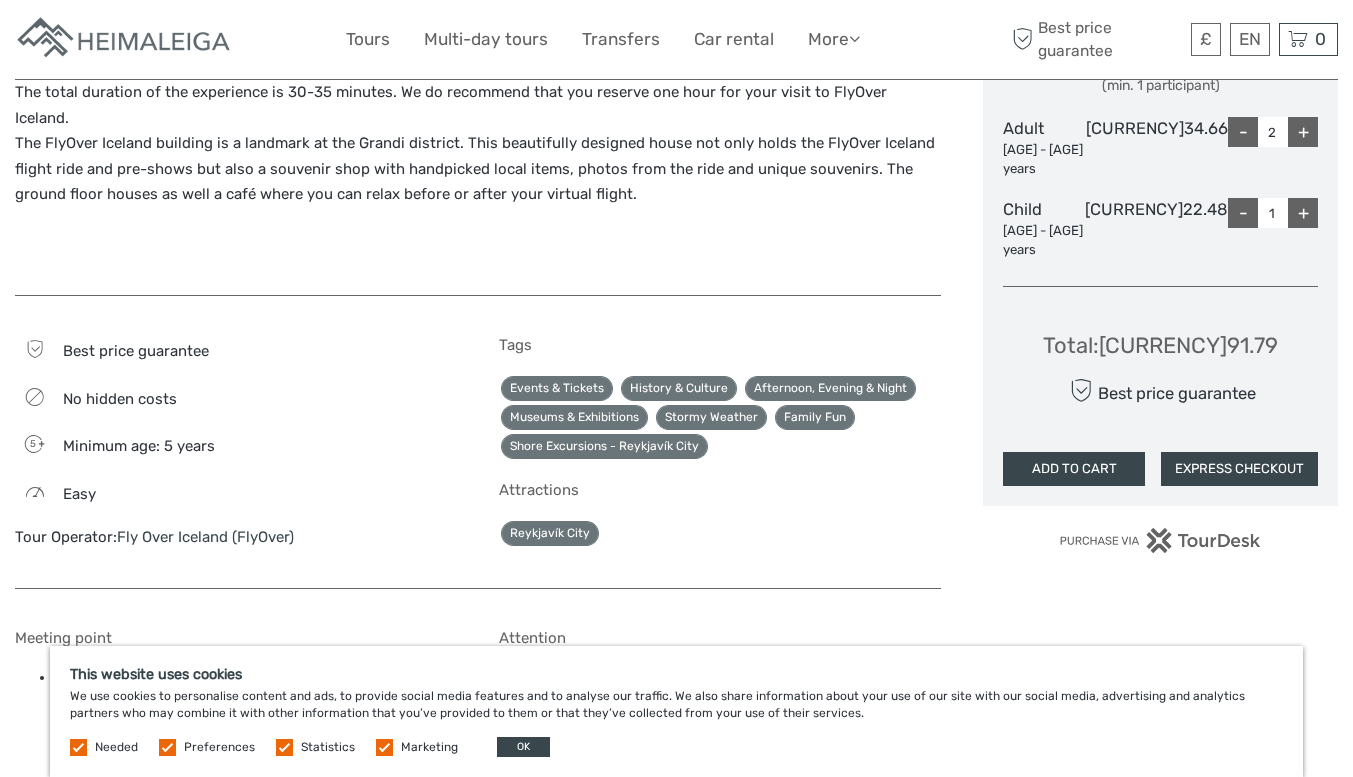 click on "ADD TO CART" at bounding box center (1074, 469) 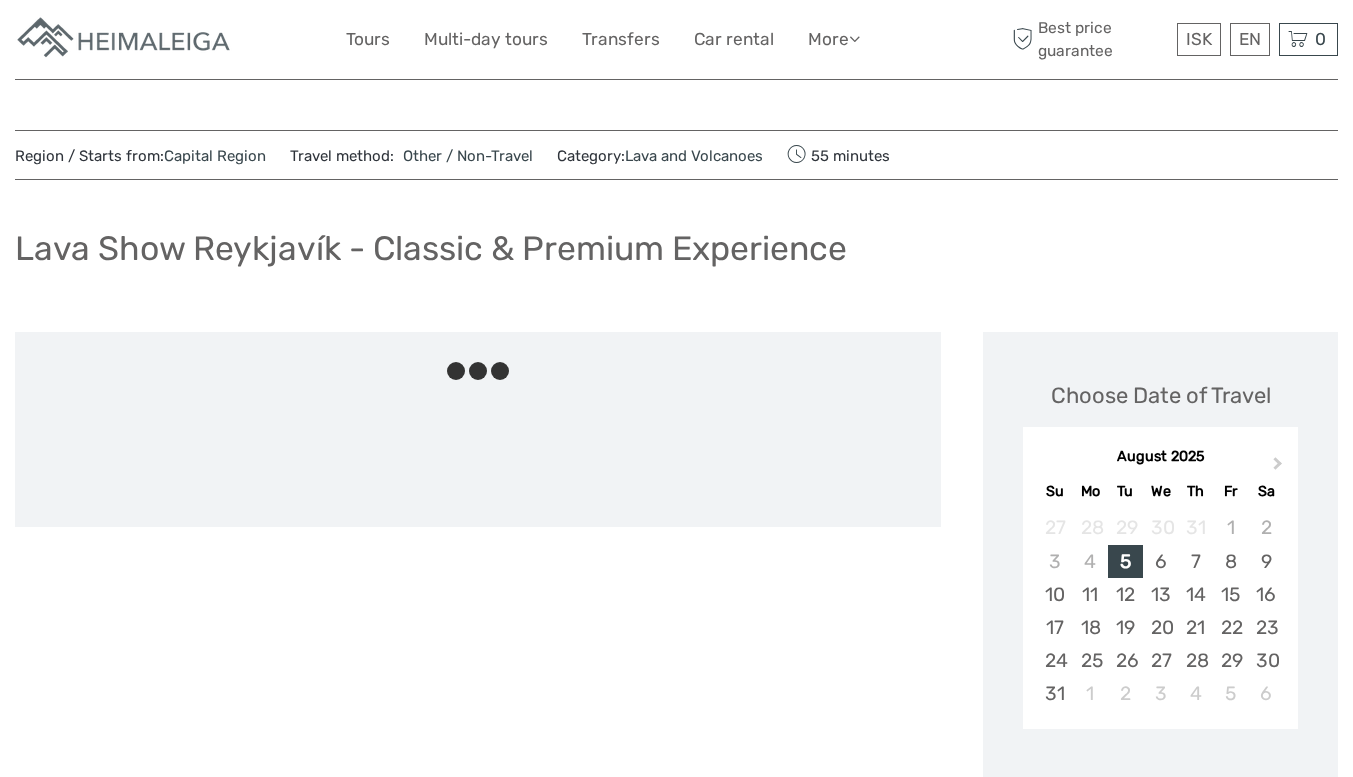 scroll, scrollTop: 0, scrollLeft: 0, axis: both 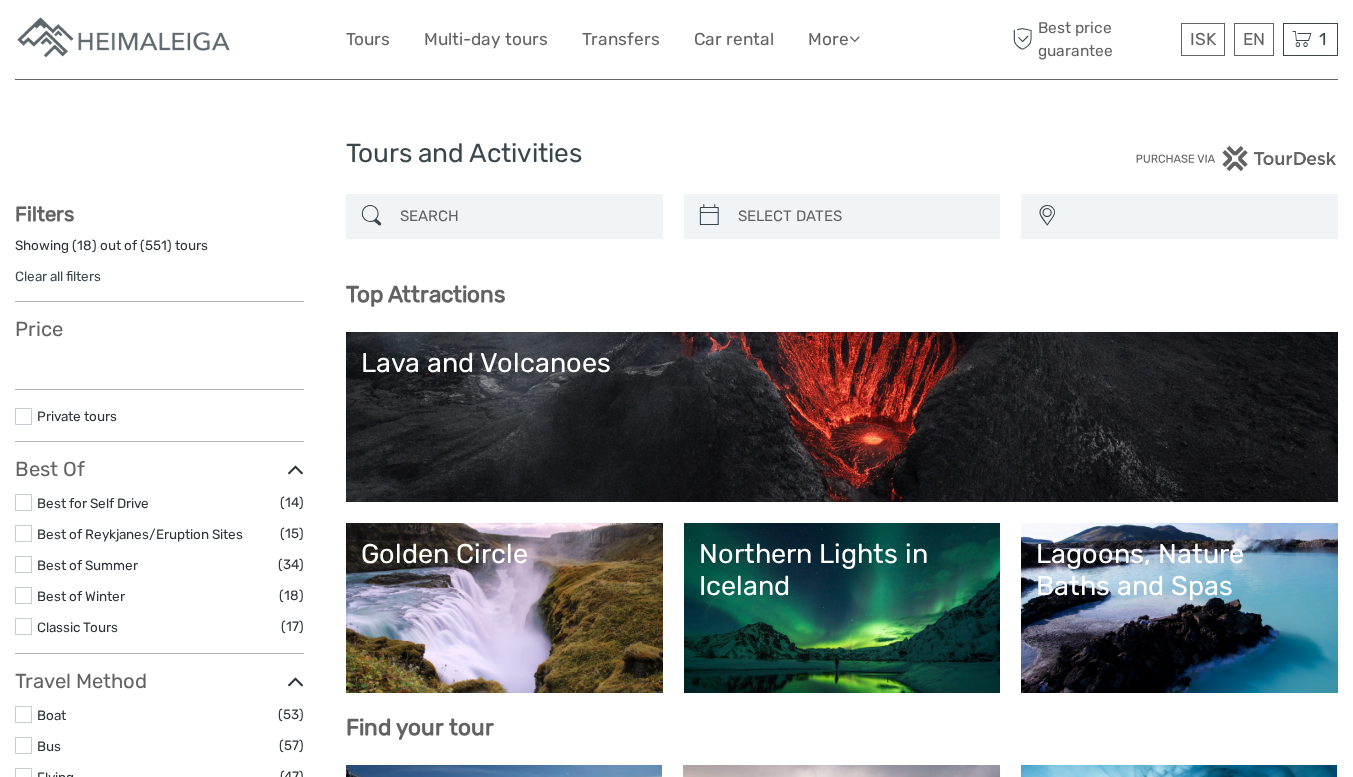 select 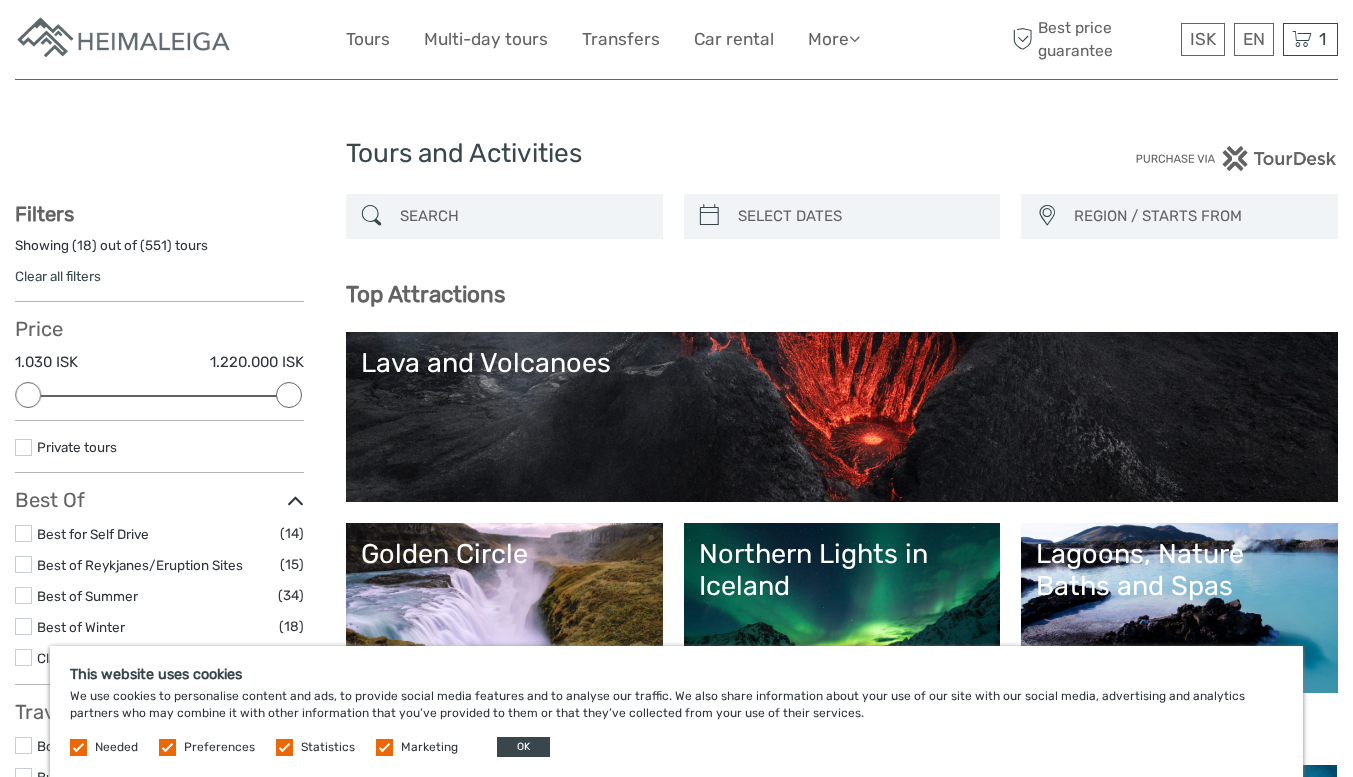 scroll, scrollTop: 100, scrollLeft: 0, axis: vertical 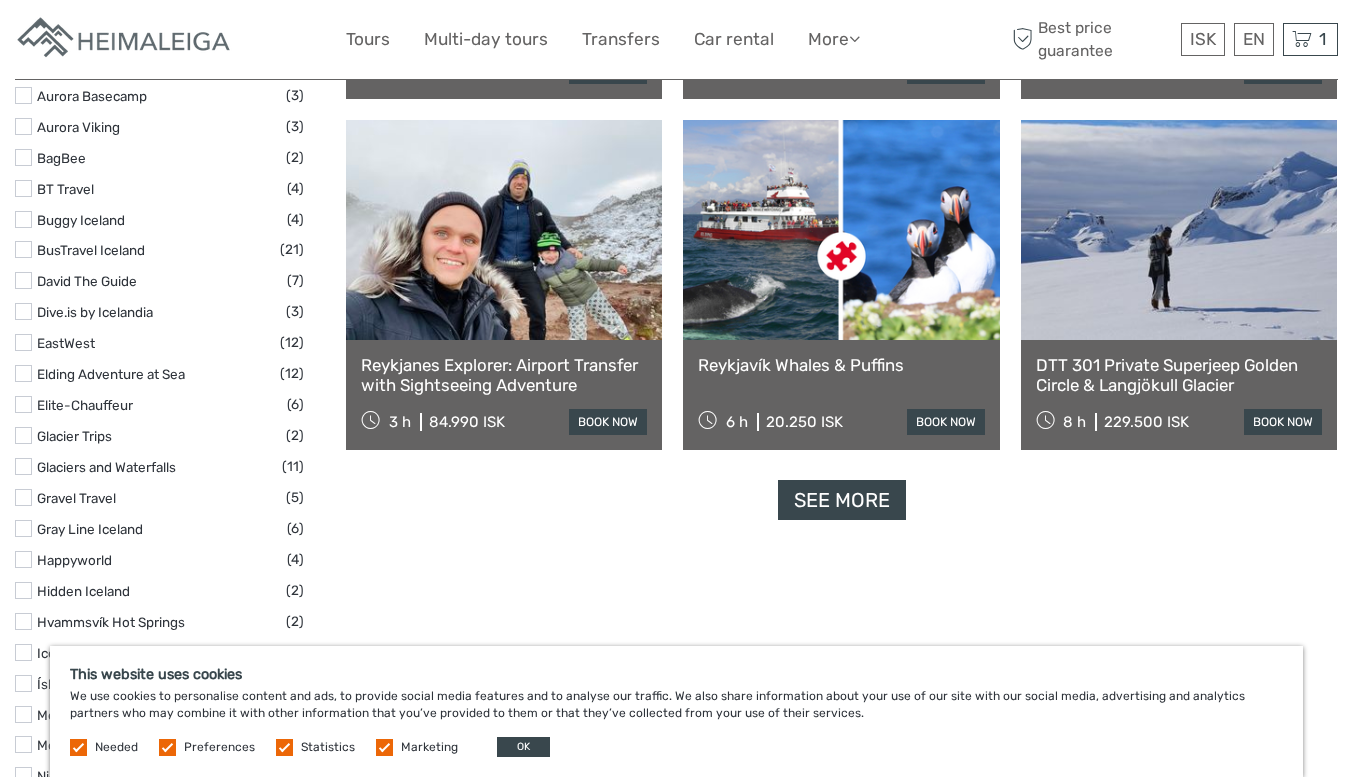 click on "See more" at bounding box center [842, 500] 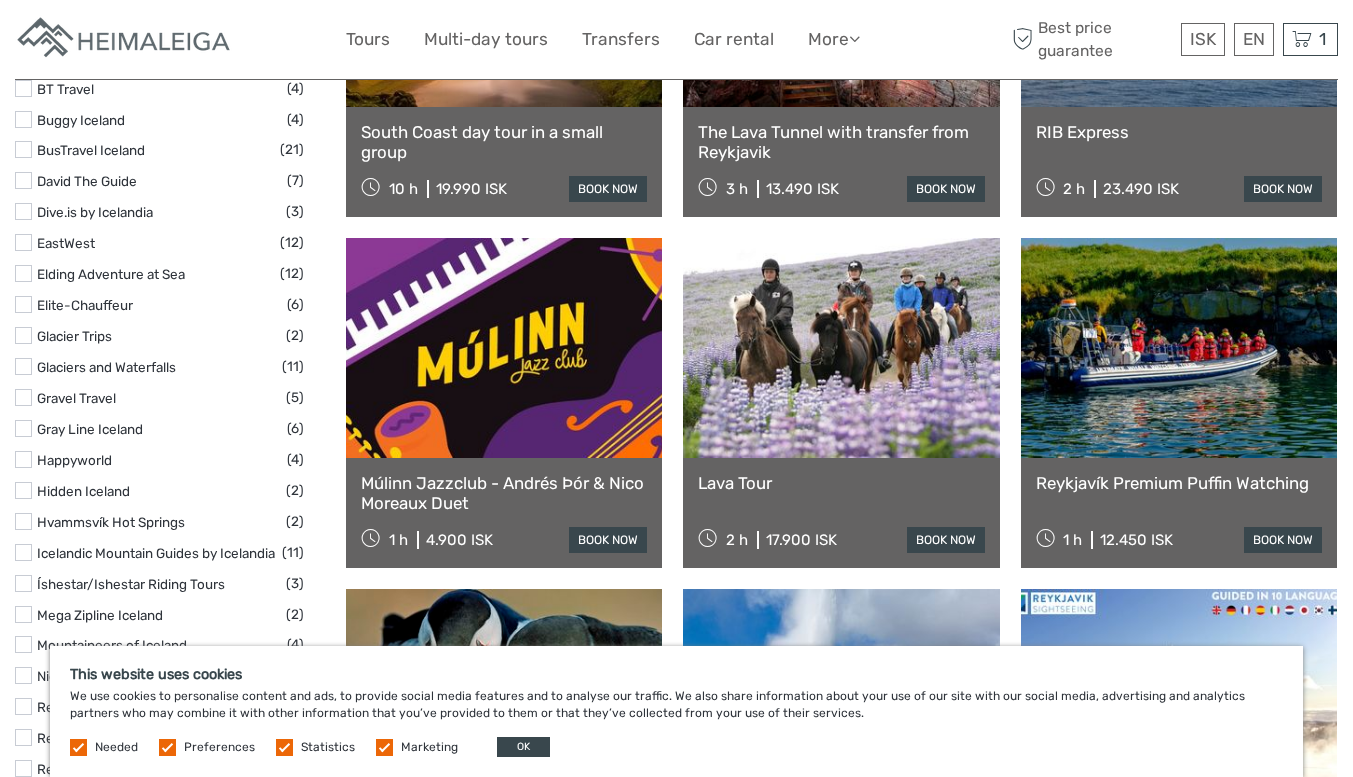 scroll, scrollTop: 2600, scrollLeft: 0, axis: vertical 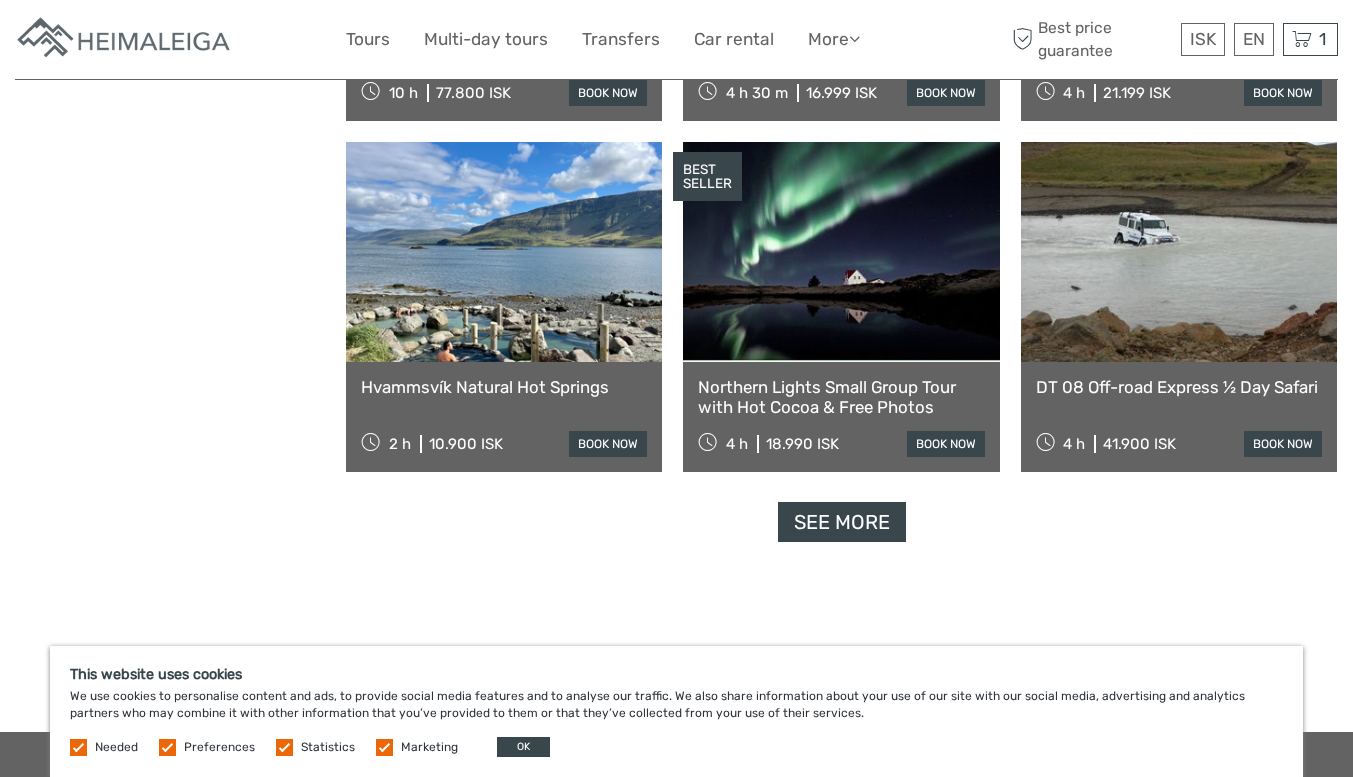 click on "See more" at bounding box center [842, 522] 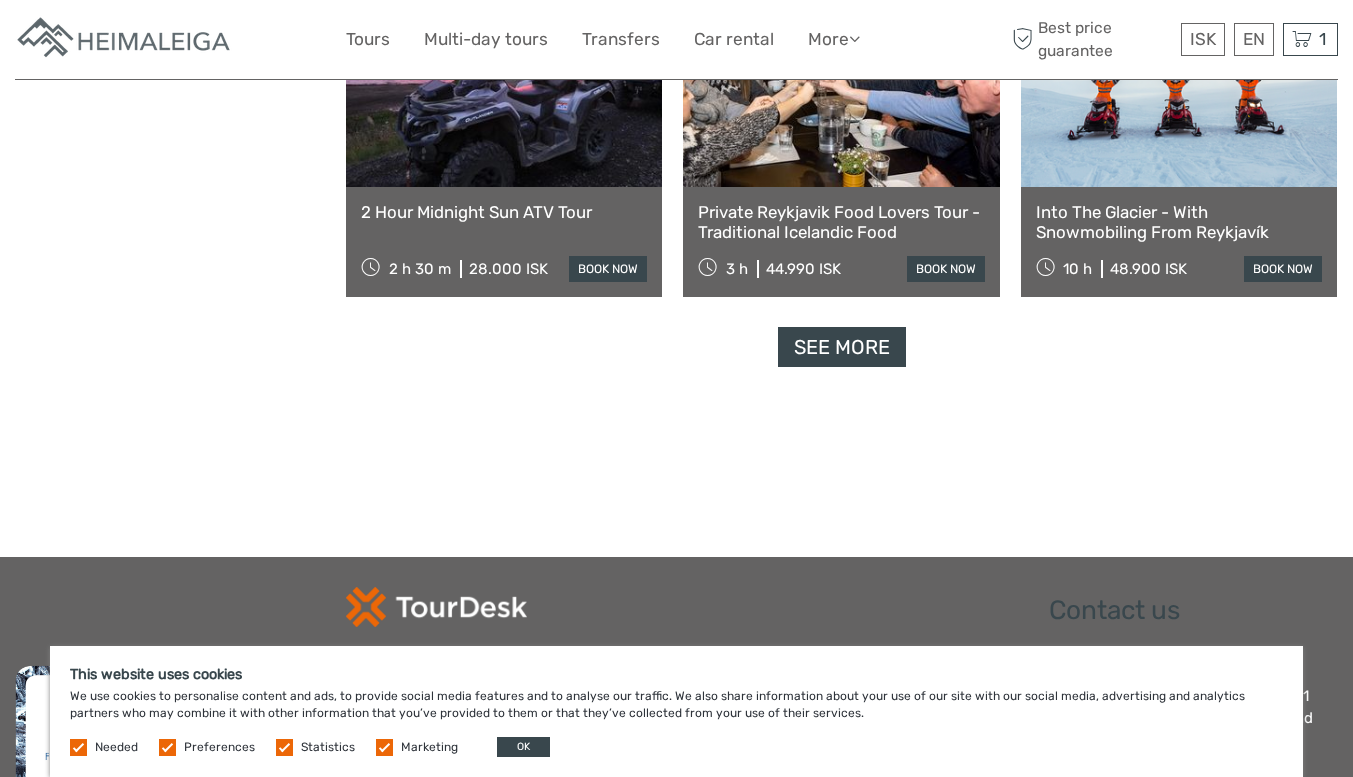 scroll, scrollTop: 6300, scrollLeft: 0, axis: vertical 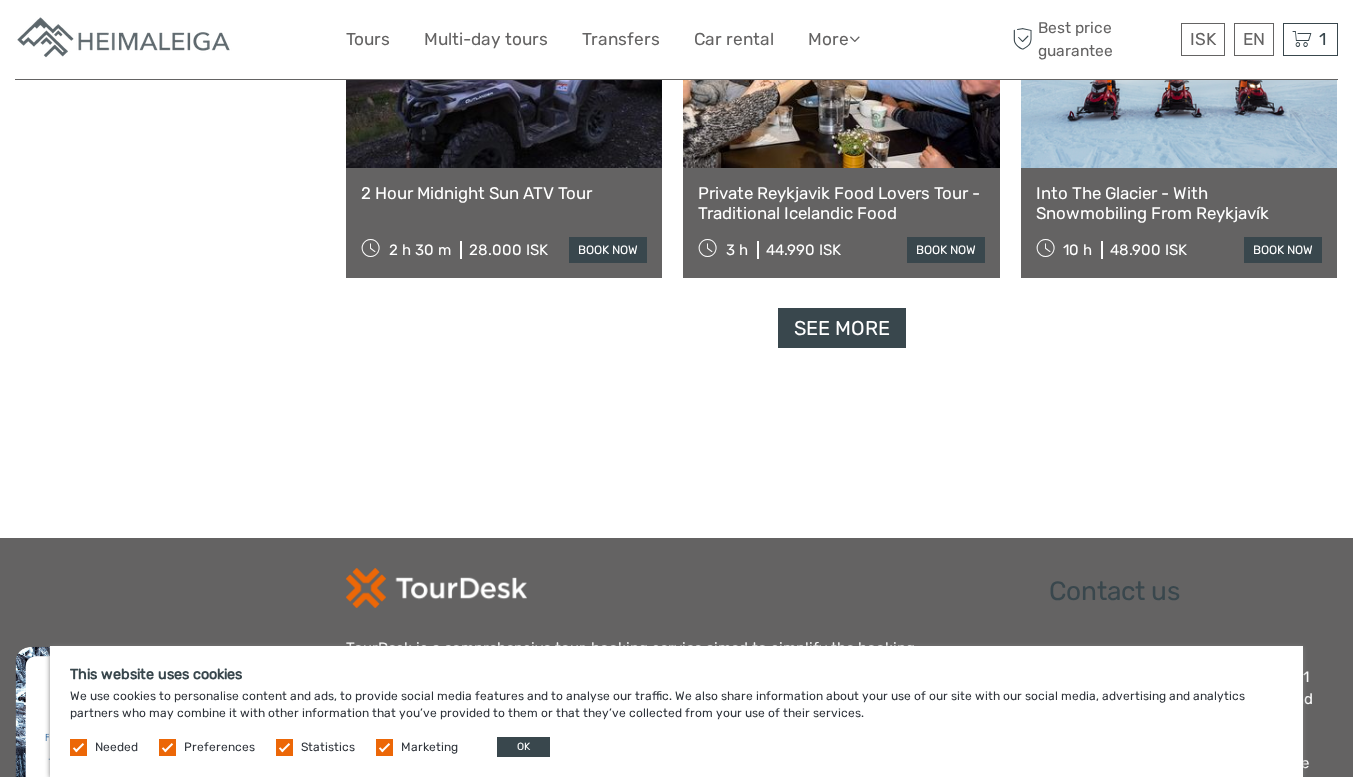 click on "See more" at bounding box center (842, 328) 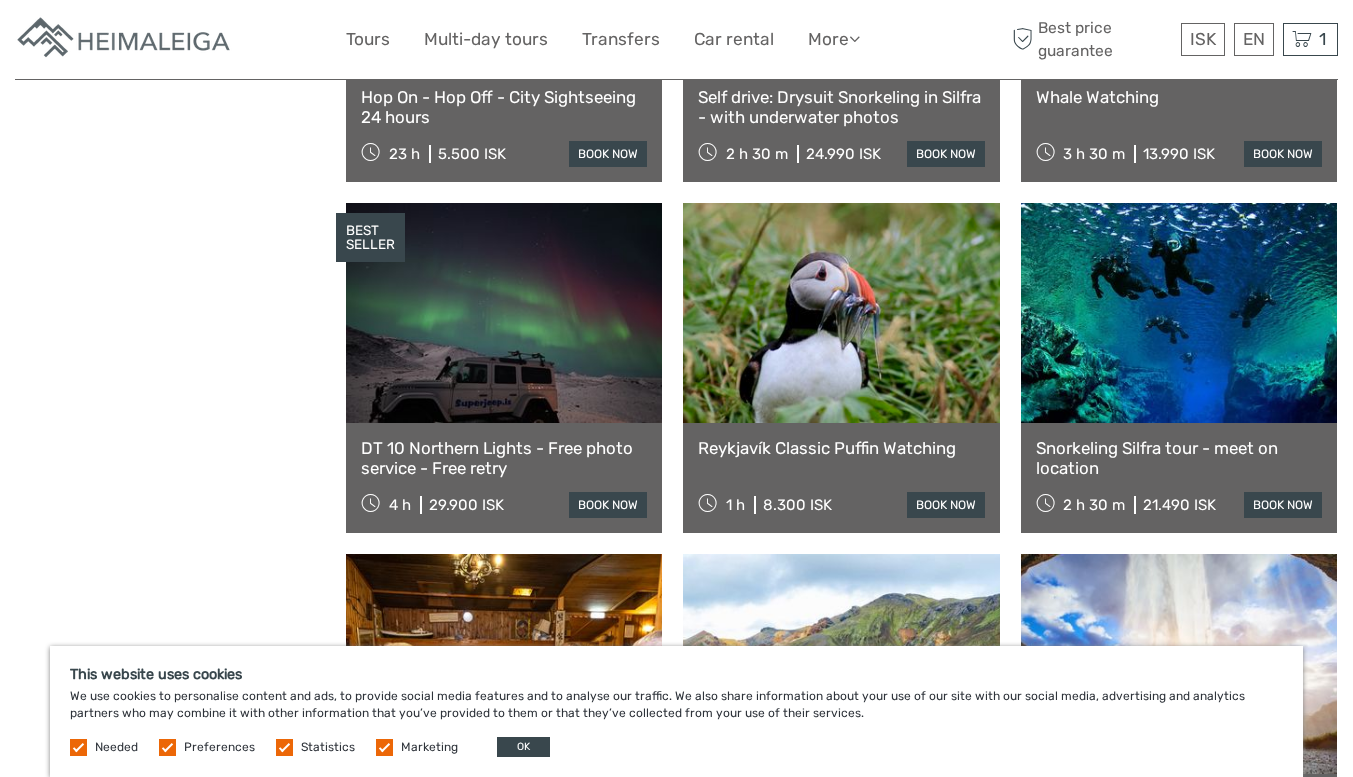 scroll, scrollTop: 7900, scrollLeft: 0, axis: vertical 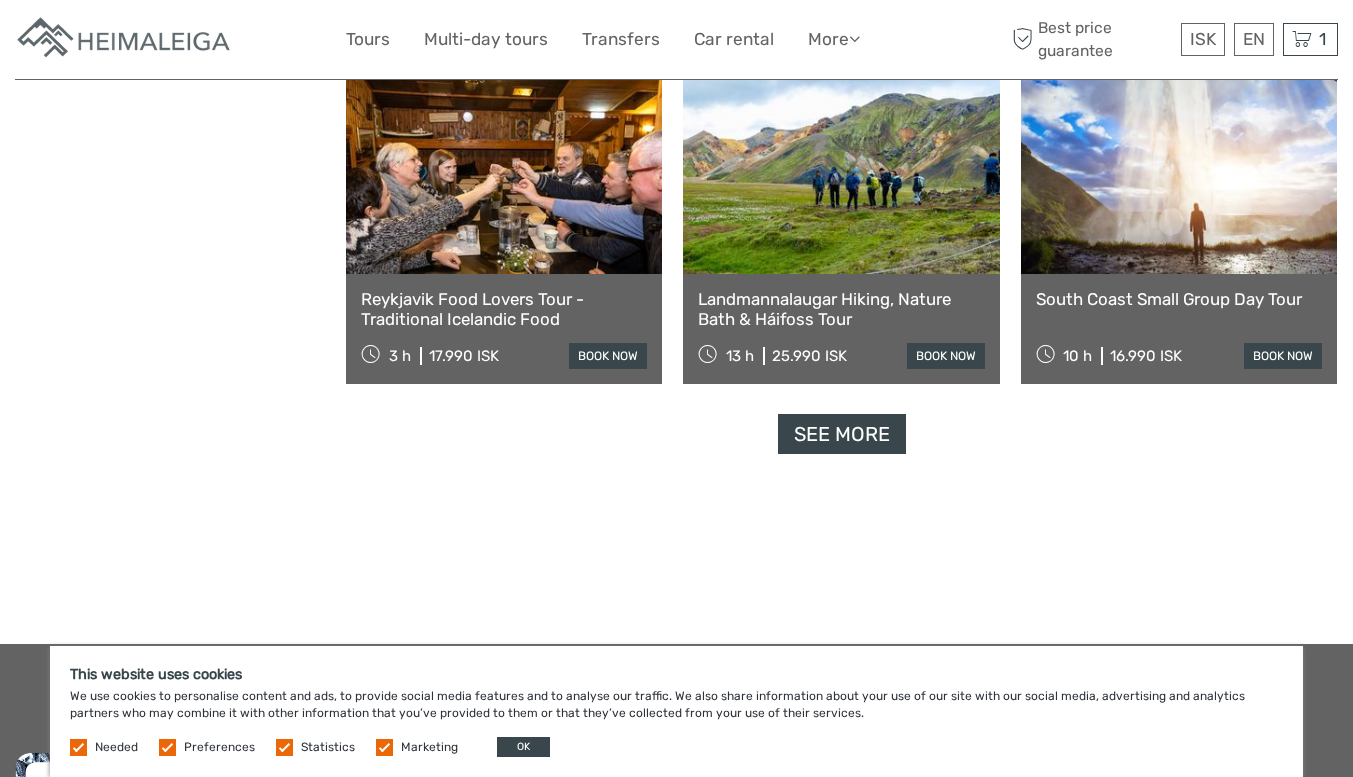 click on "See more" at bounding box center [842, 434] 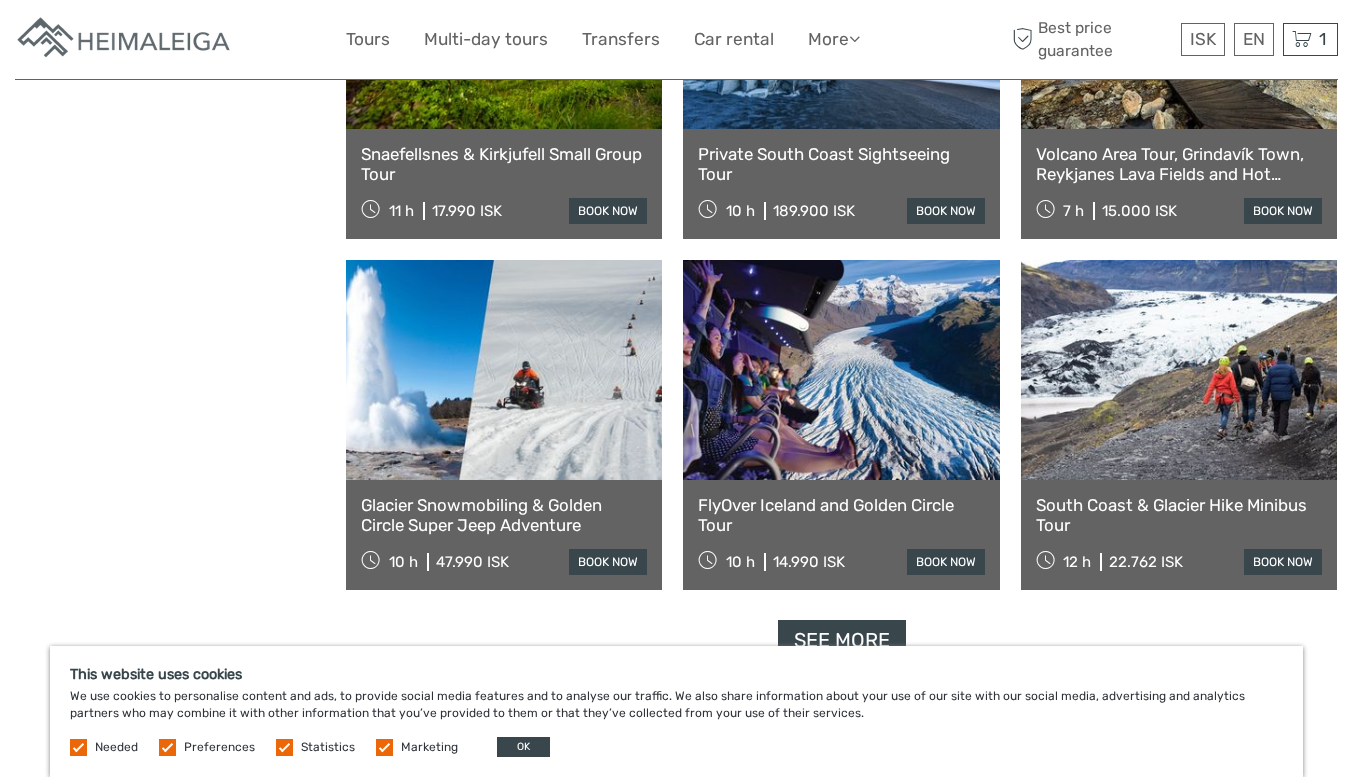 scroll, scrollTop: 10300, scrollLeft: 0, axis: vertical 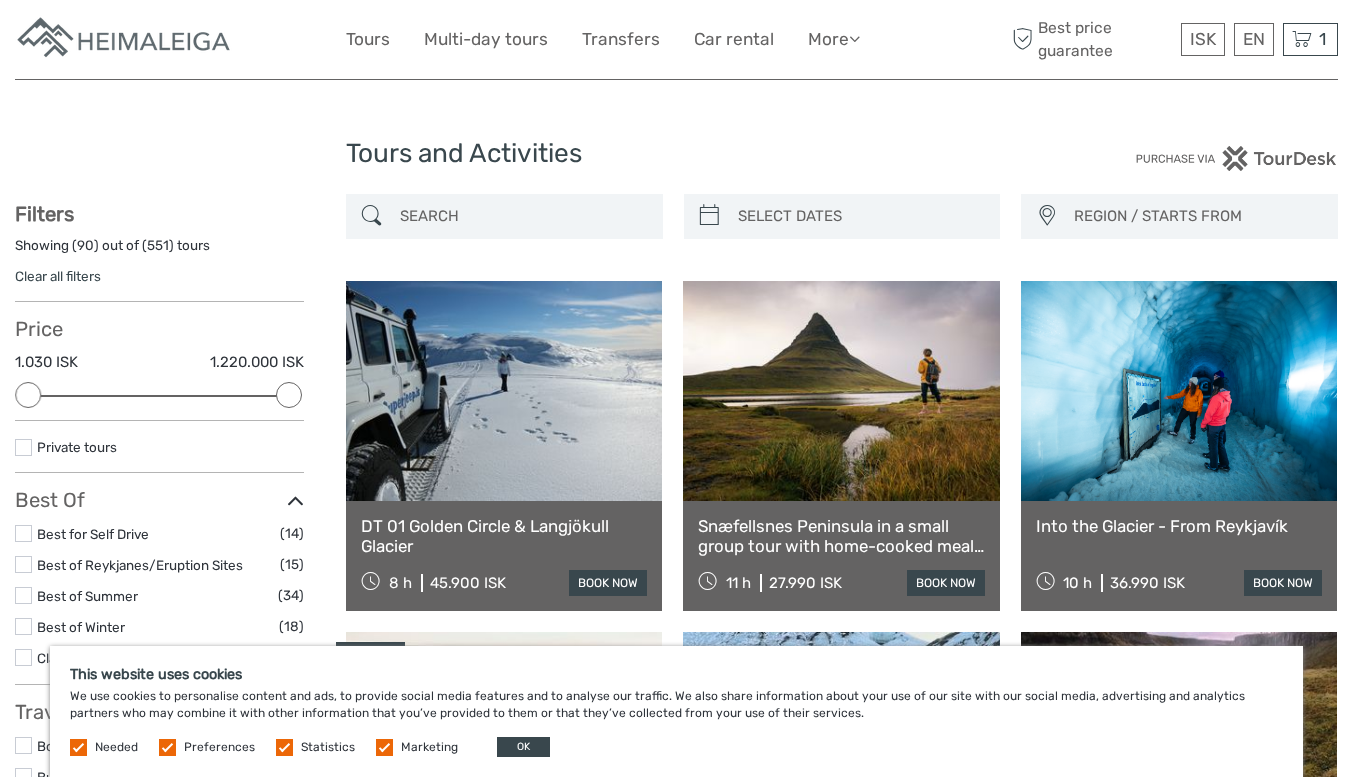 type on "05/08/2025" 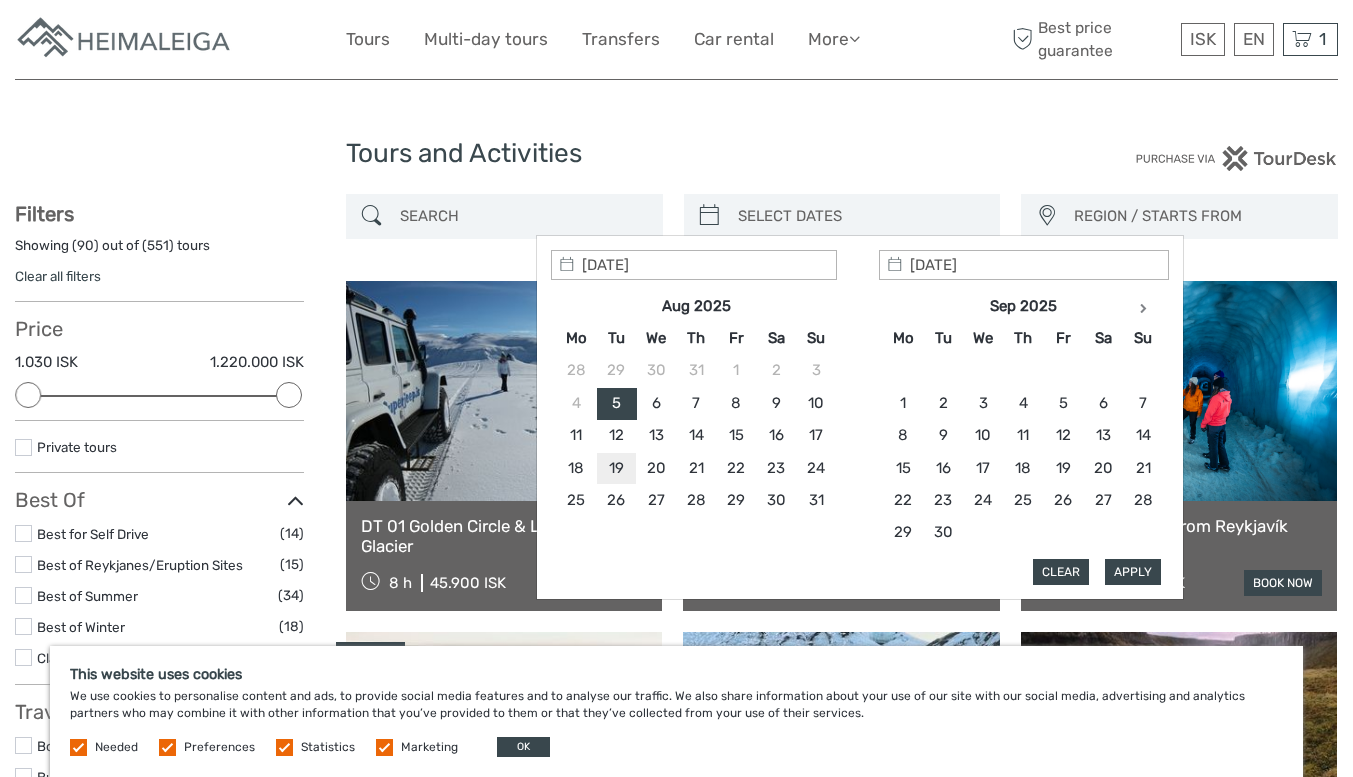 type on "19/08/2025" 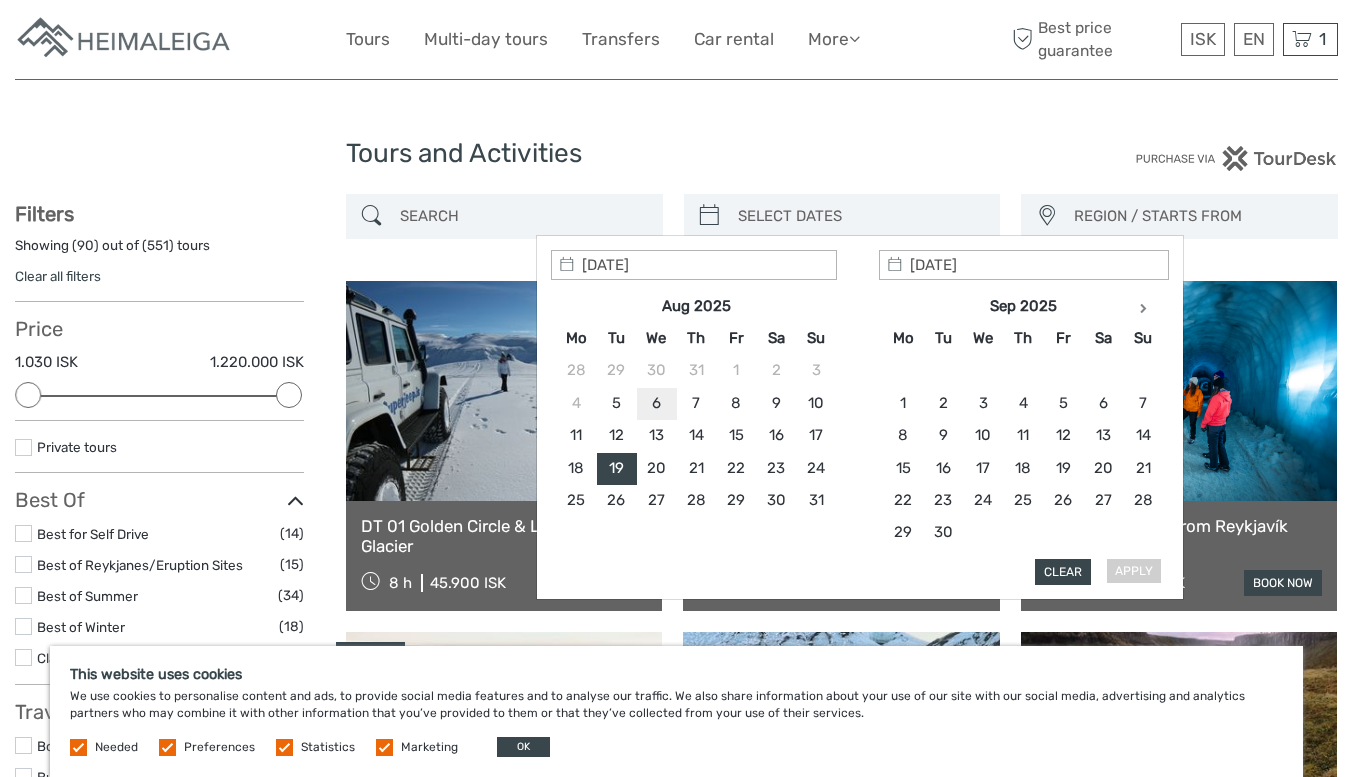 type on "19/08/2025" 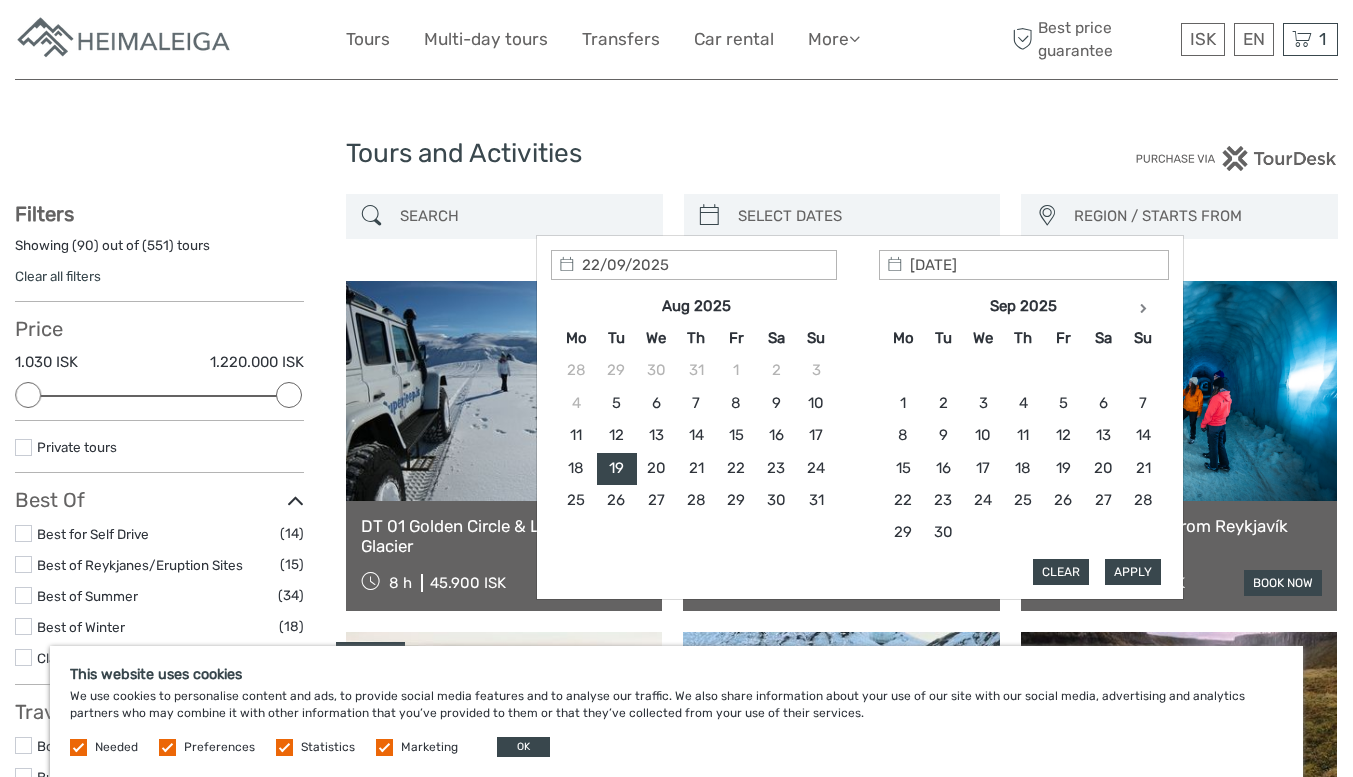 type on "19/08/2025" 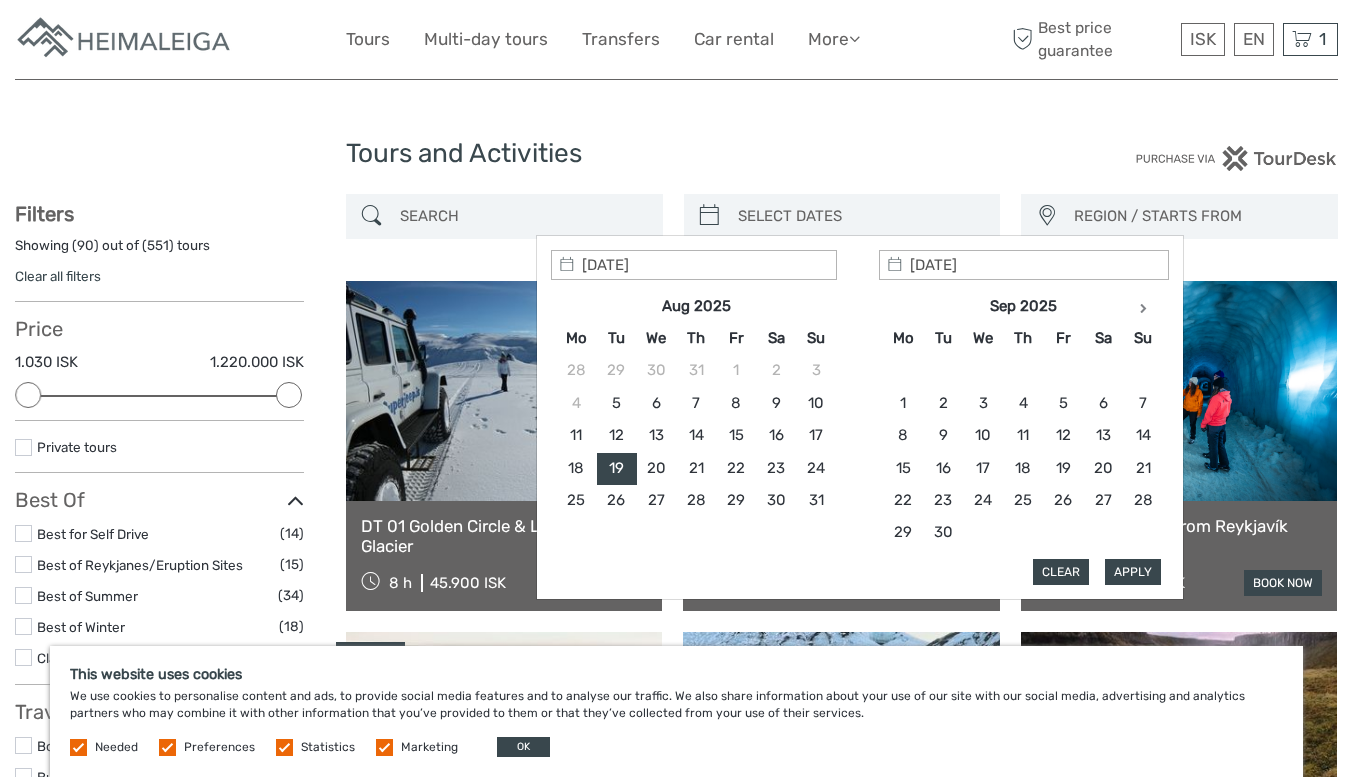 click on "Apply" at bounding box center (1133, 572) 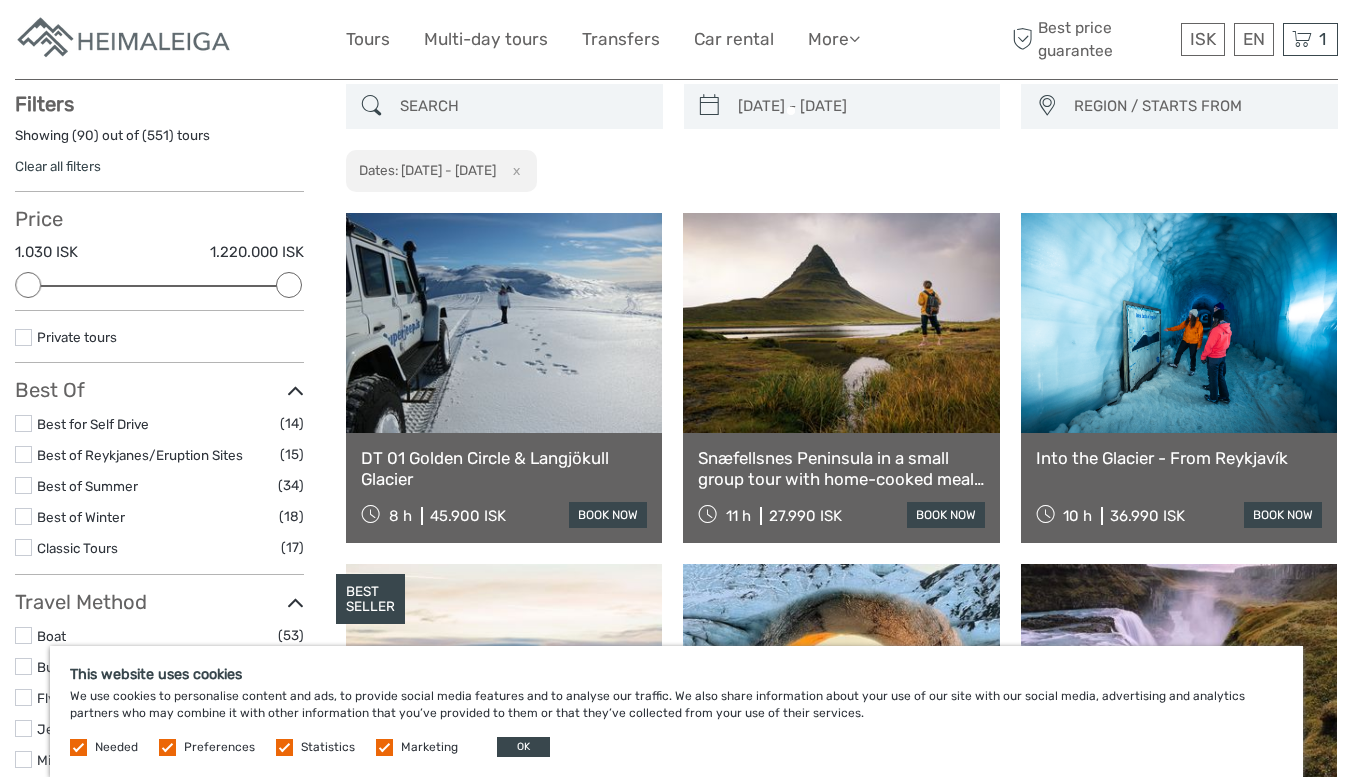 scroll, scrollTop: 112, scrollLeft: 0, axis: vertical 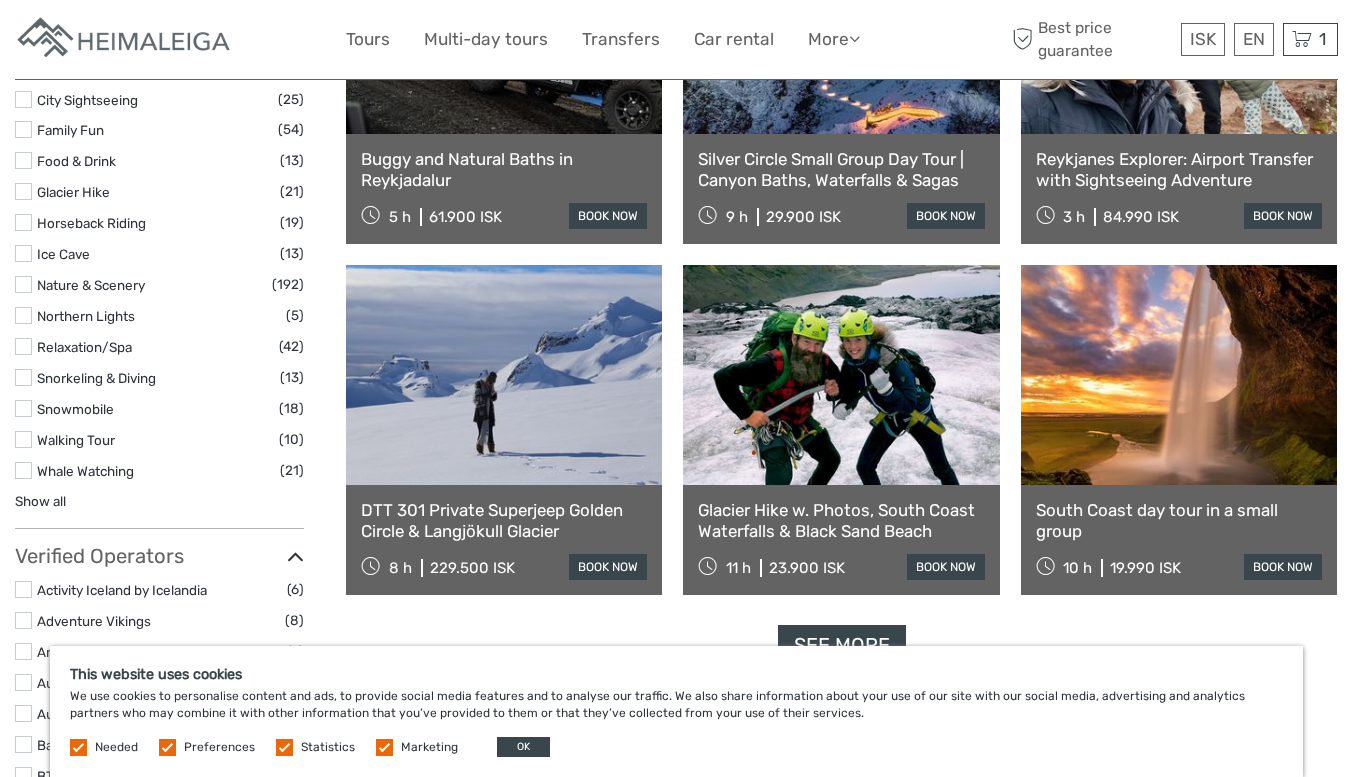 click at bounding box center (23, 129) 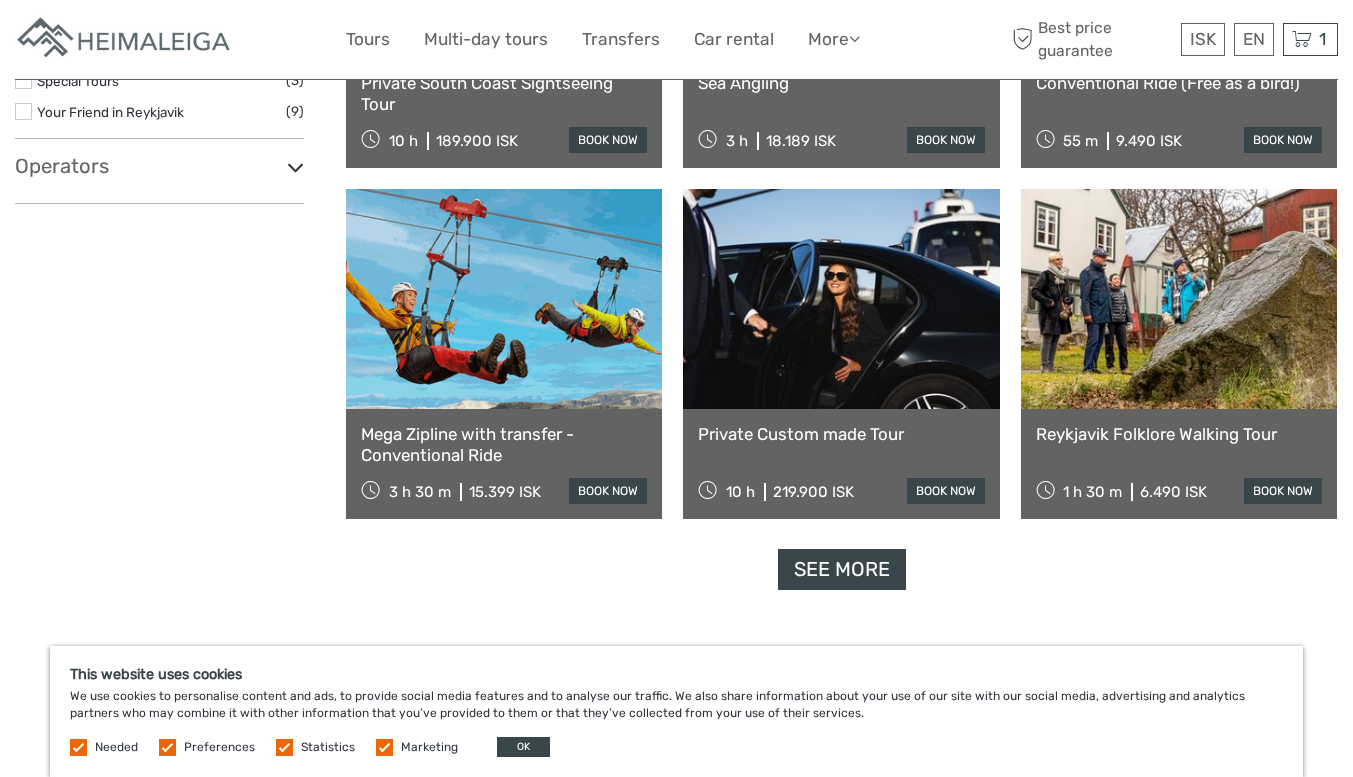 scroll, scrollTop: 1913, scrollLeft: 0, axis: vertical 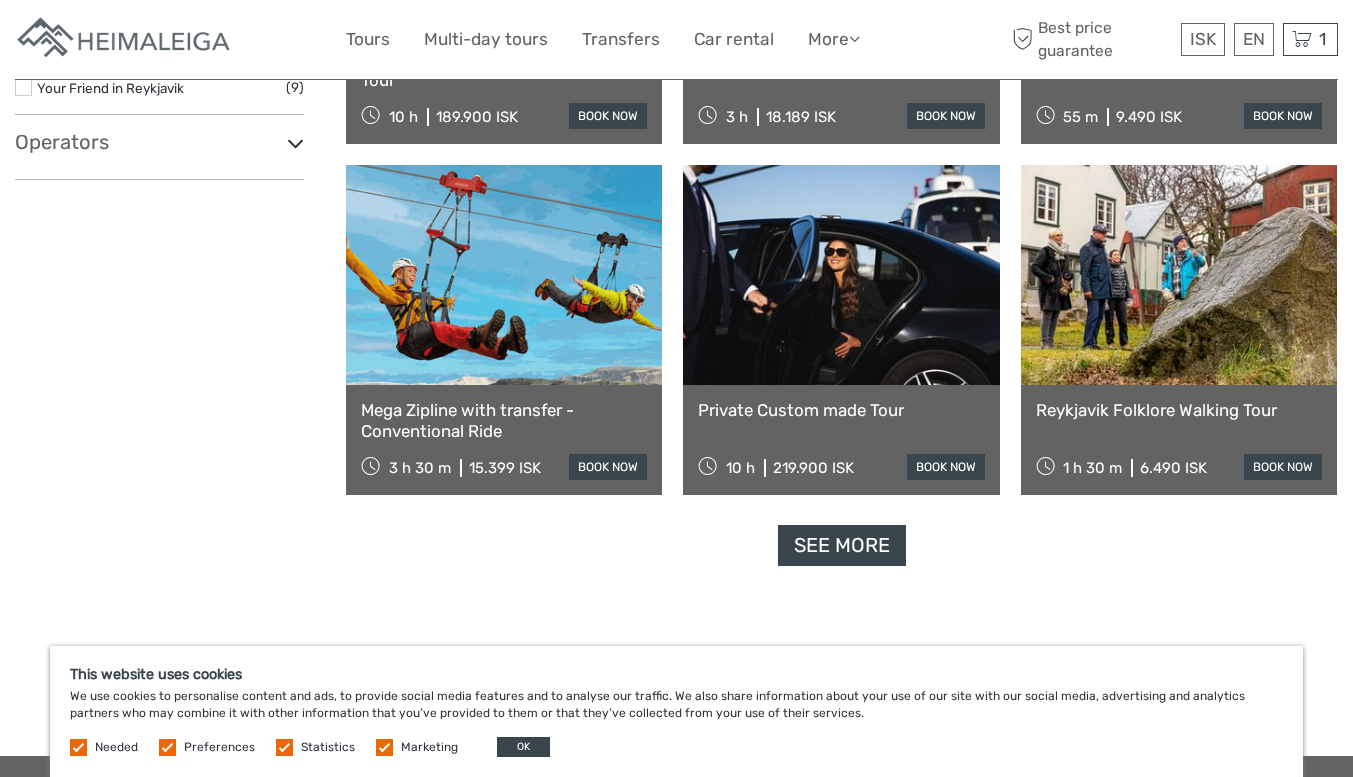 click on "See more" at bounding box center (842, 545) 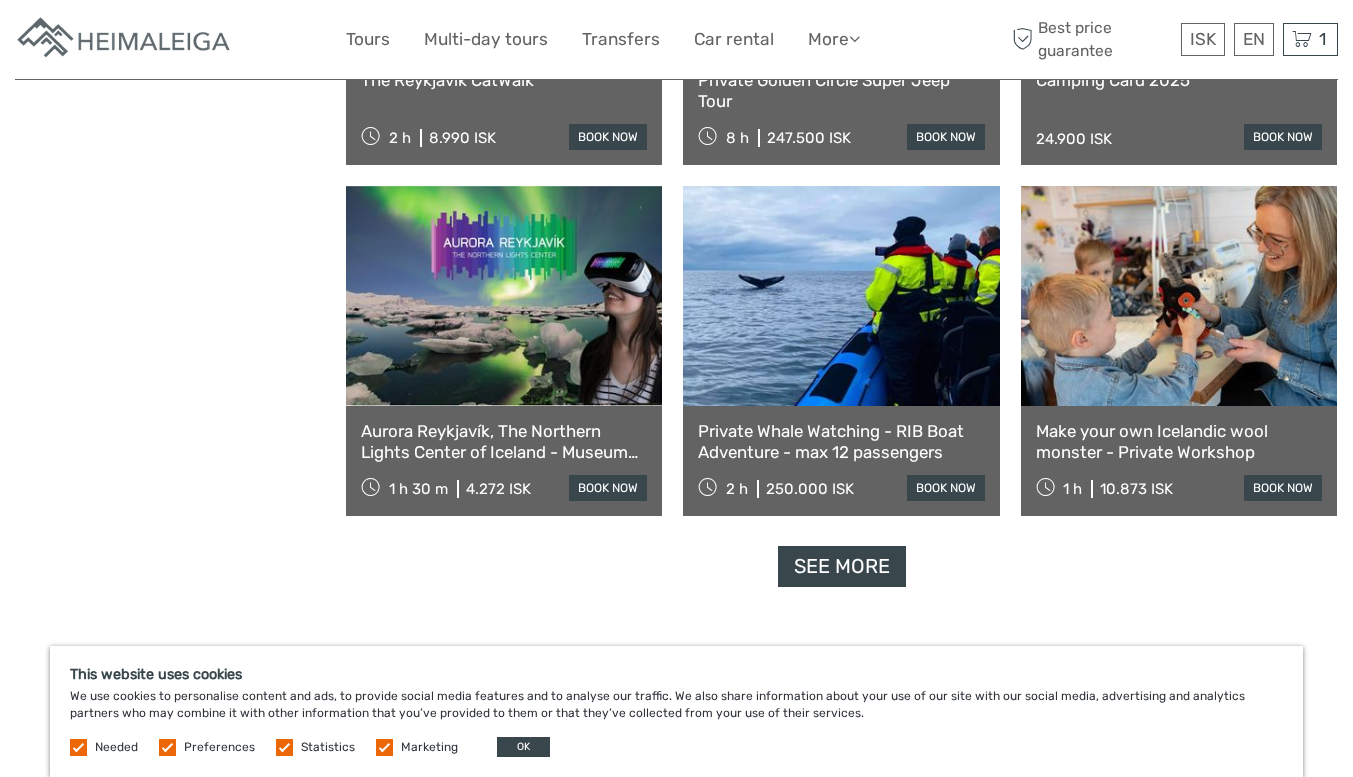 scroll, scrollTop: 4013, scrollLeft: 0, axis: vertical 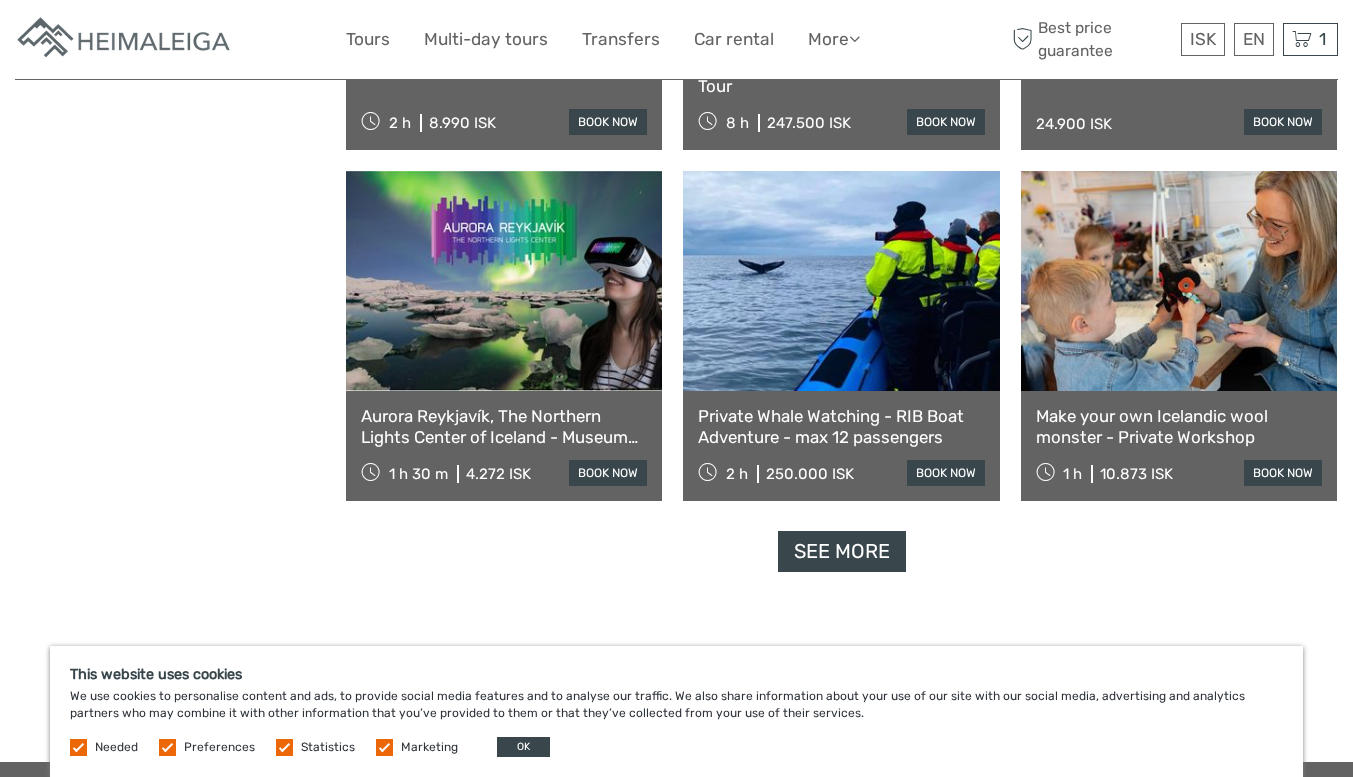 click on "See more" at bounding box center [842, 551] 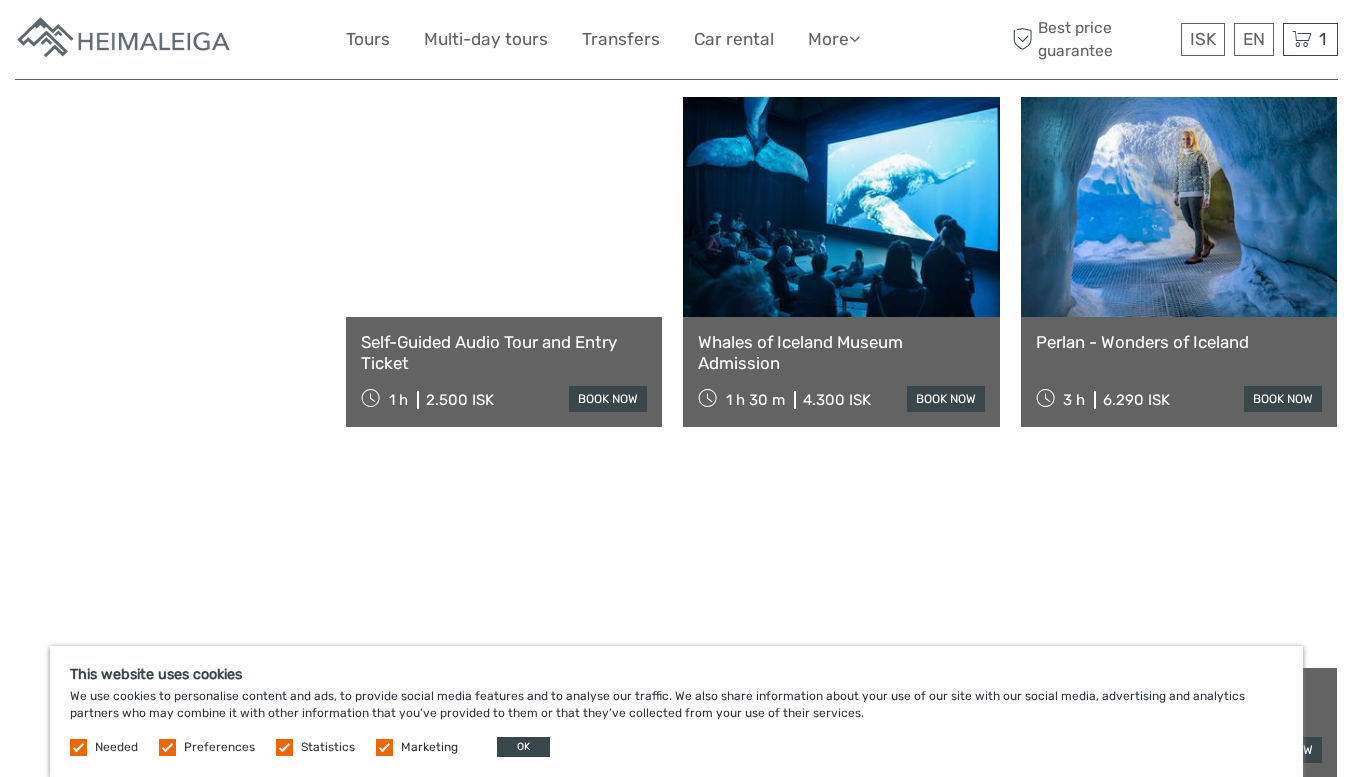 scroll, scrollTop: 4813, scrollLeft: 0, axis: vertical 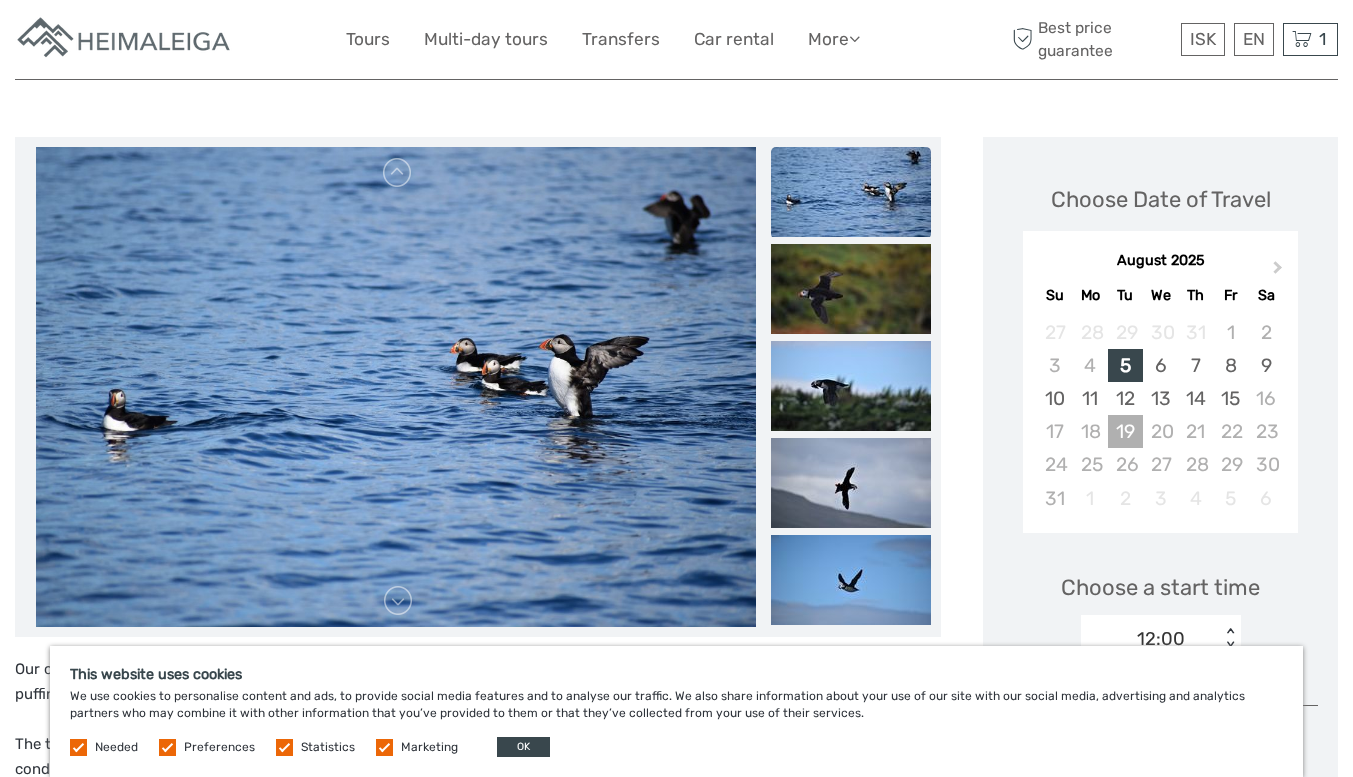 click on "19" at bounding box center (1125, 431) 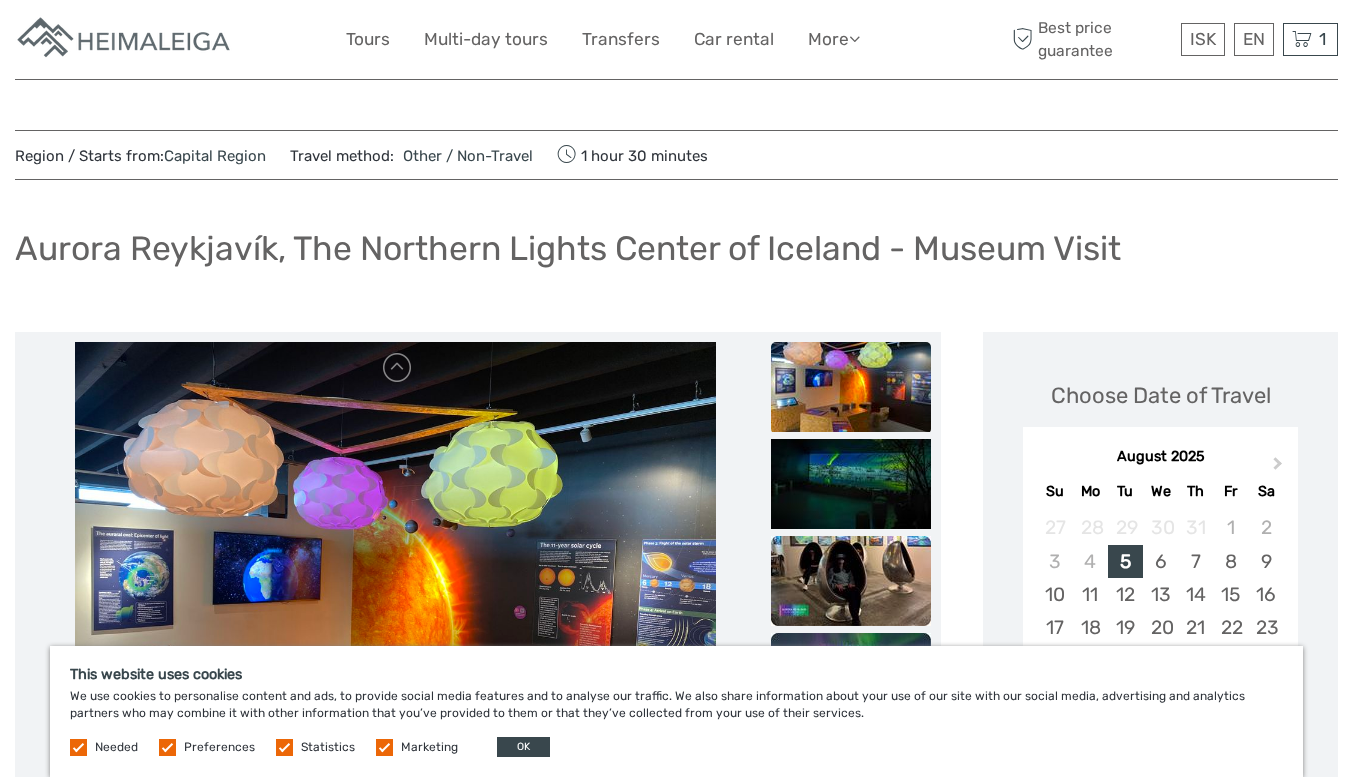 scroll, scrollTop: 0, scrollLeft: 0, axis: both 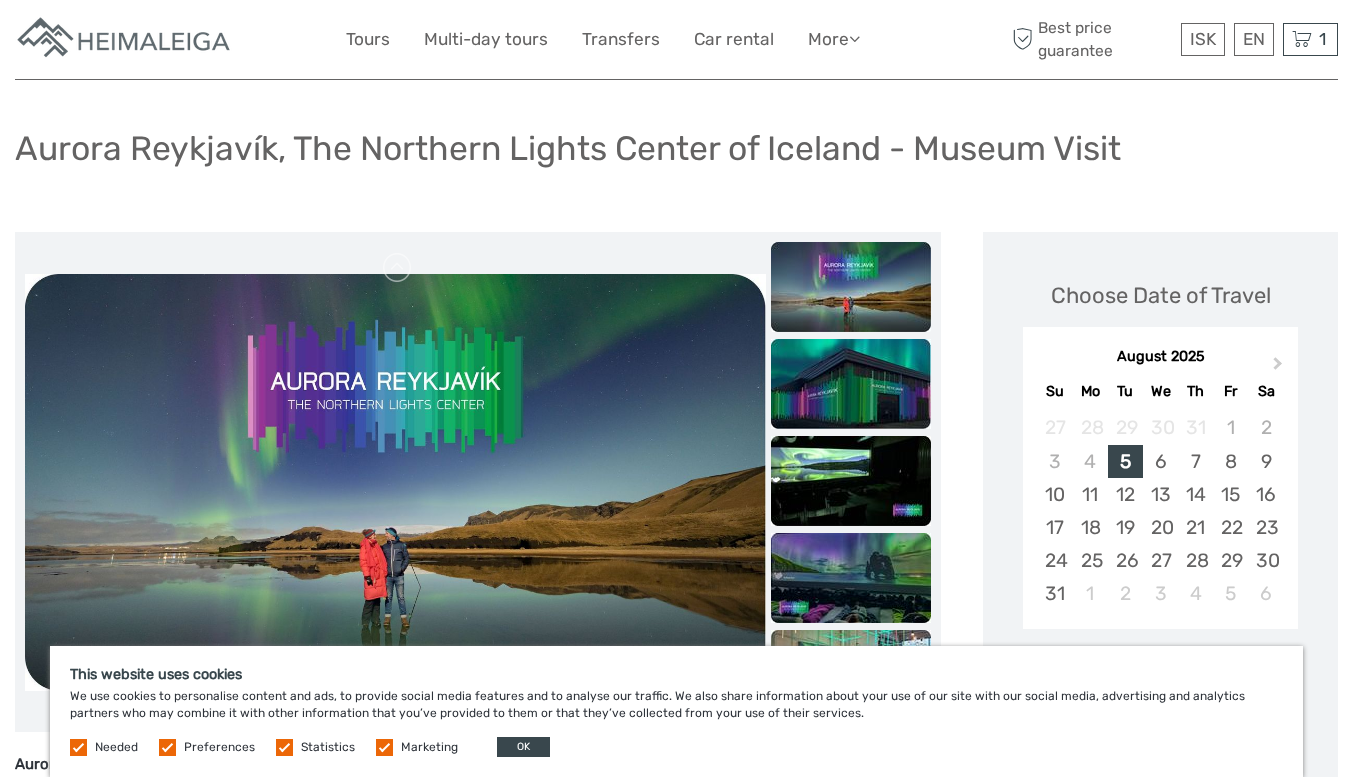 click at bounding box center [395, 482] 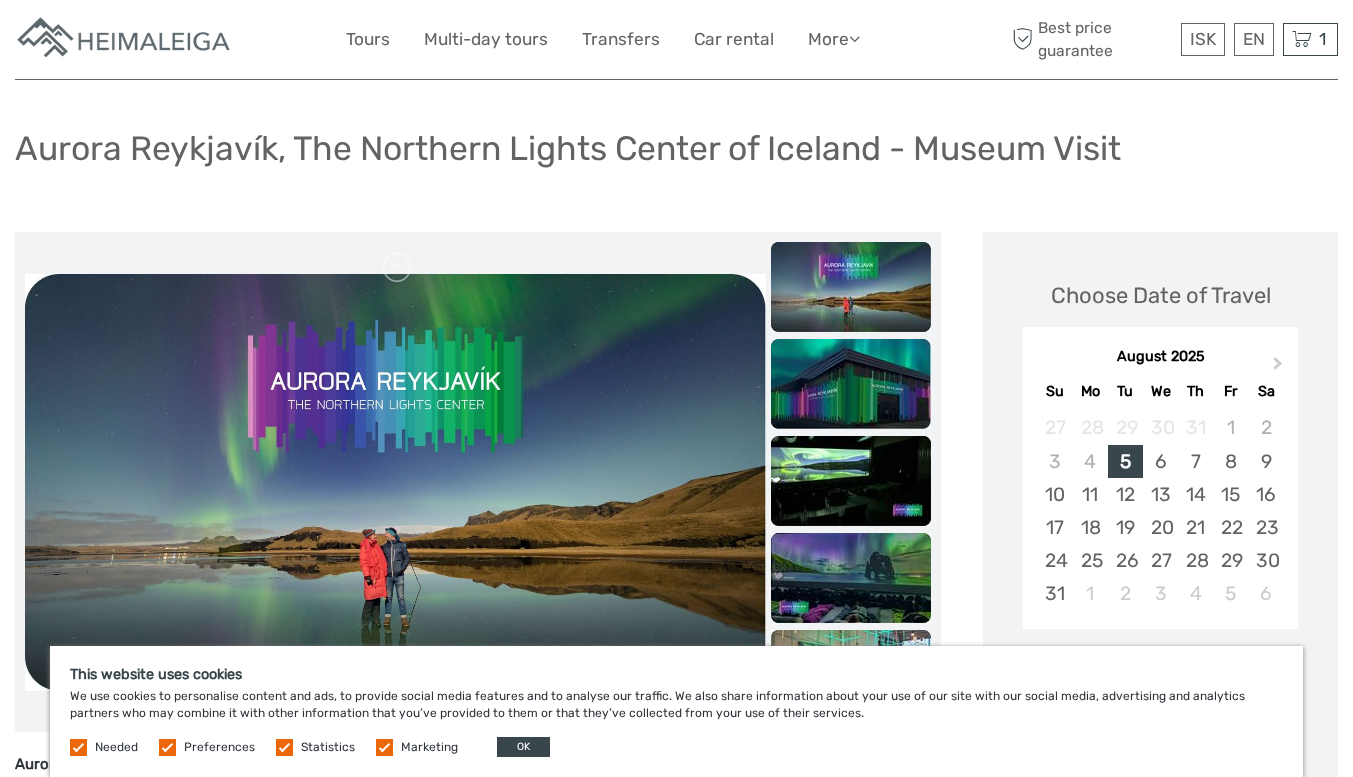 click at bounding box center [851, 384] 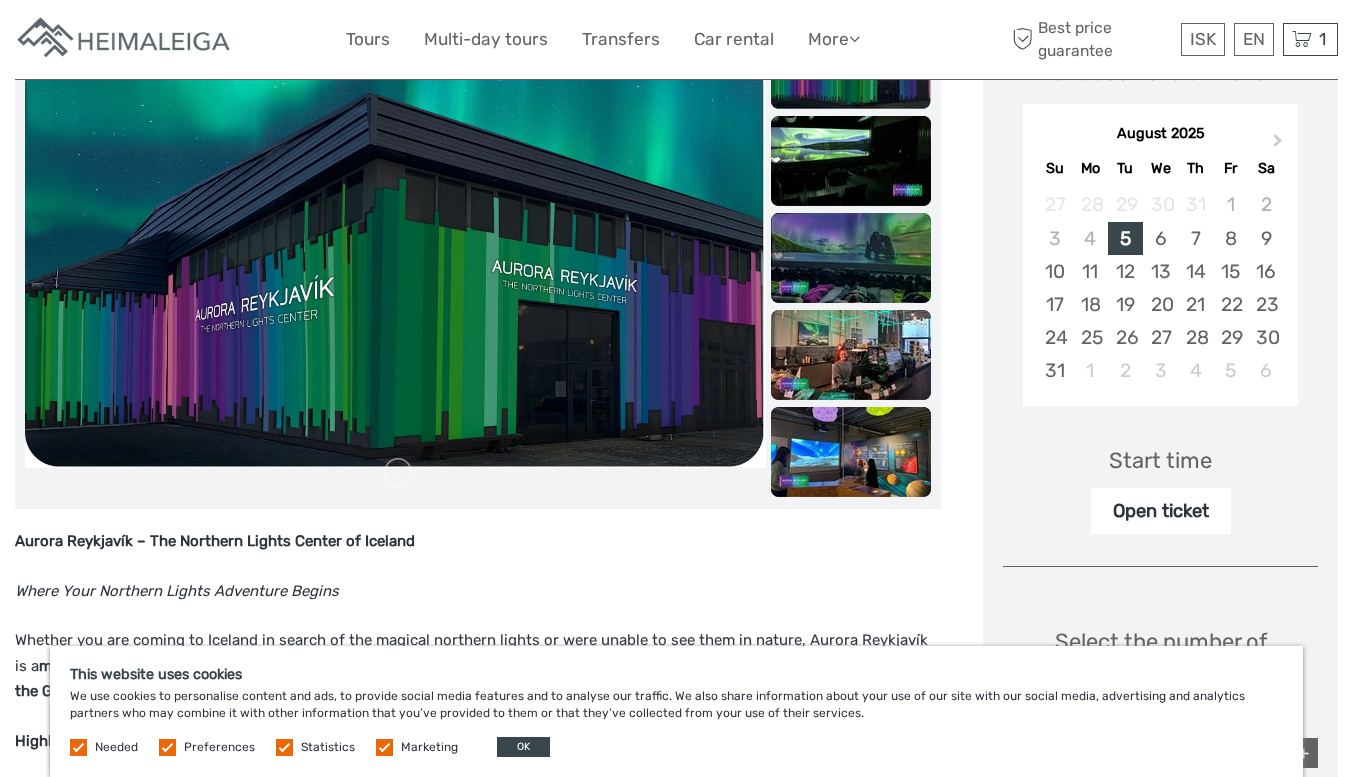 scroll, scrollTop: 300, scrollLeft: 0, axis: vertical 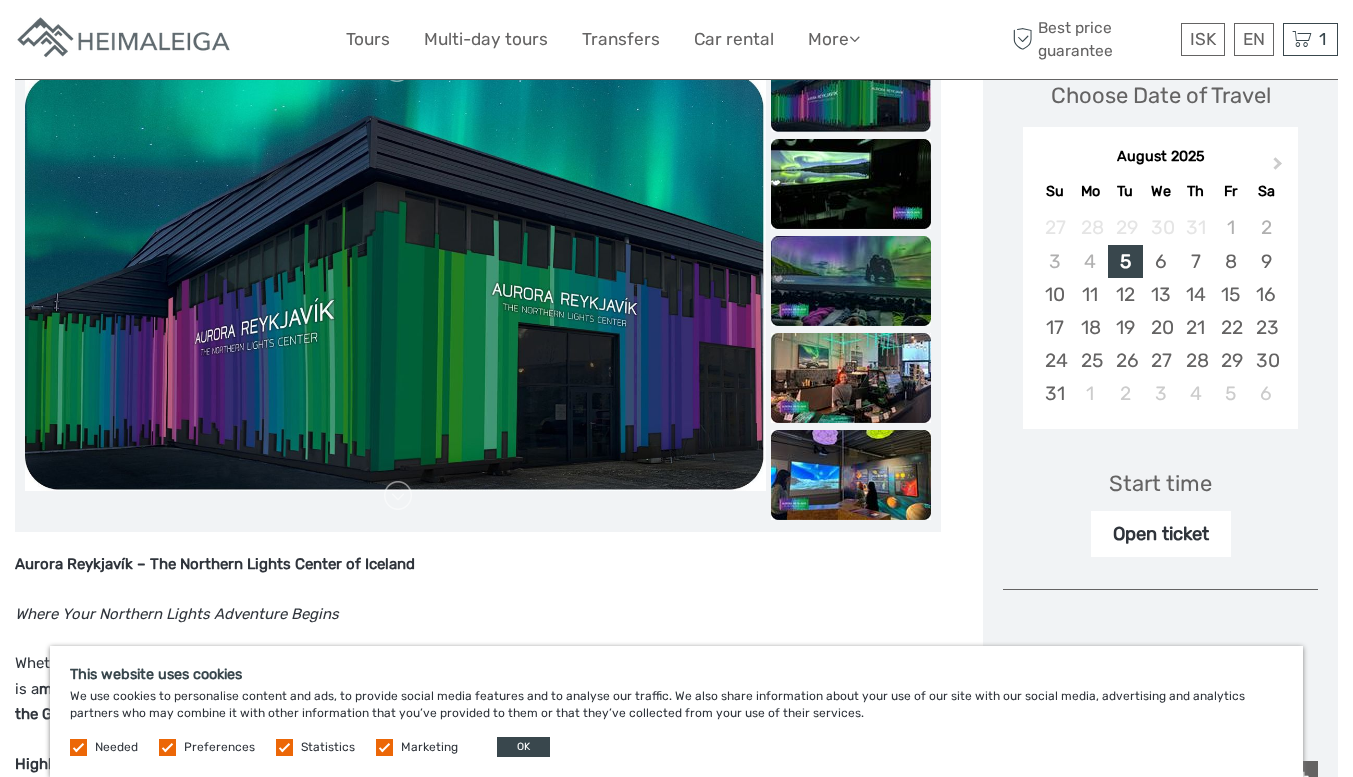 click at bounding box center (851, 281) 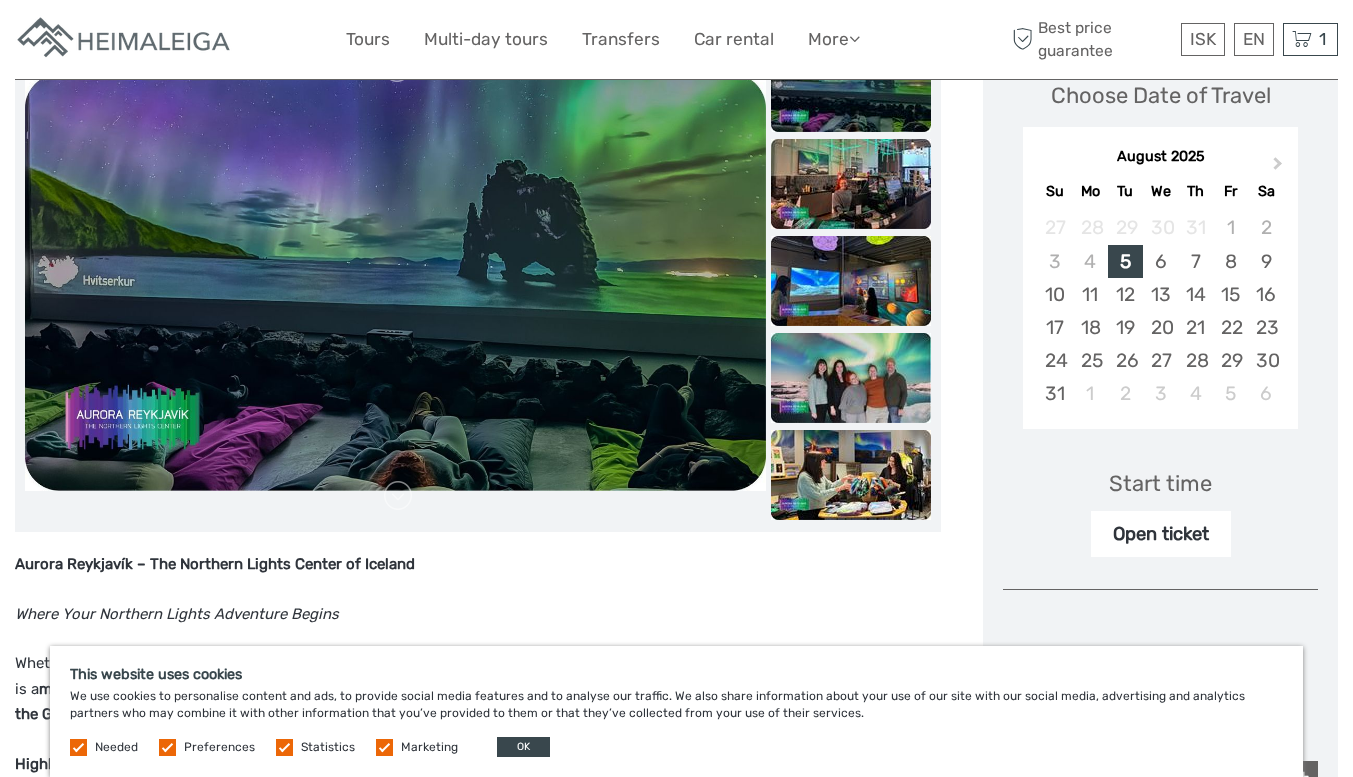 click at bounding box center [851, 281] 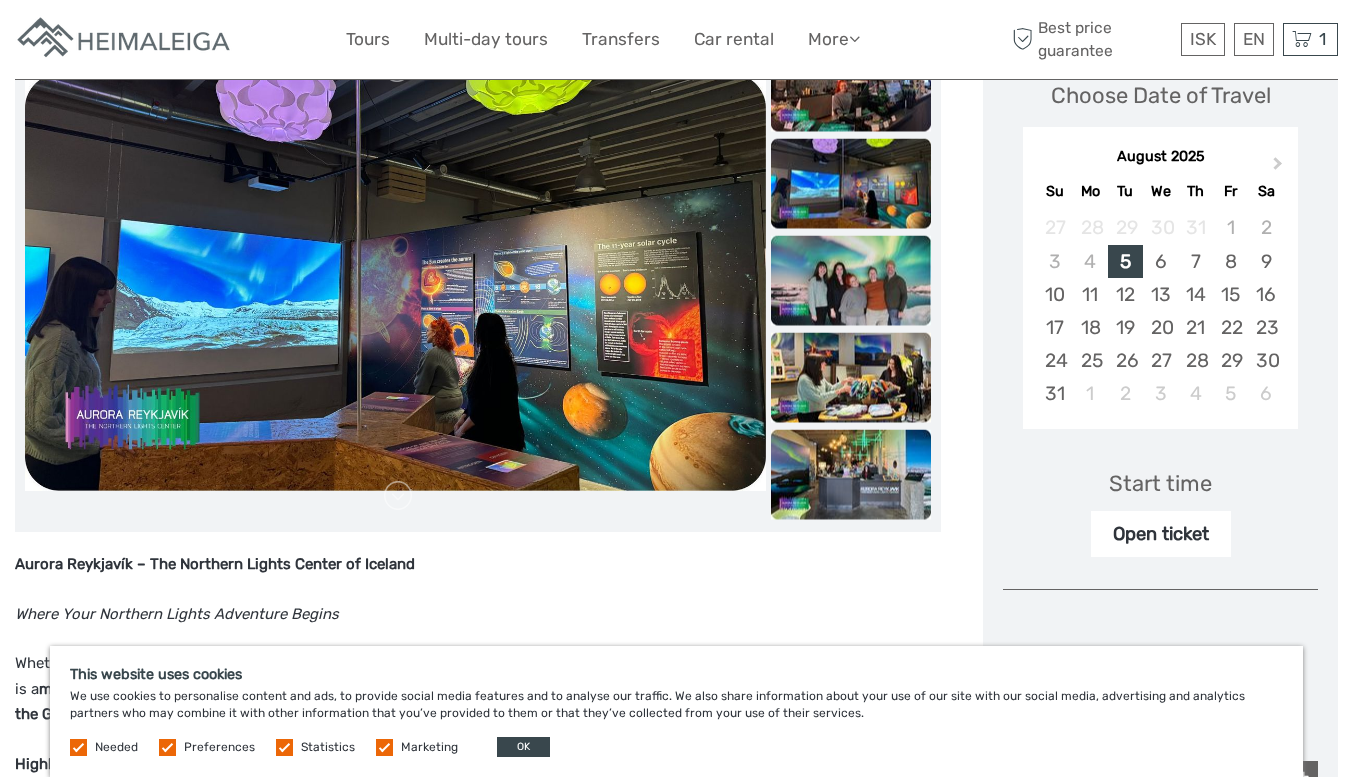 click at bounding box center (851, 281) 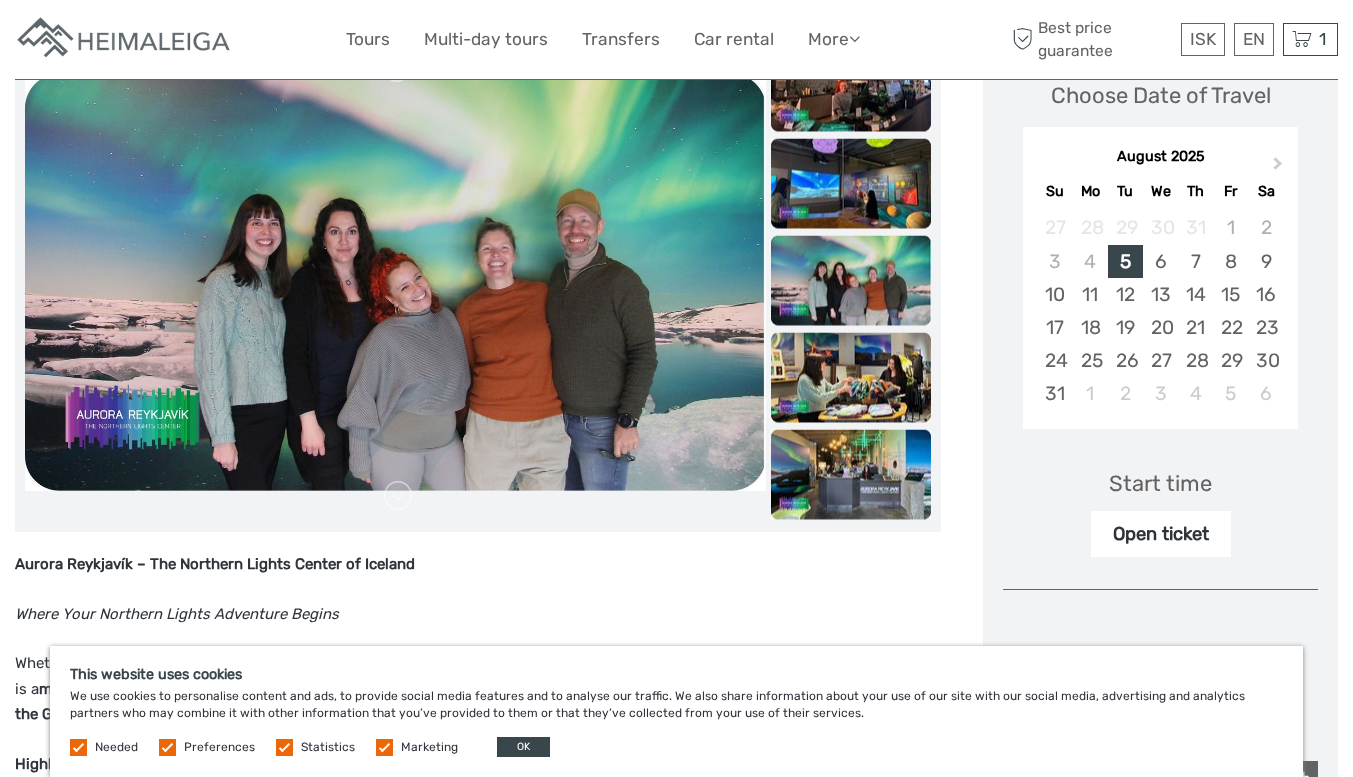 click at bounding box center [851, 378] 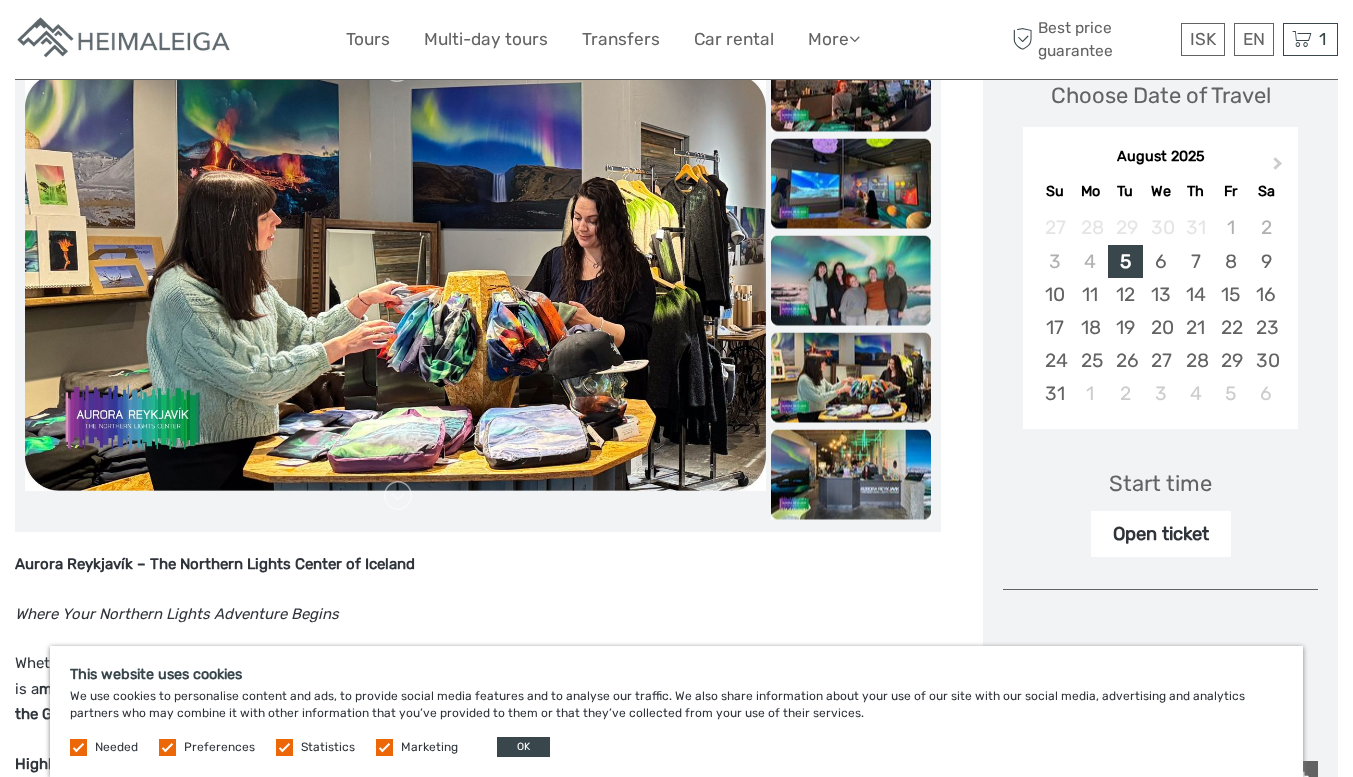 click at bounding box center [851, 378] 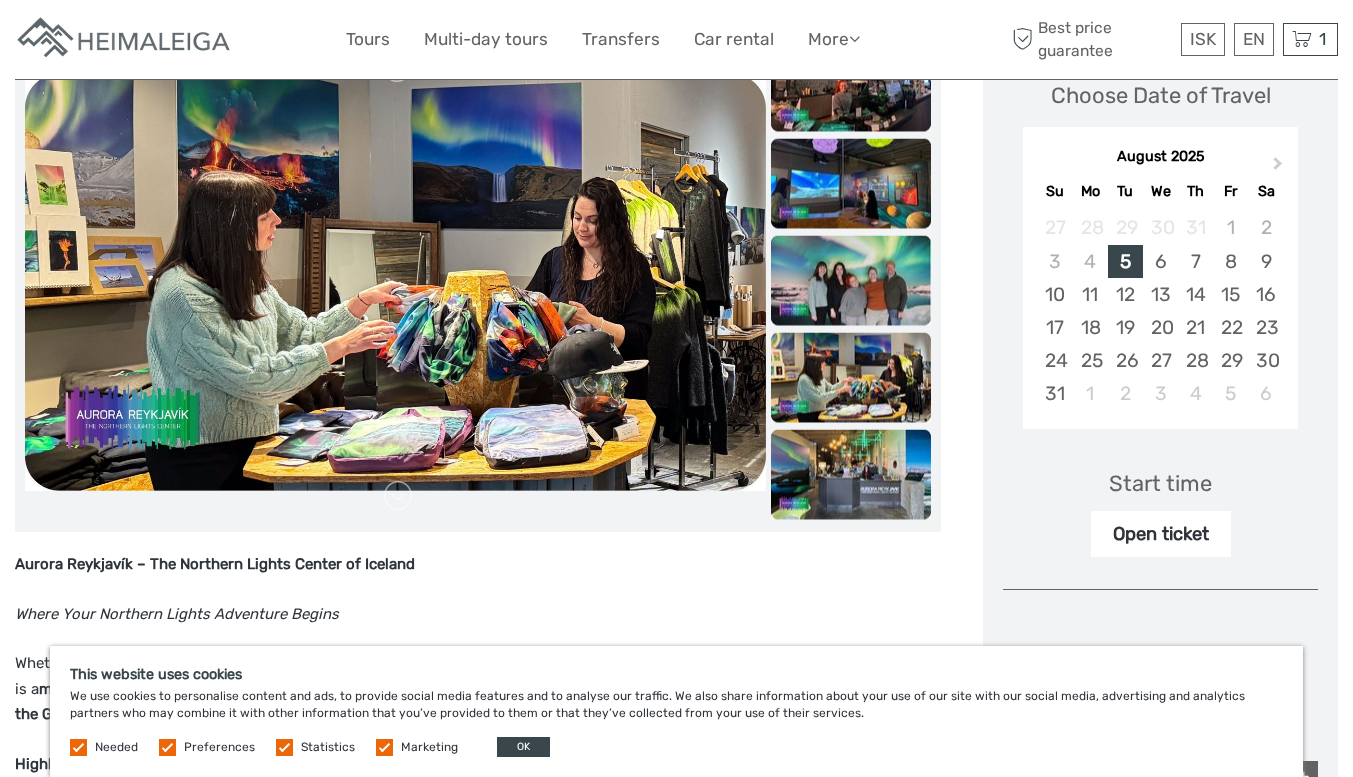 click at bounding box center (851, 475) 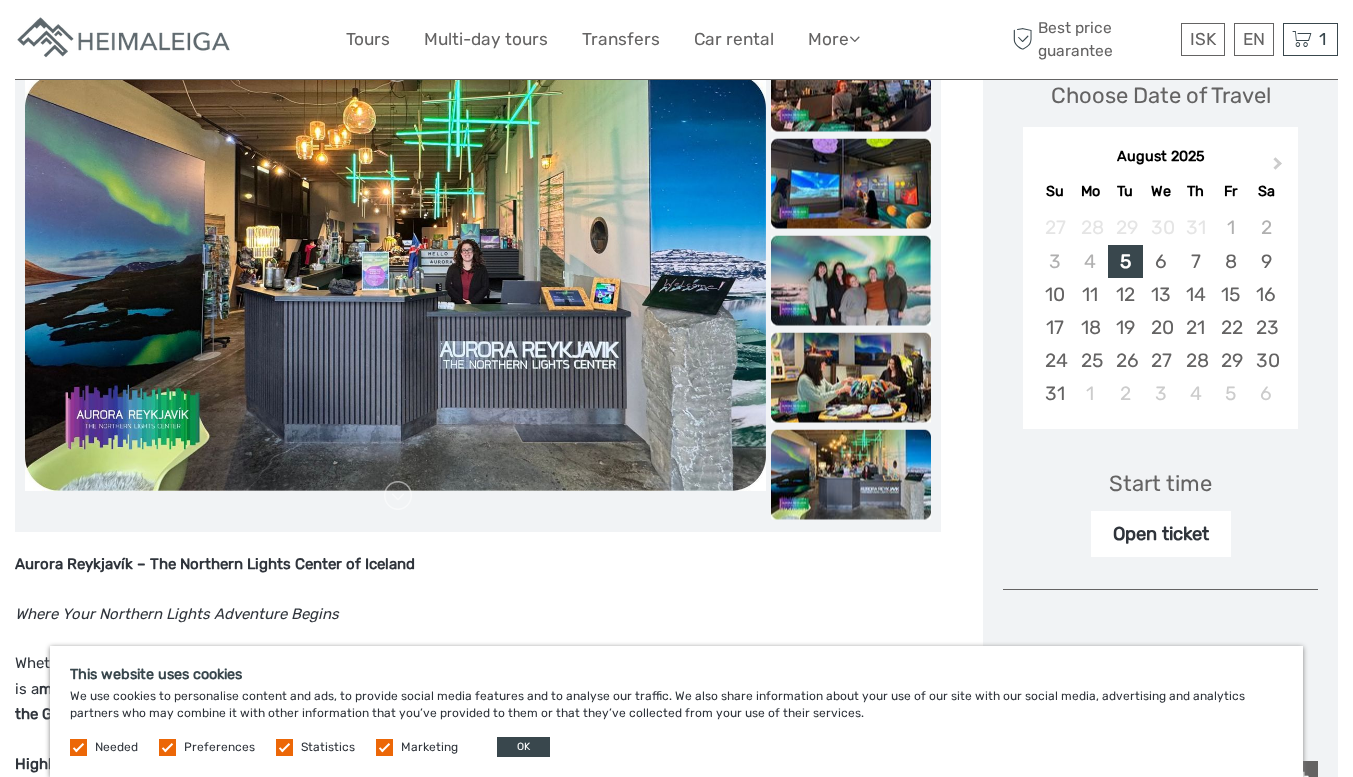 scroll, scrollTop: 400, scrollLeft: 0, axis: vertical 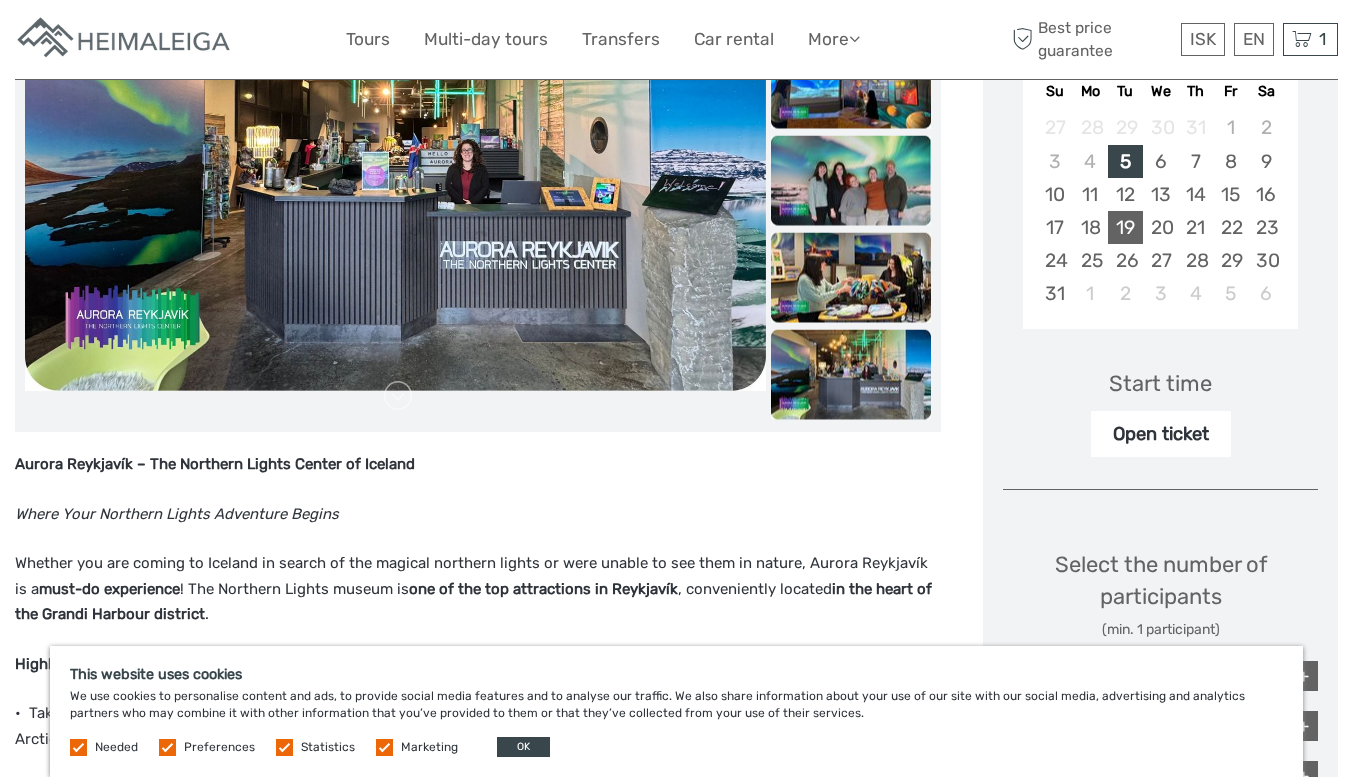 click on "19" at bounding box center [1125, 227] 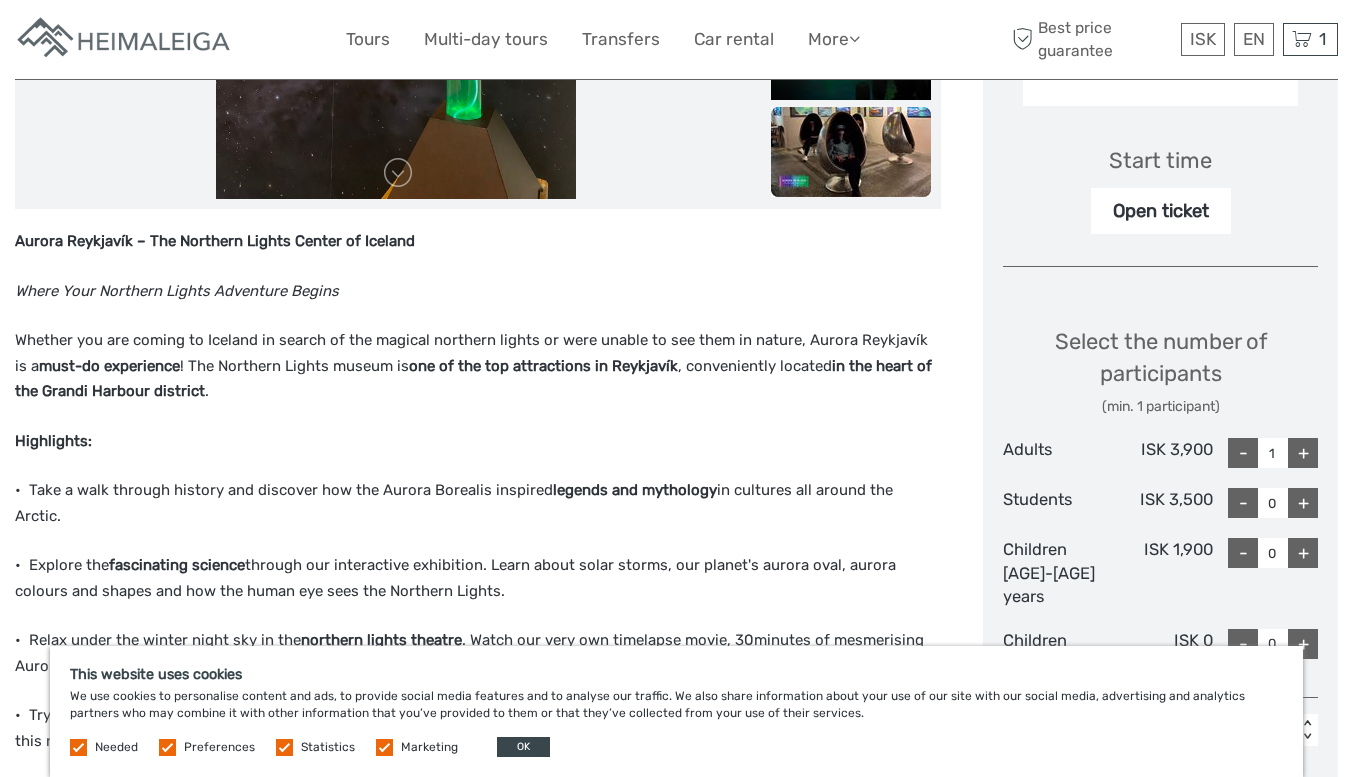 scroll, scrollTop: 600, scrollLeft: 0, axis: vertical 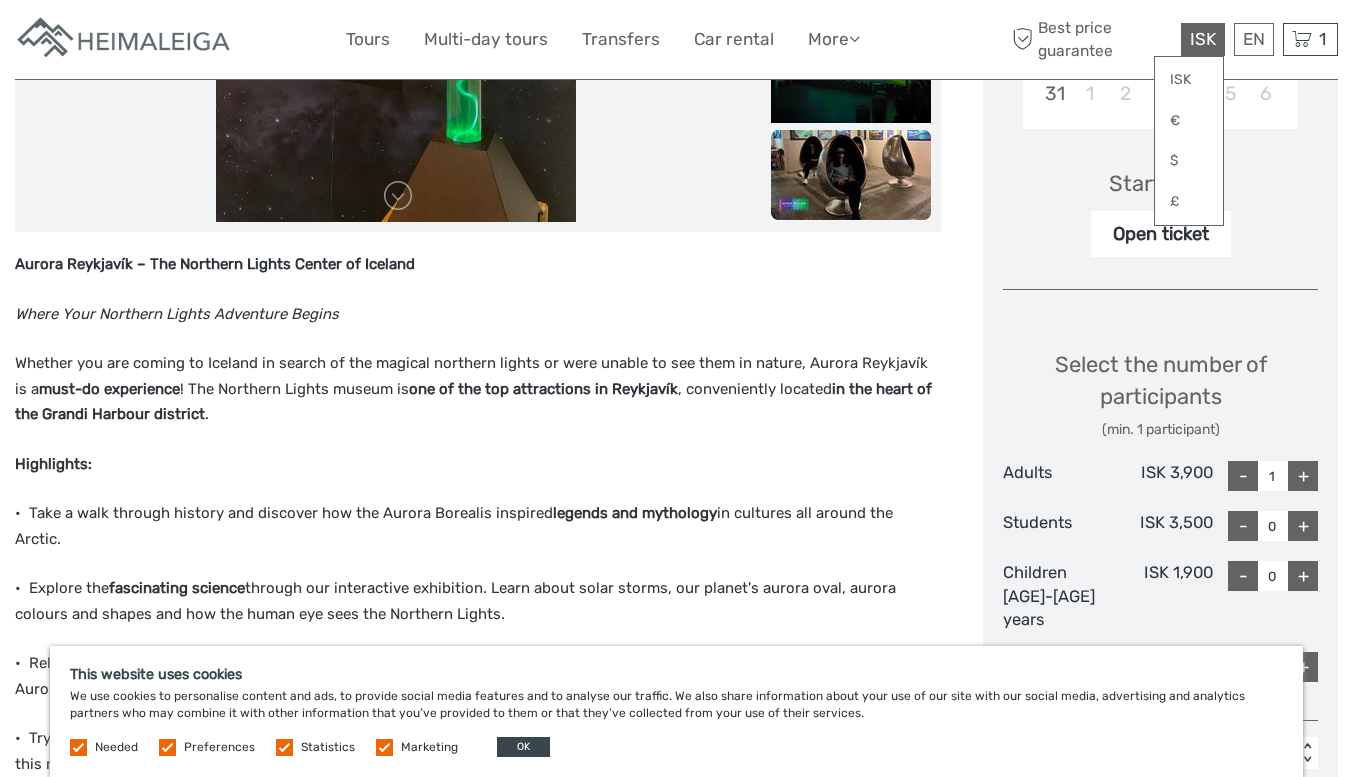 click on "ISK" at bounding box center [1203, 39] 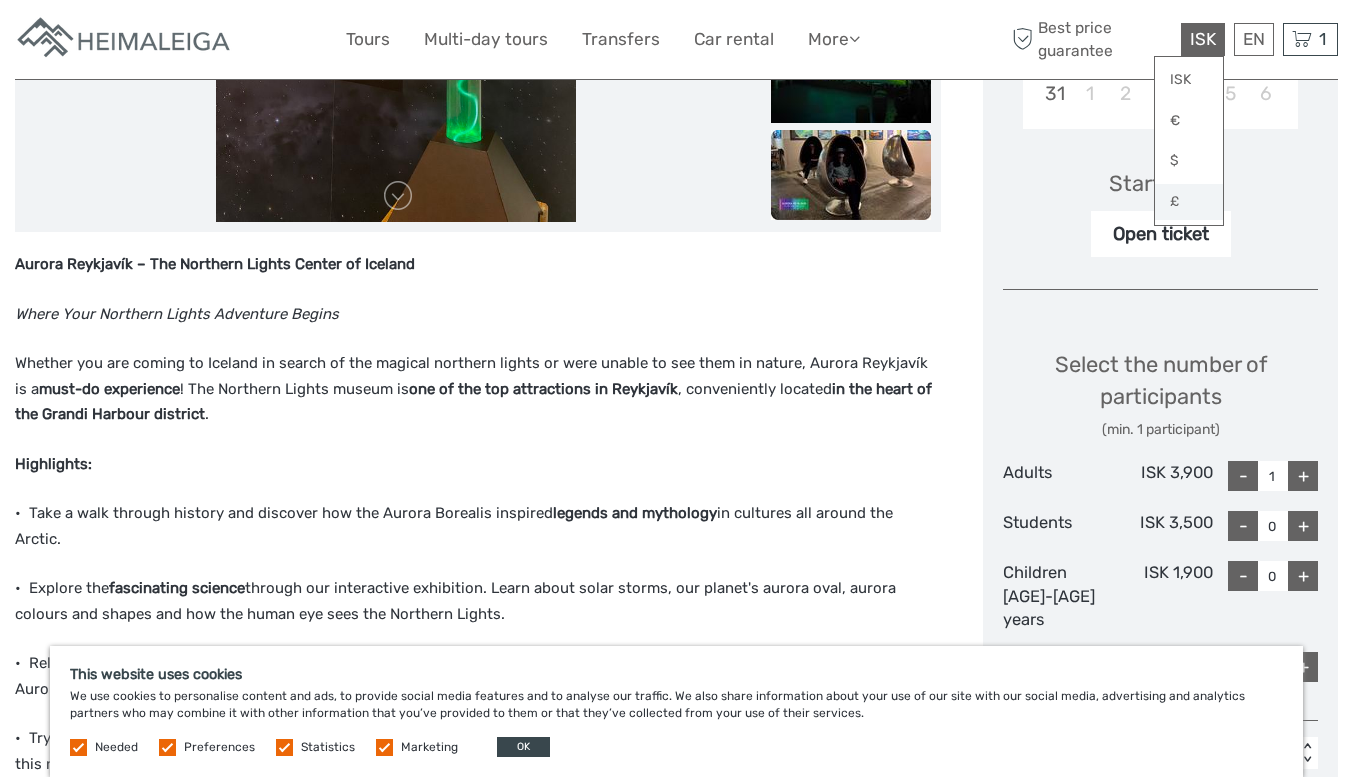 click on "£" at bounding box center [1189, 202] 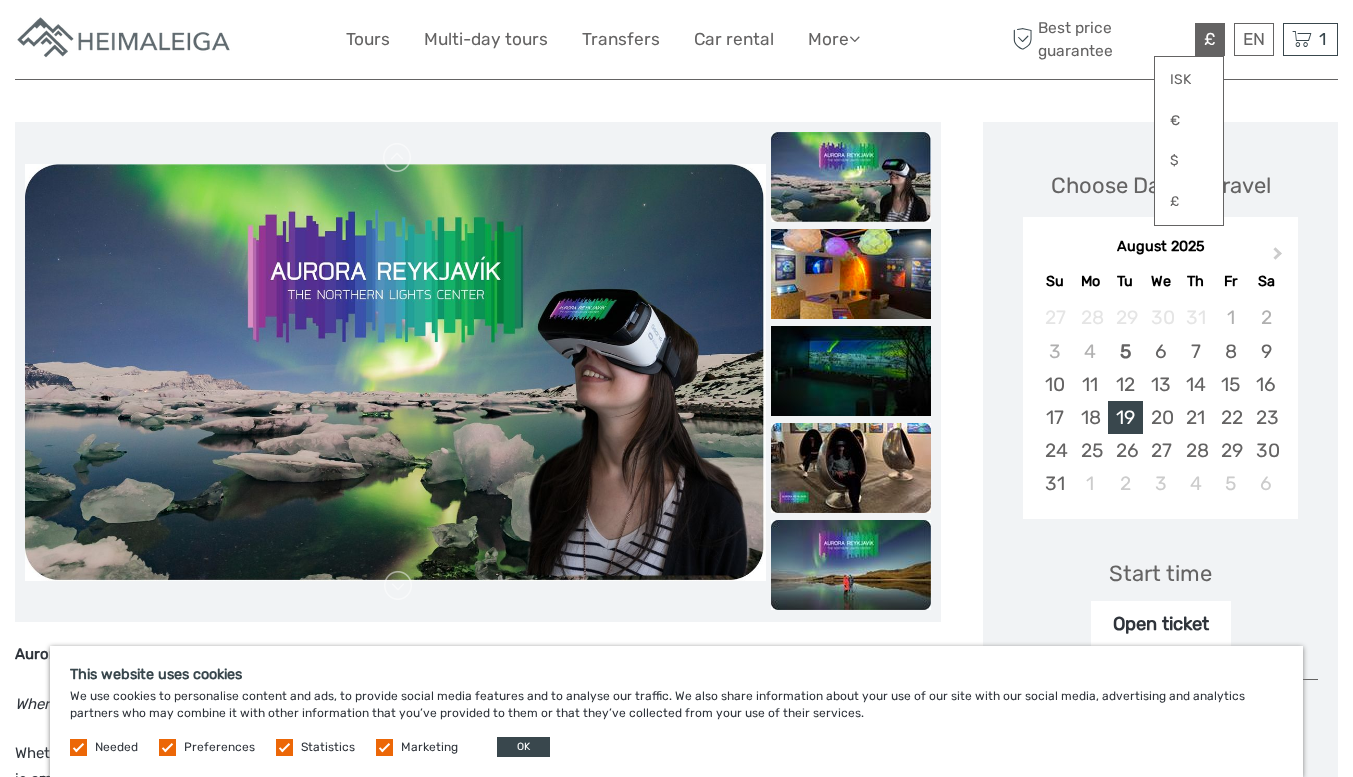 scroll, scrollTop: 200, scrollLeft: 0, axis: vertical 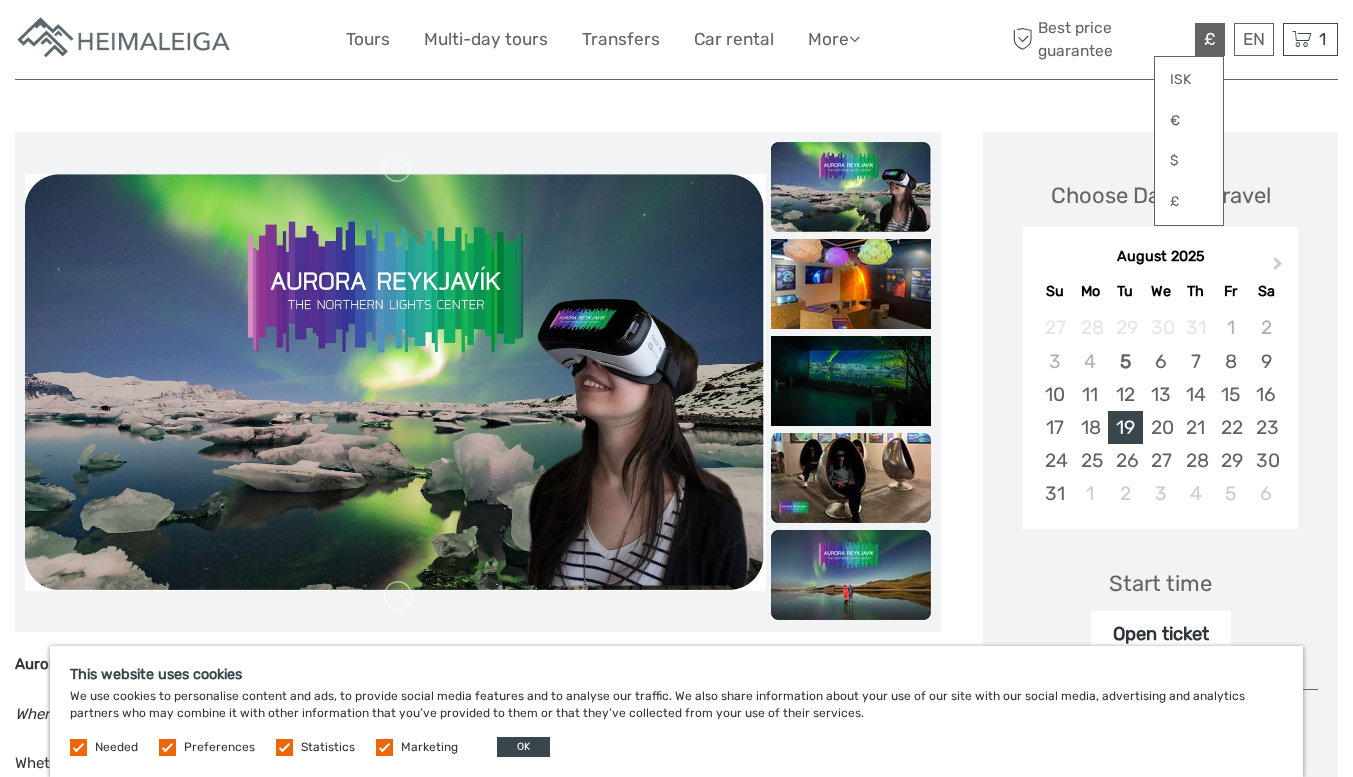 click at bounding box center (851, 478) 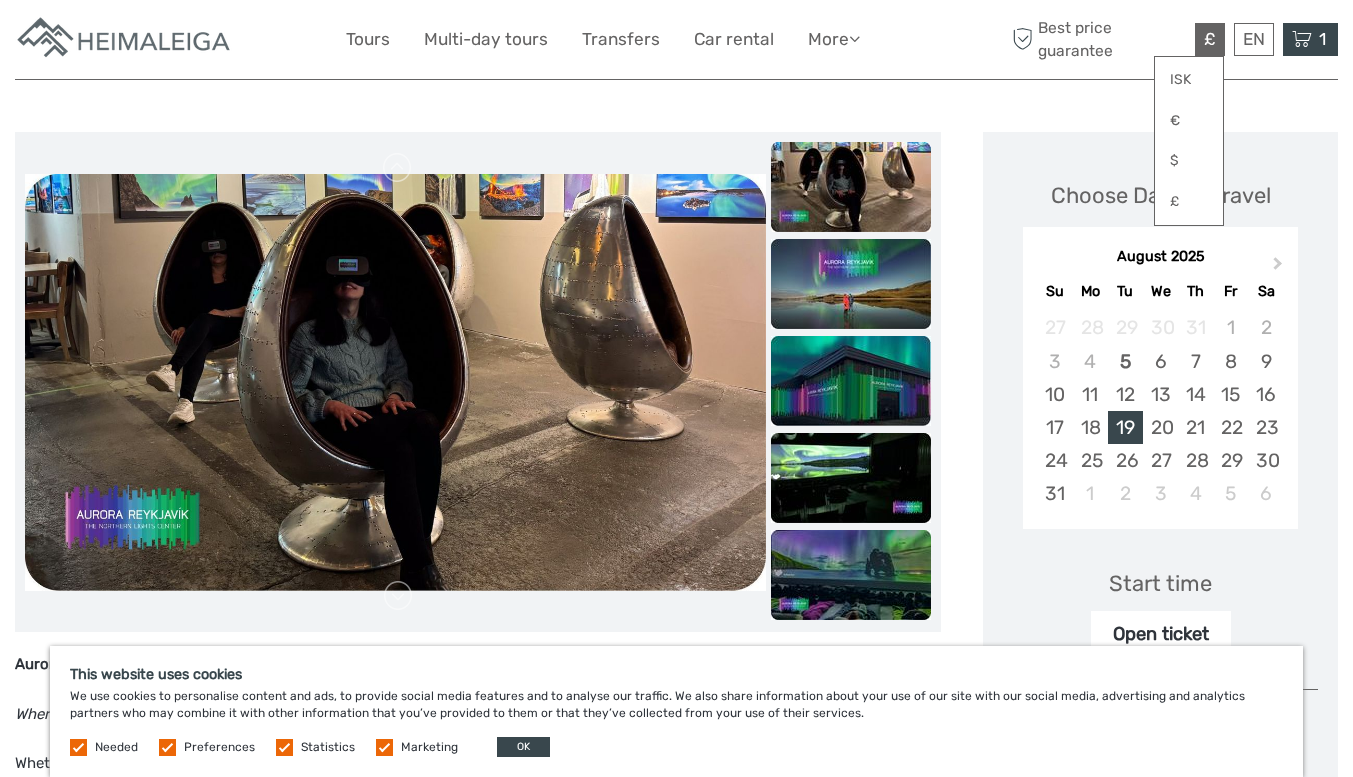click on "1
Items
FlyOver Iceland
2x Adult, 1x Child
Monday, 18 August 2025 - 02:15 PM
£91.79 (15.070 ISK)
Total
£91.79 (15.070 ISK)
Checkout
The shopping cart is empty." at bounding box center (1310, 39) 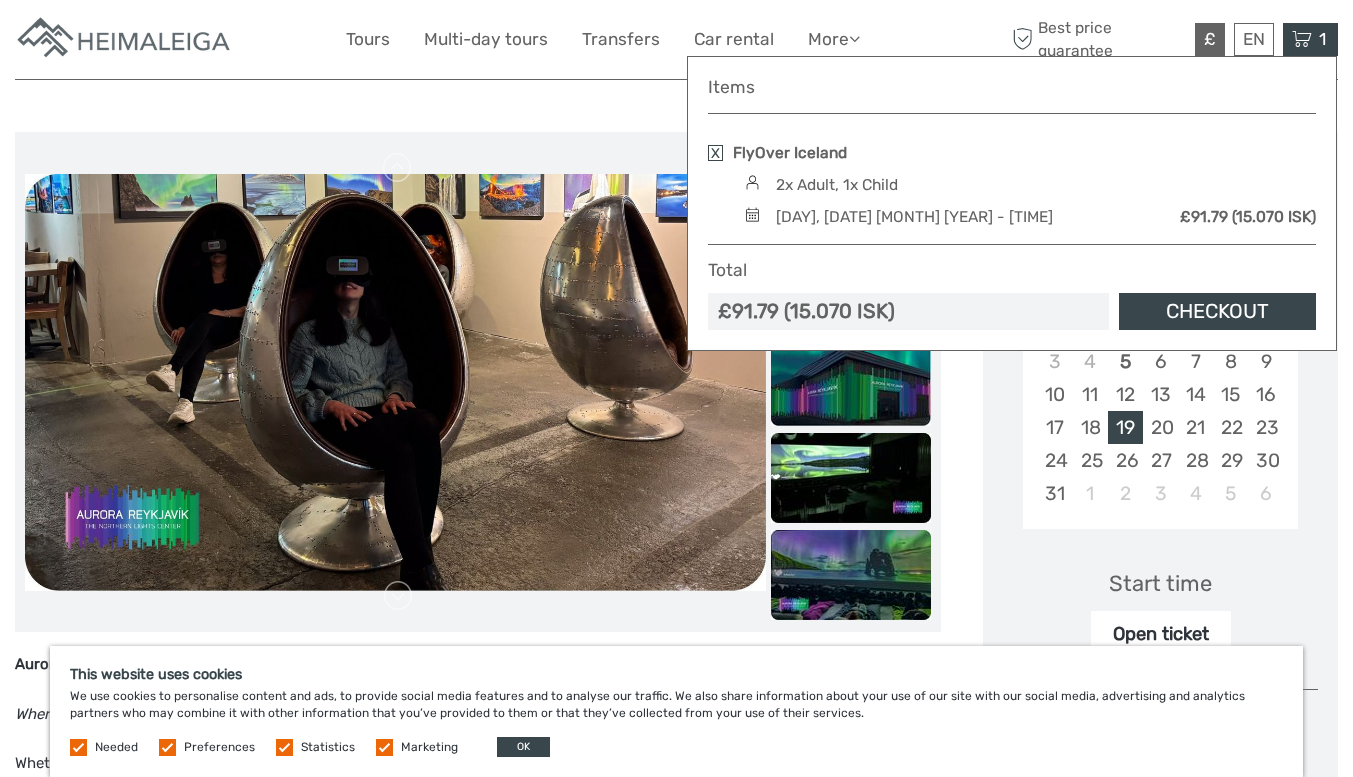click on "Checkout" at bounding box center [1217, 311] 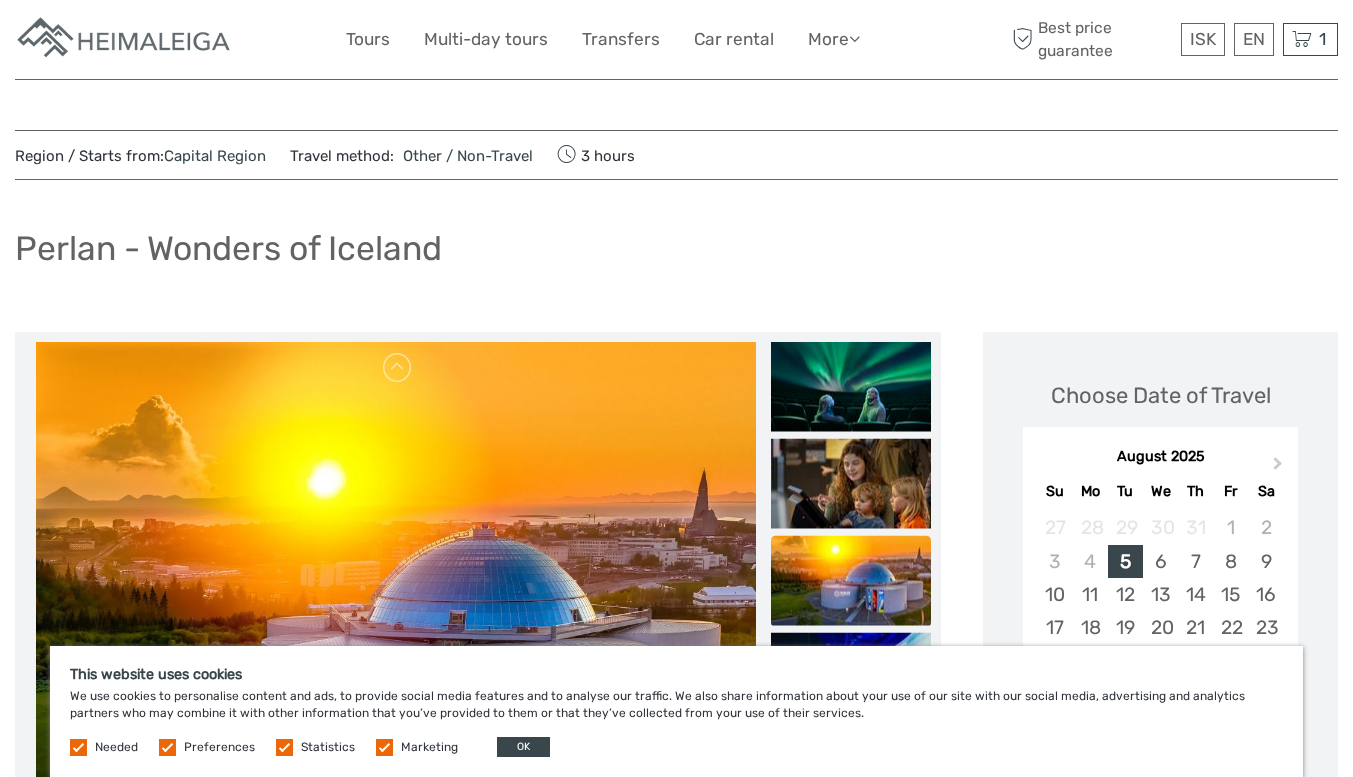 scroll, scrollTop: 0, scrollLeft: 0, axis: both 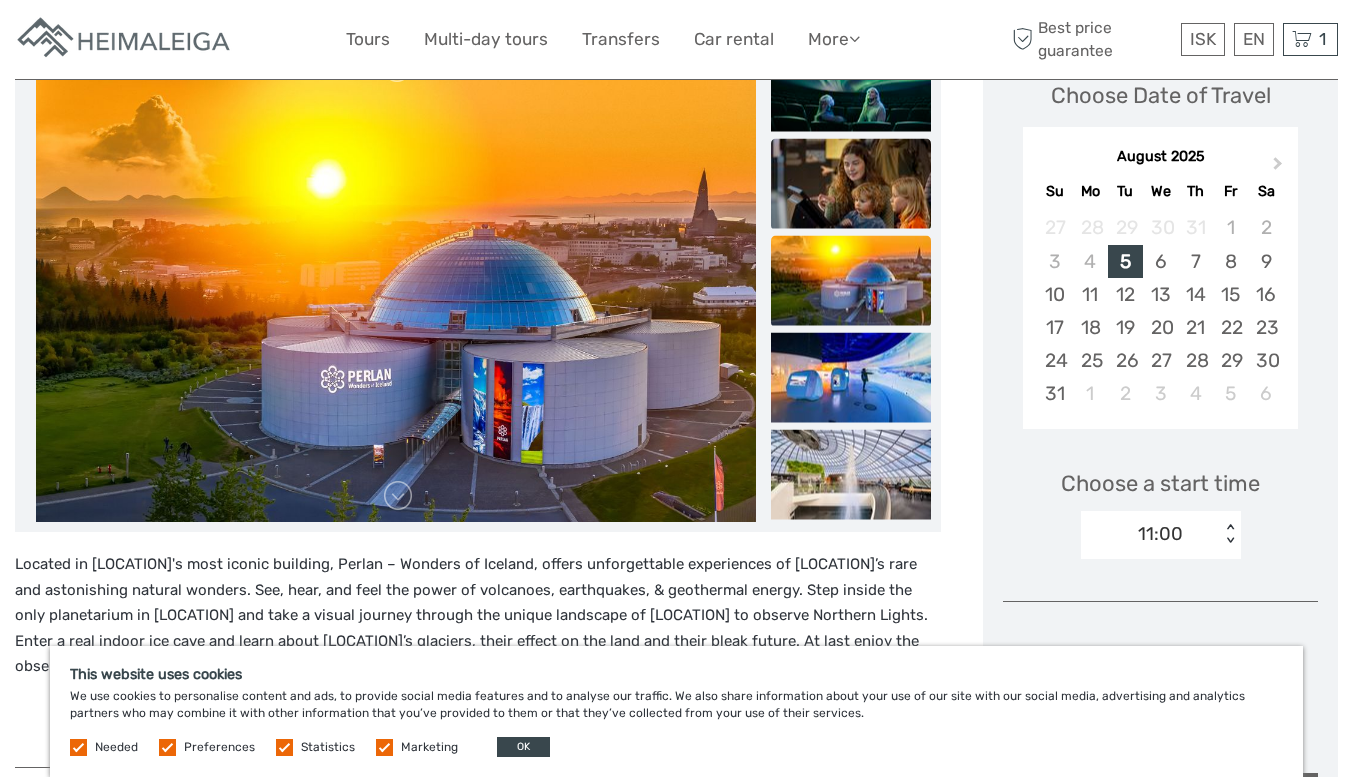 click at bounding box center [851, 184] 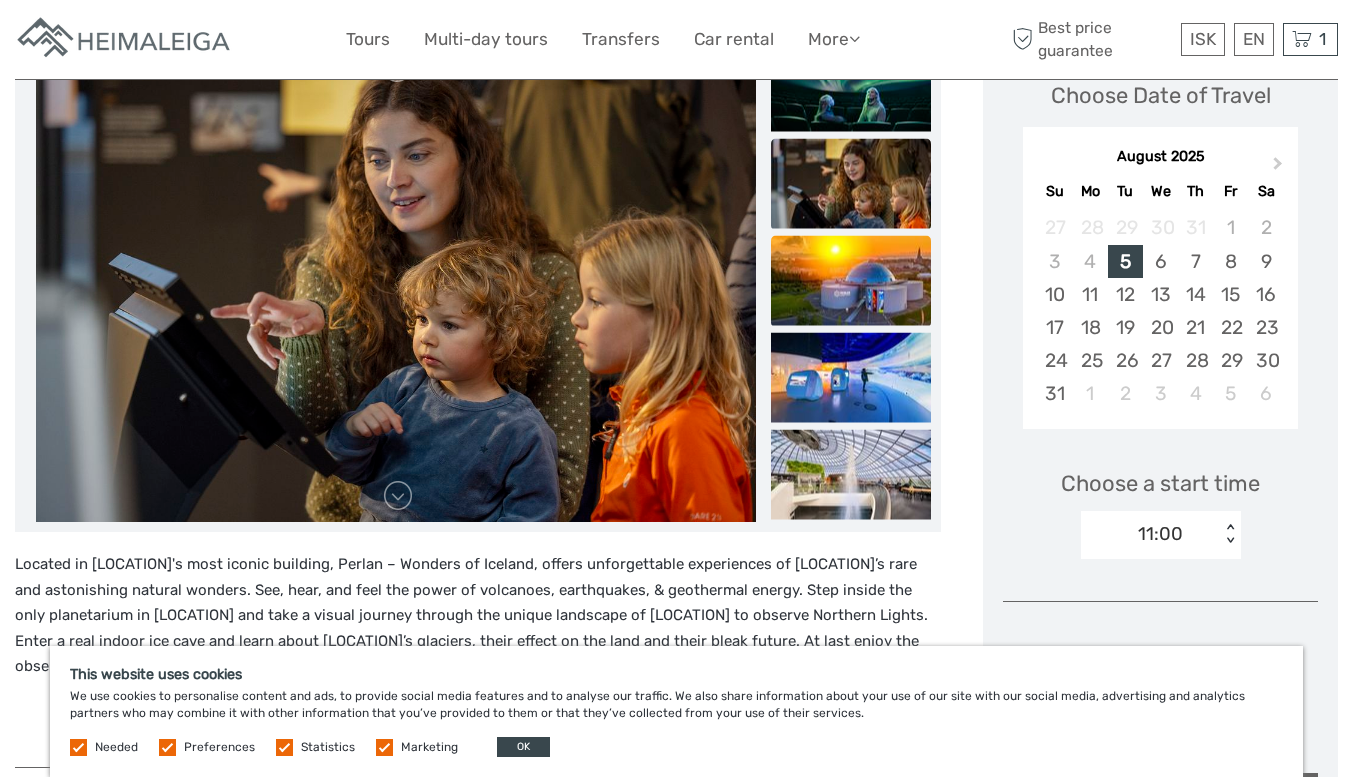 click at bounding box center (851, 281) 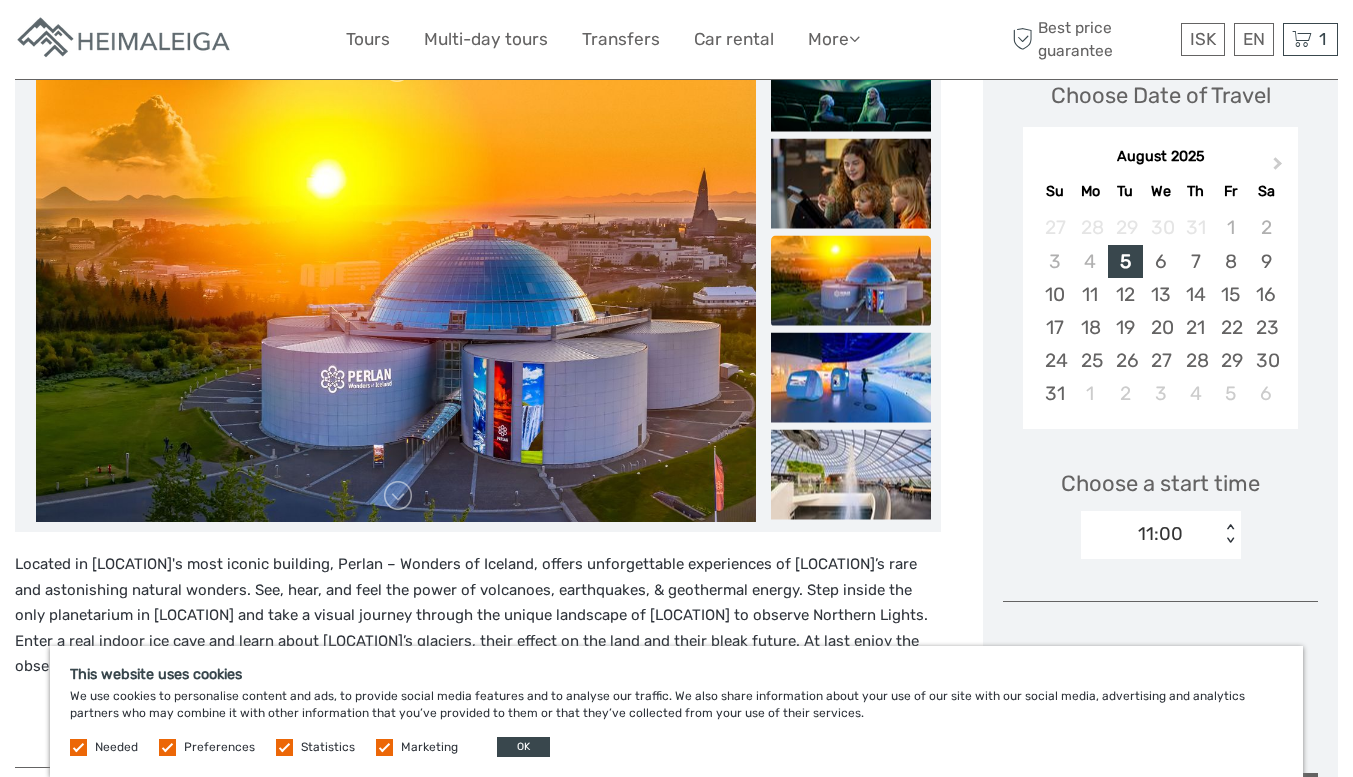 click at bounding box center (851, 139) 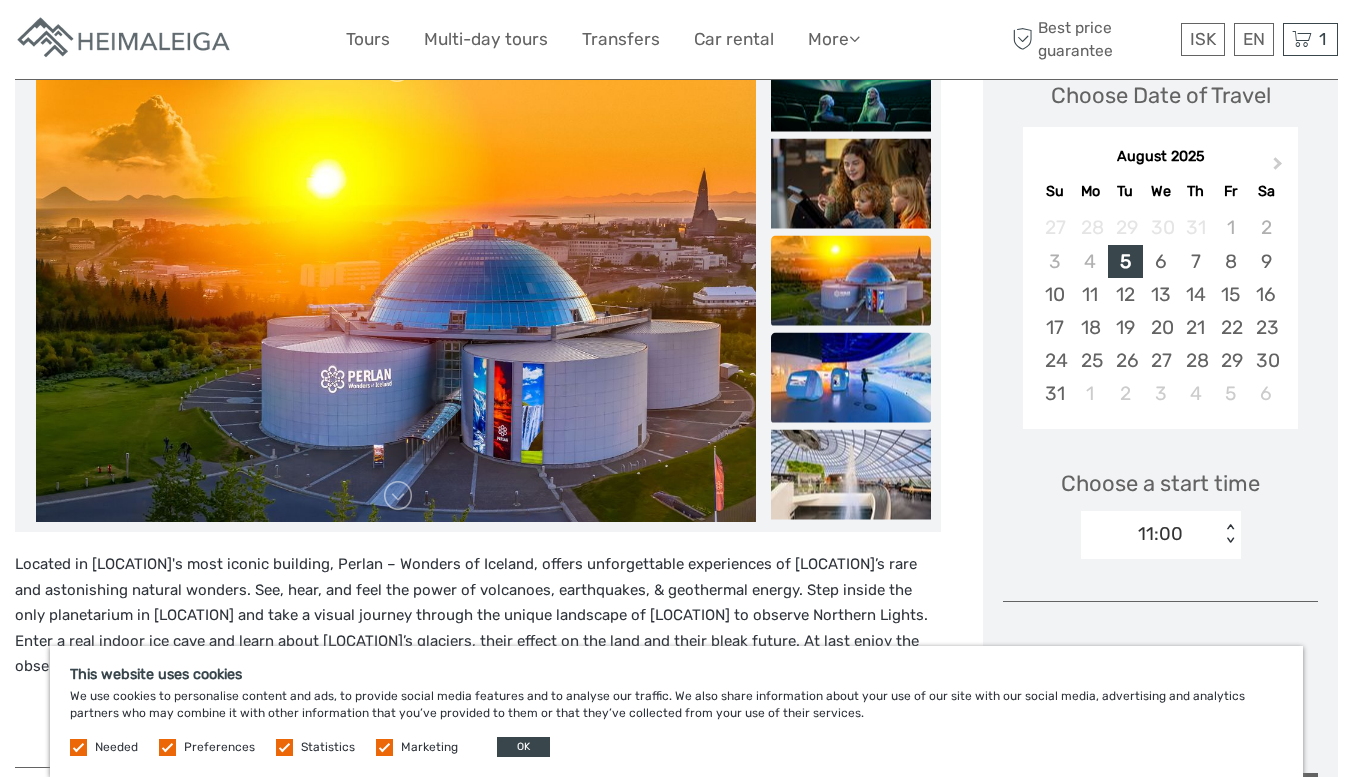 click at bounding box center (851, 378) 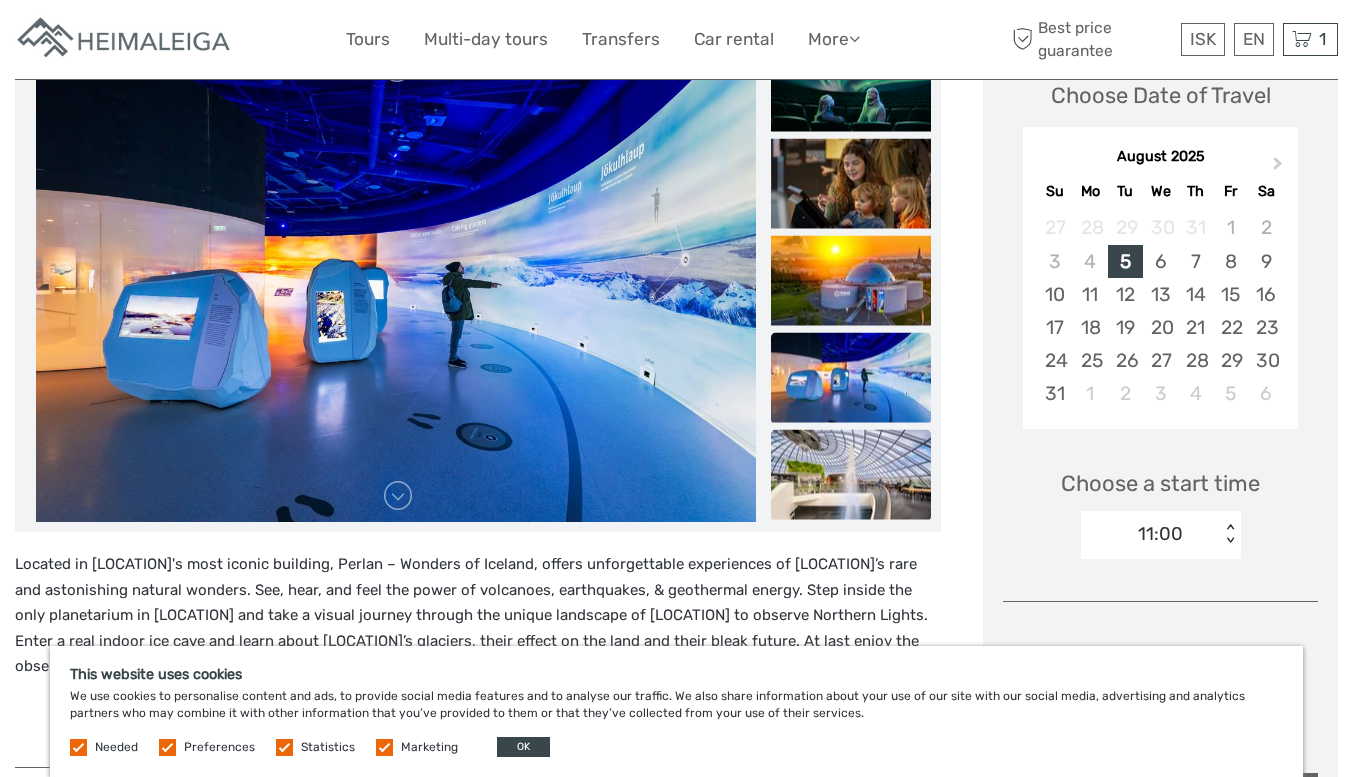 click at bounding box center [851, 475] 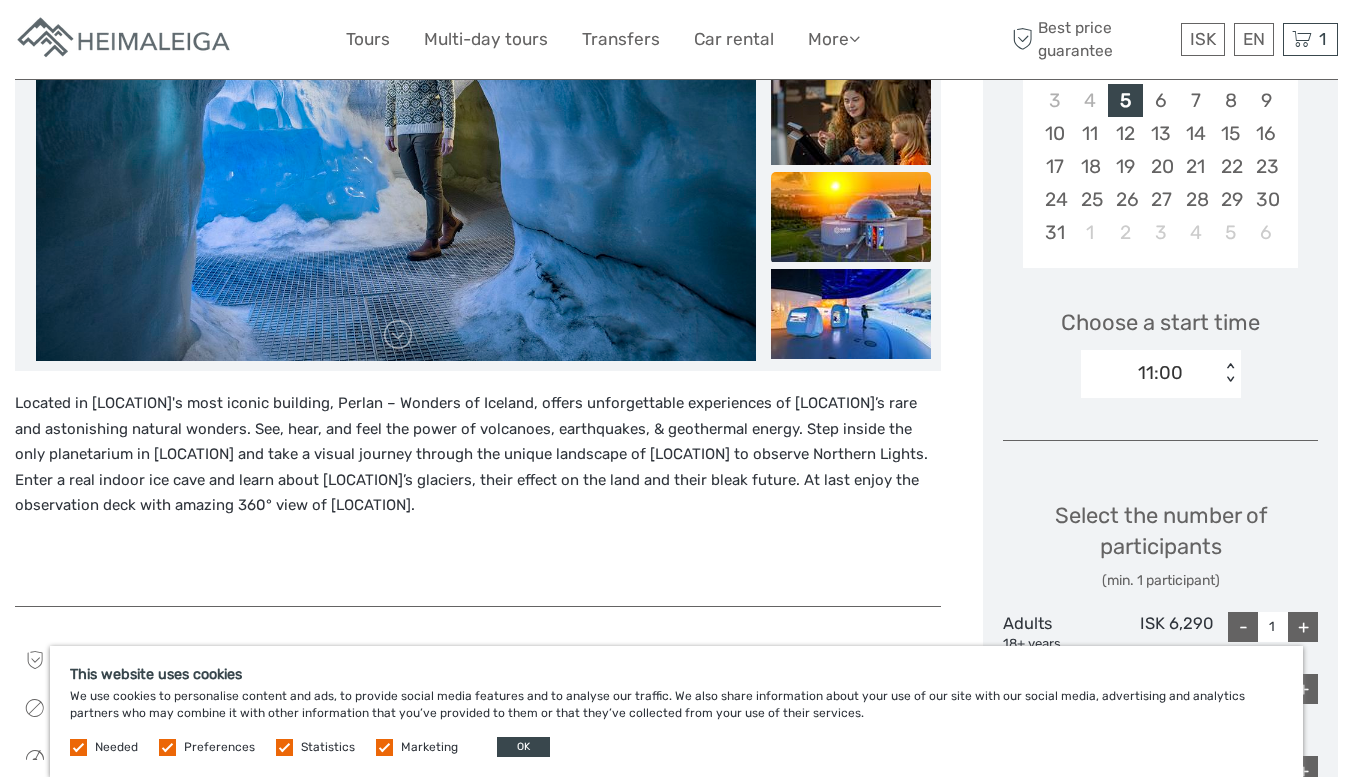 scroll, scrollTop: 300, scrollLeft: 0, axis: vertical 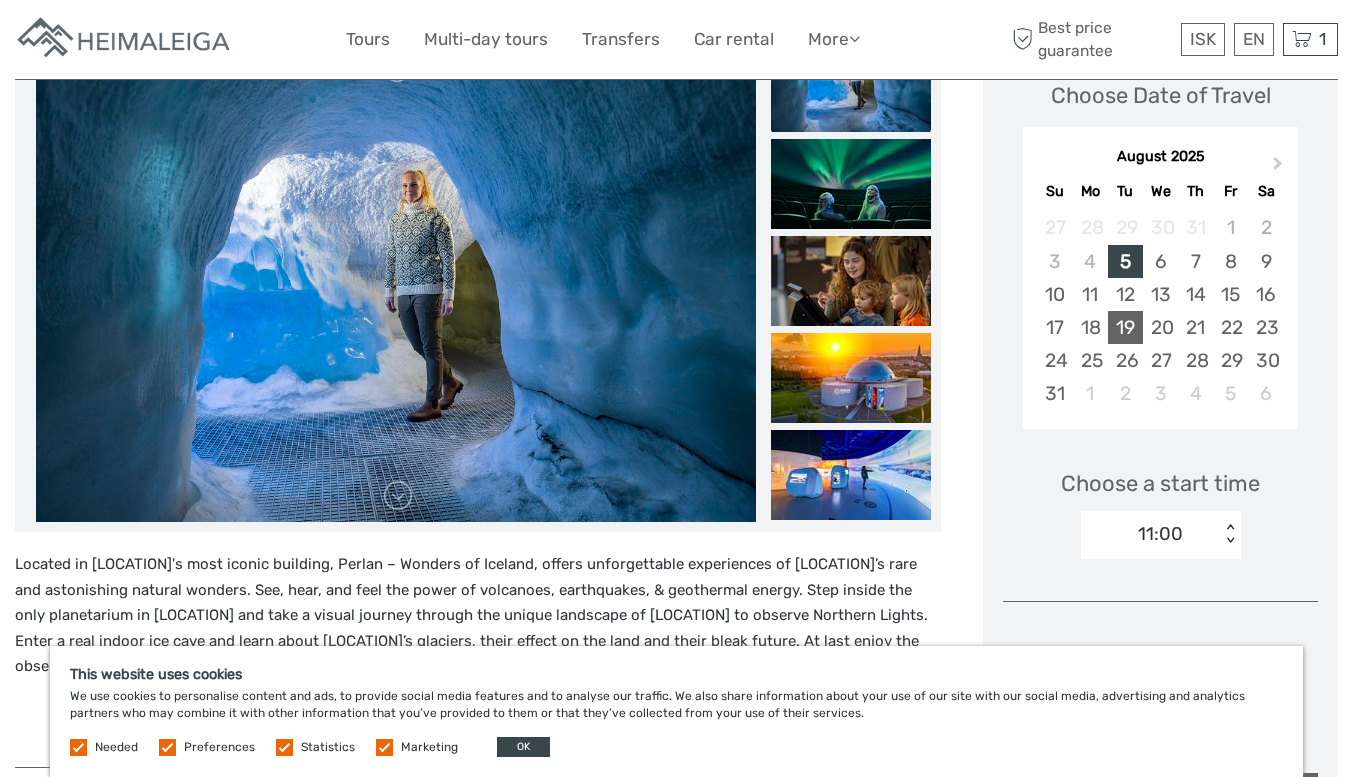 click on "19" at bounding box center (1125, 327) 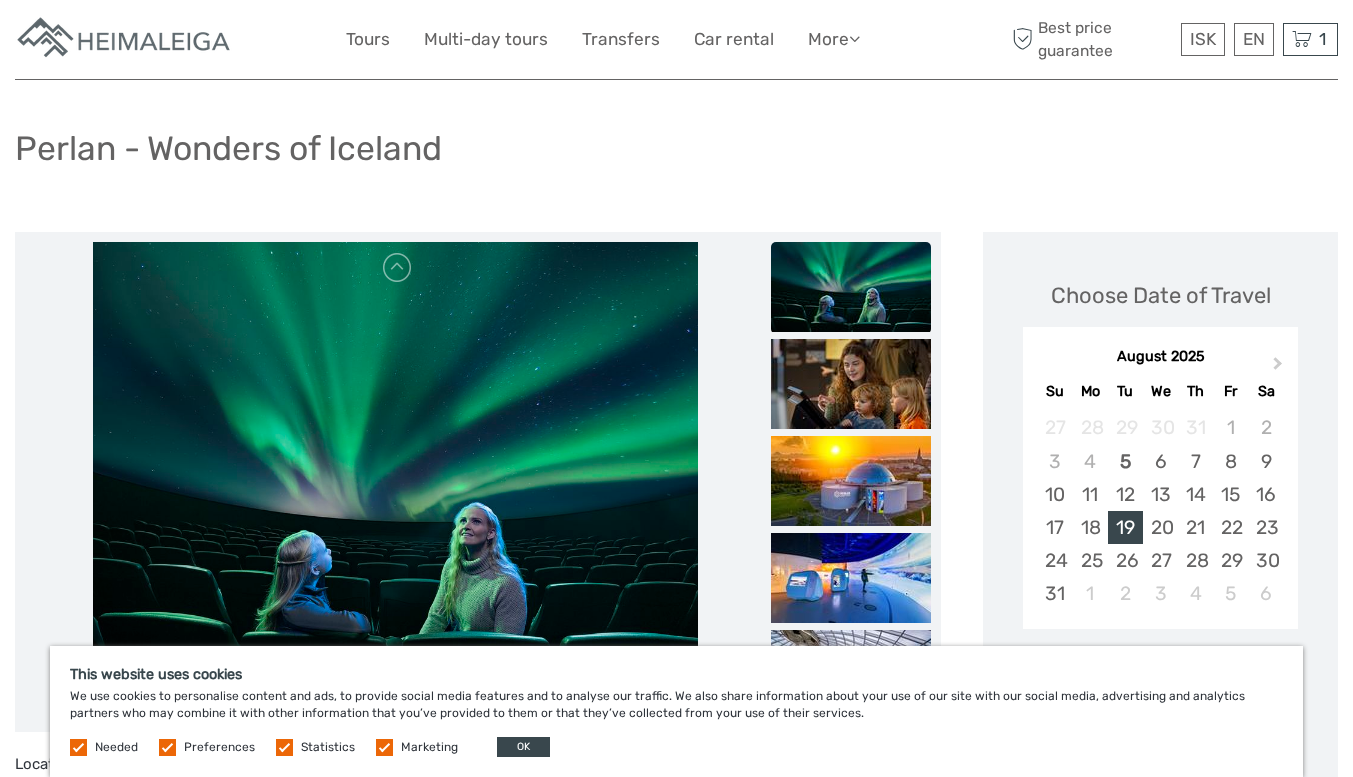 scroll, scrollTop: 0, scrollLeft: 0, axis: both 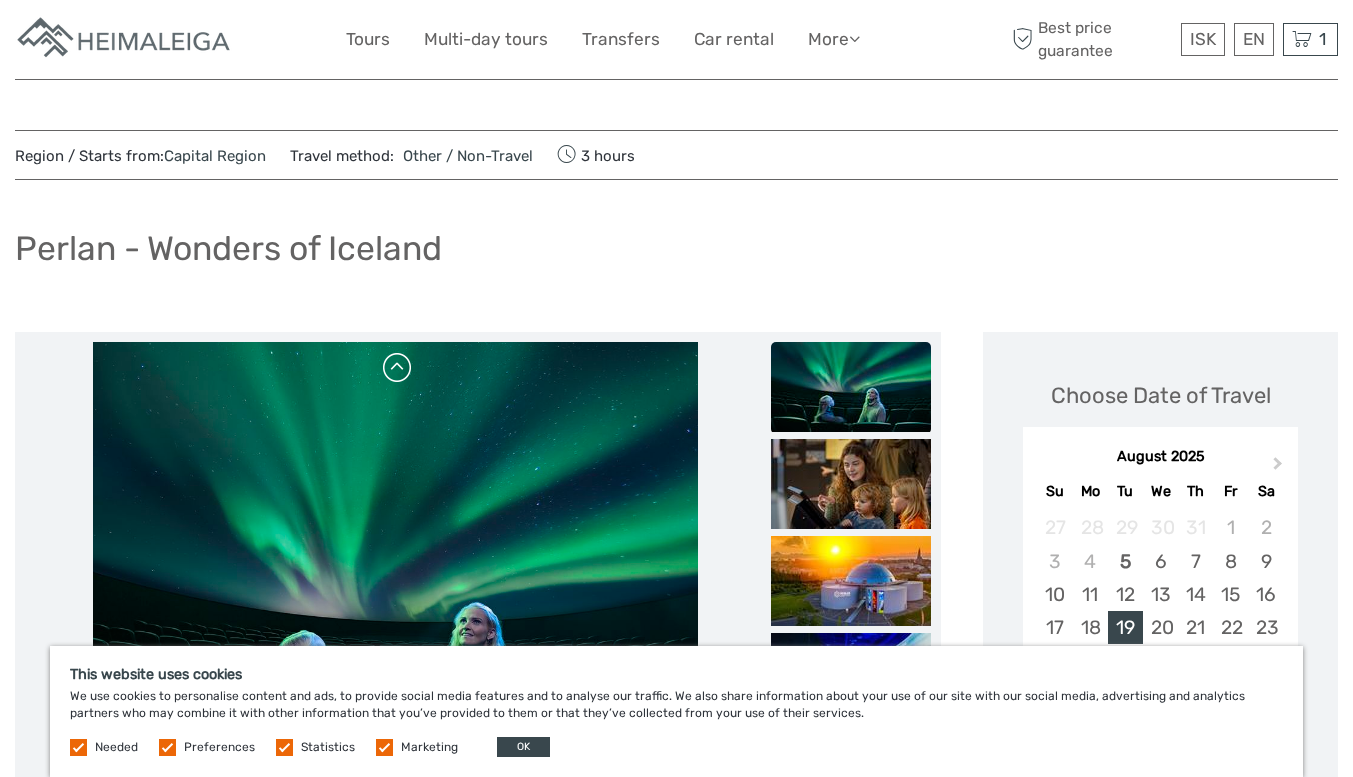 click at bounding box center [398, 368] 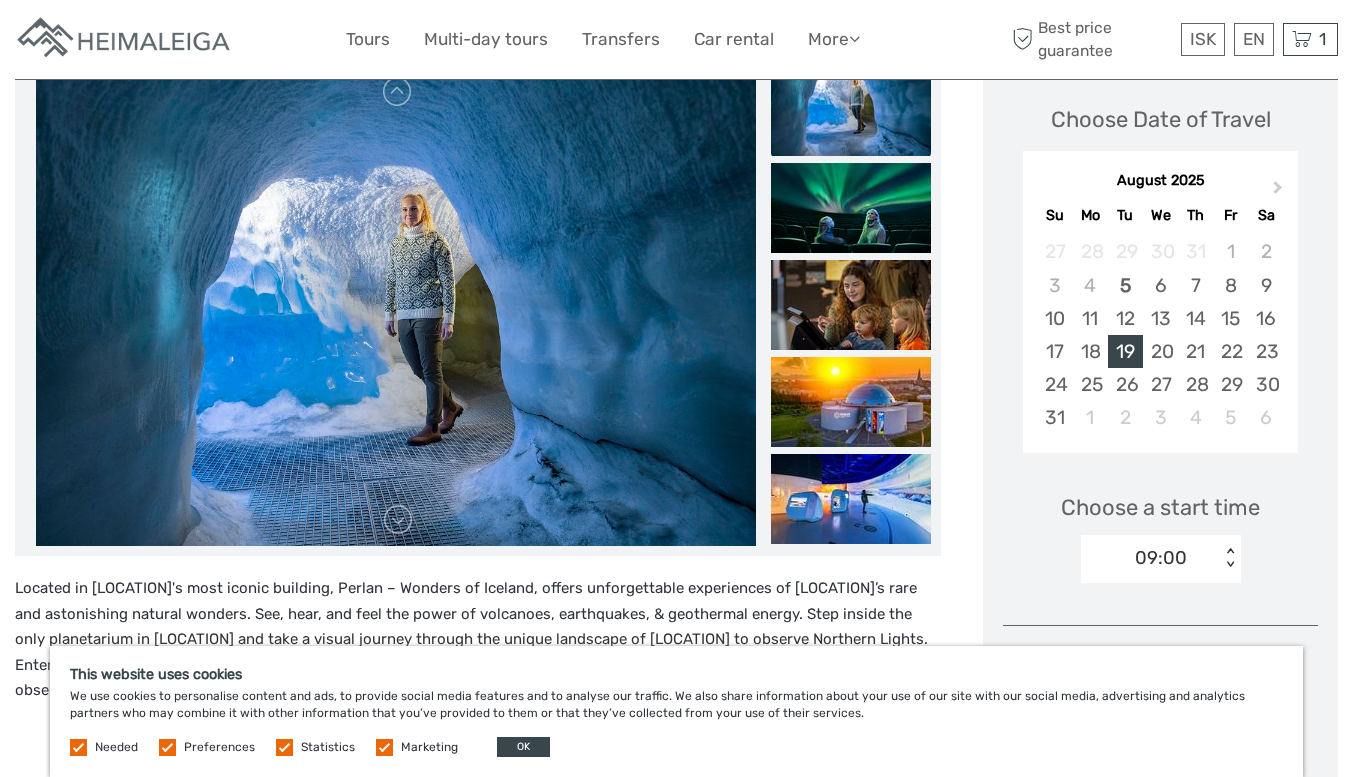 scroll, scrollTop: 300, scrollLeft: 0, axis: vertical 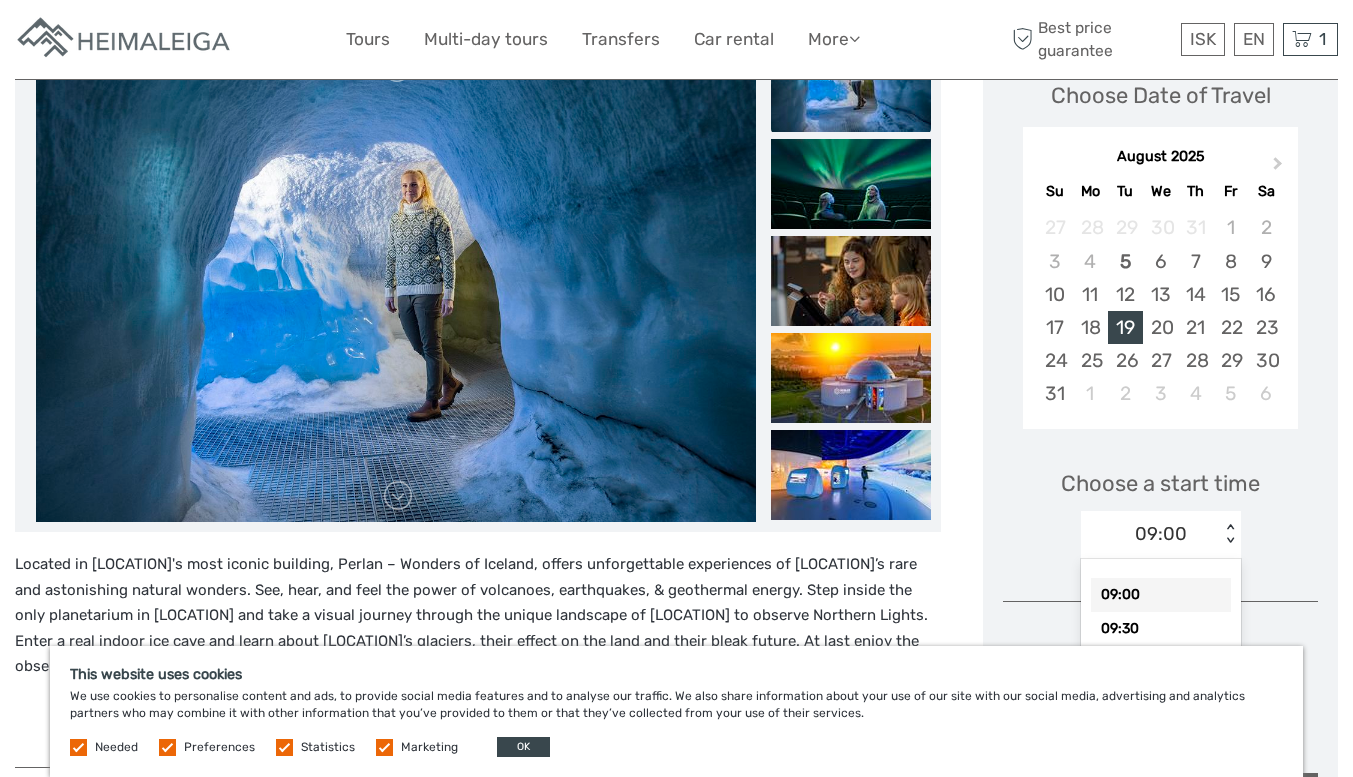 click on "09:00" at bounding box center (1150, 534) 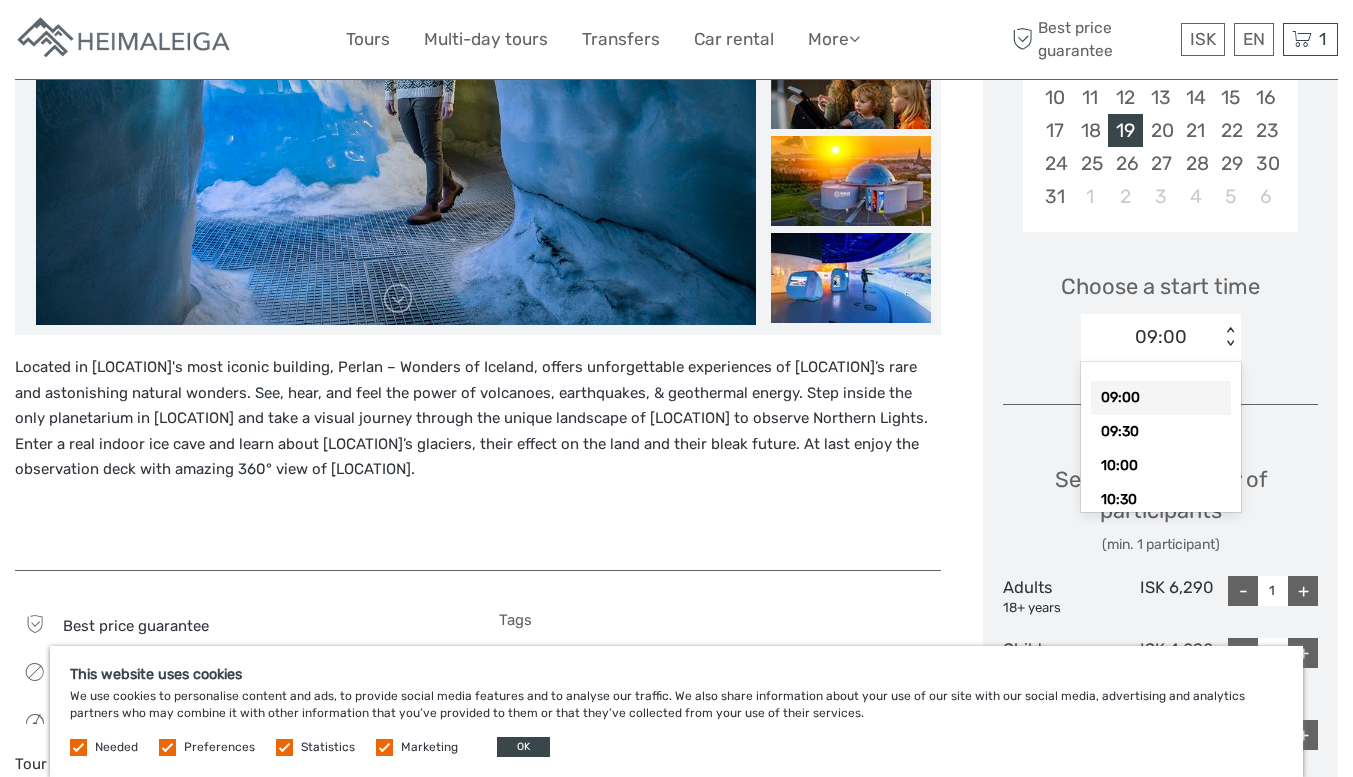 scroll, scrollTop: 500, scrollLeft: 0, axis: vertical 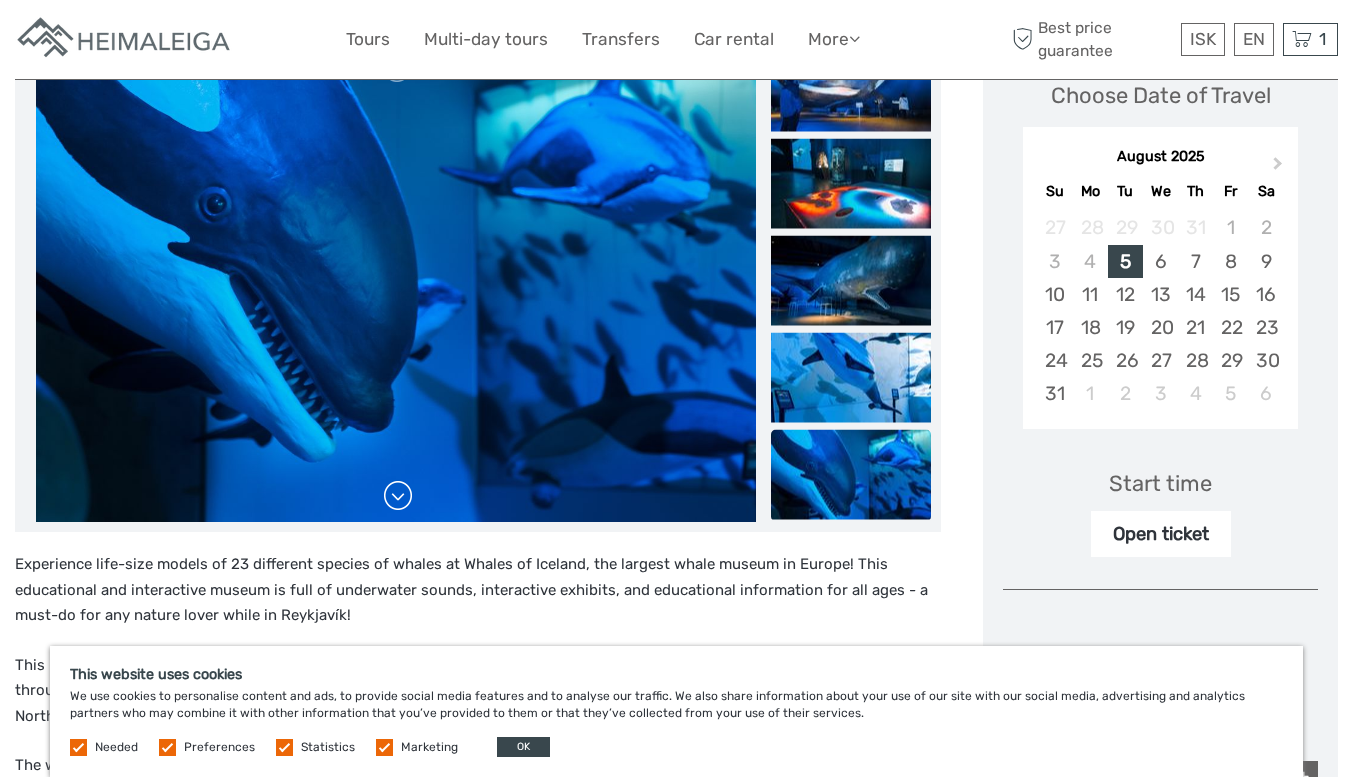click at bounding box center [398, 496] 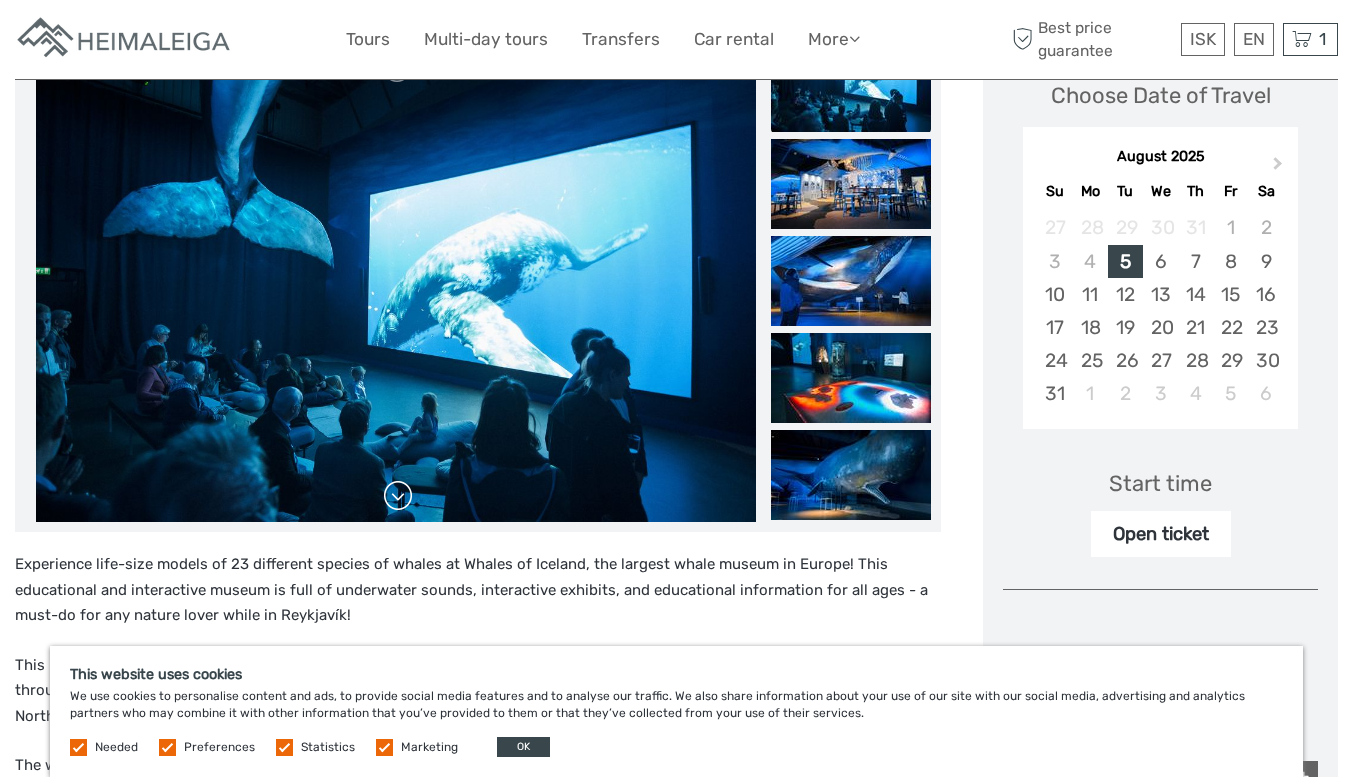 click at bounding box center (398, 496) 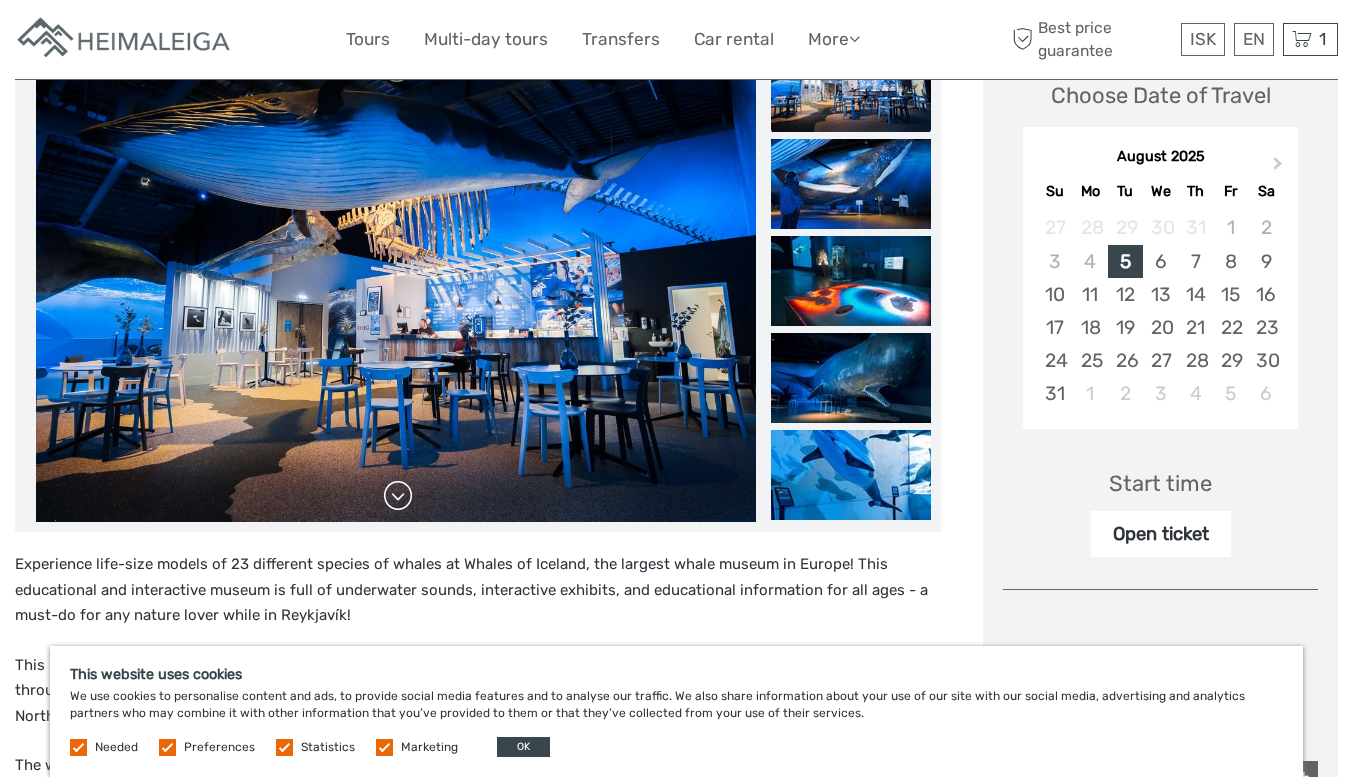 click at bounding box center [398, 496] 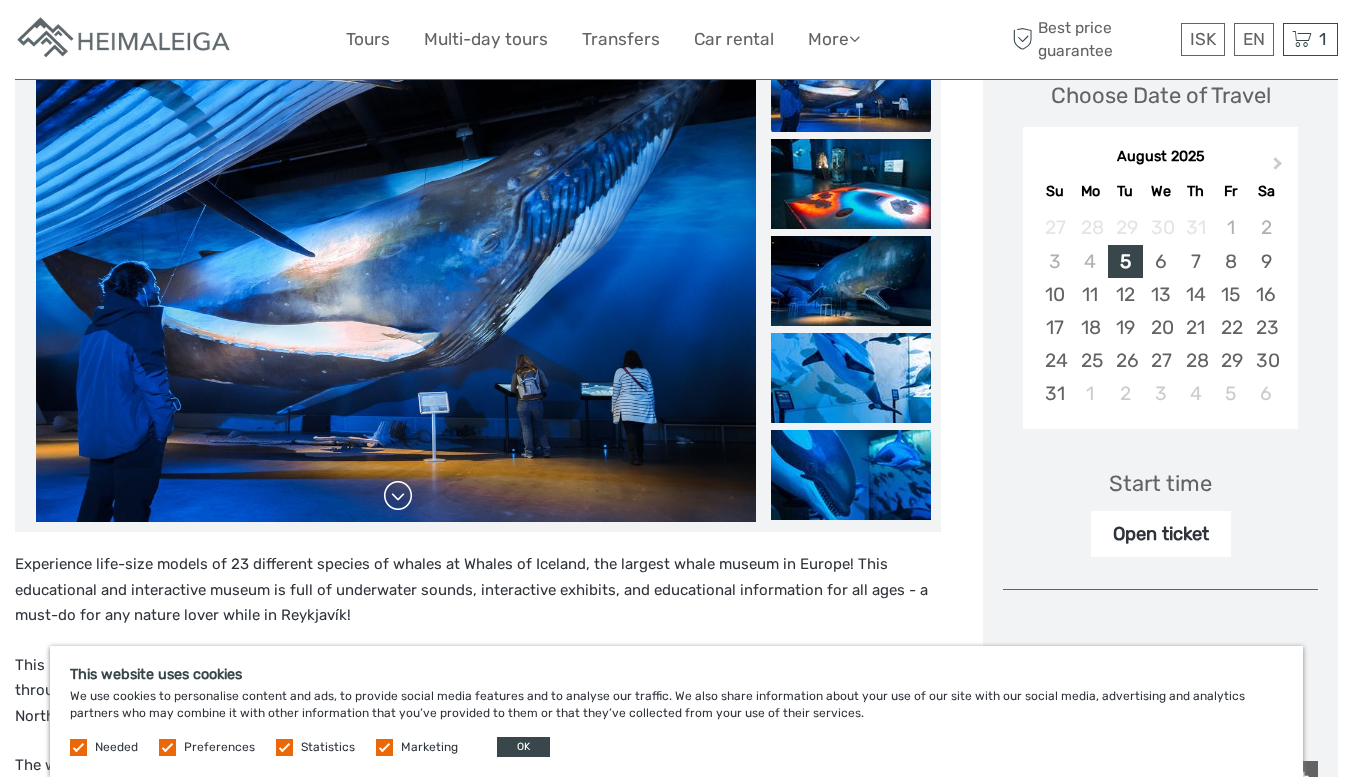 click at bounding box center (398, 496) 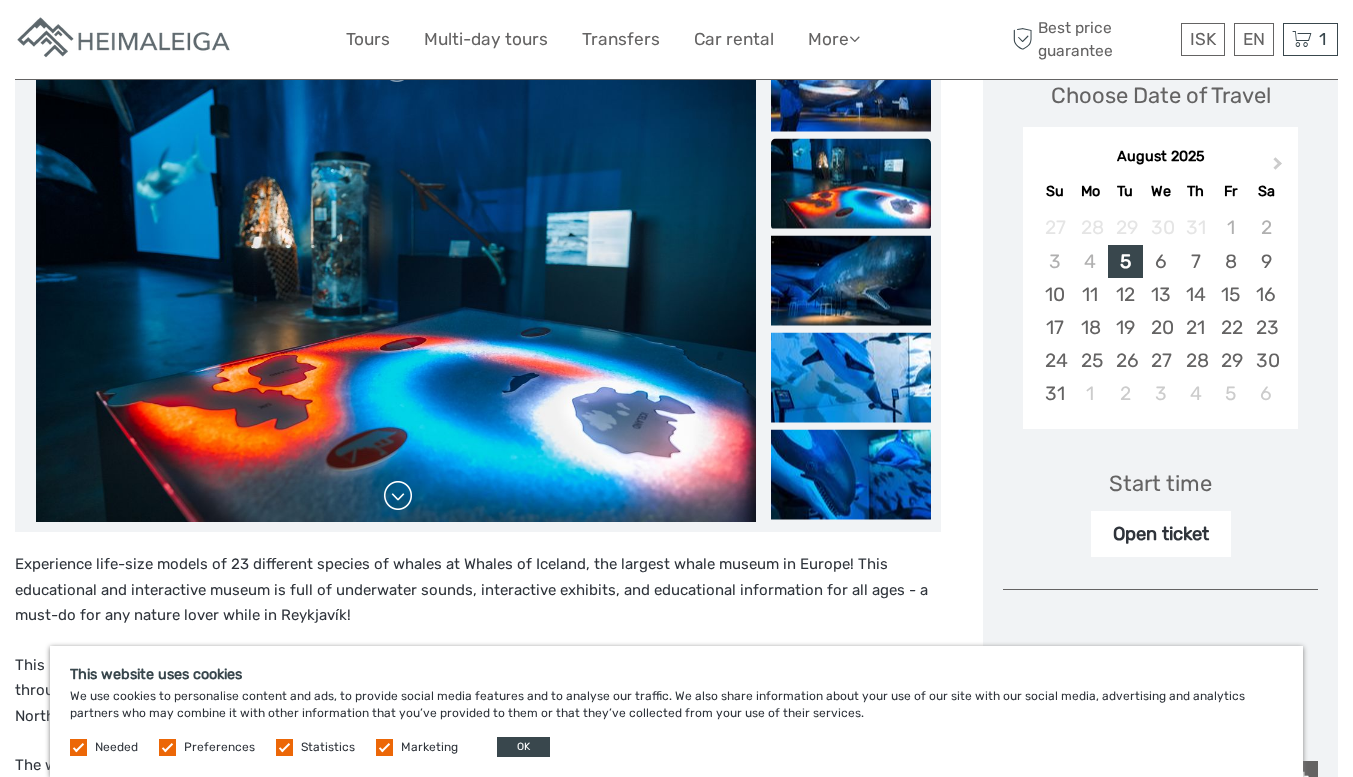 click at bounding box center (398, 496) 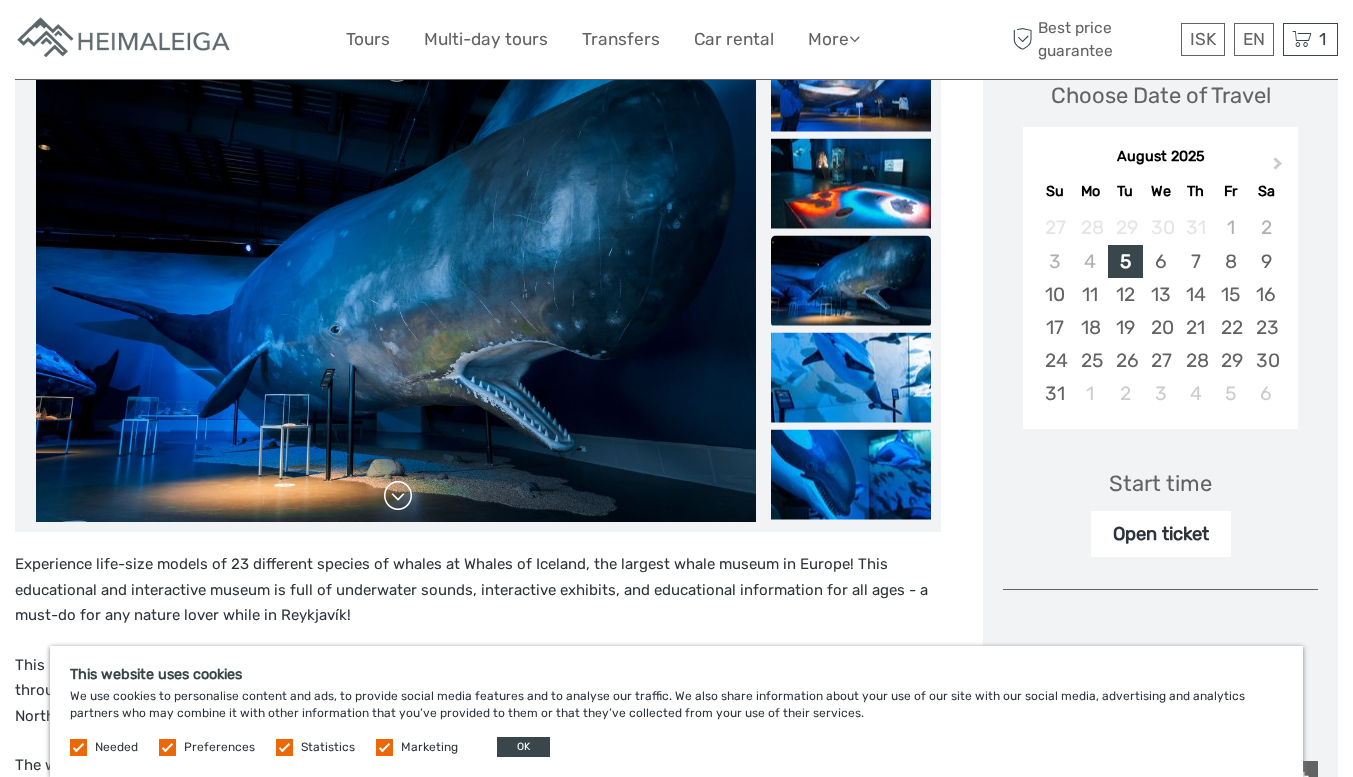 click at bounding box center [398, 496] 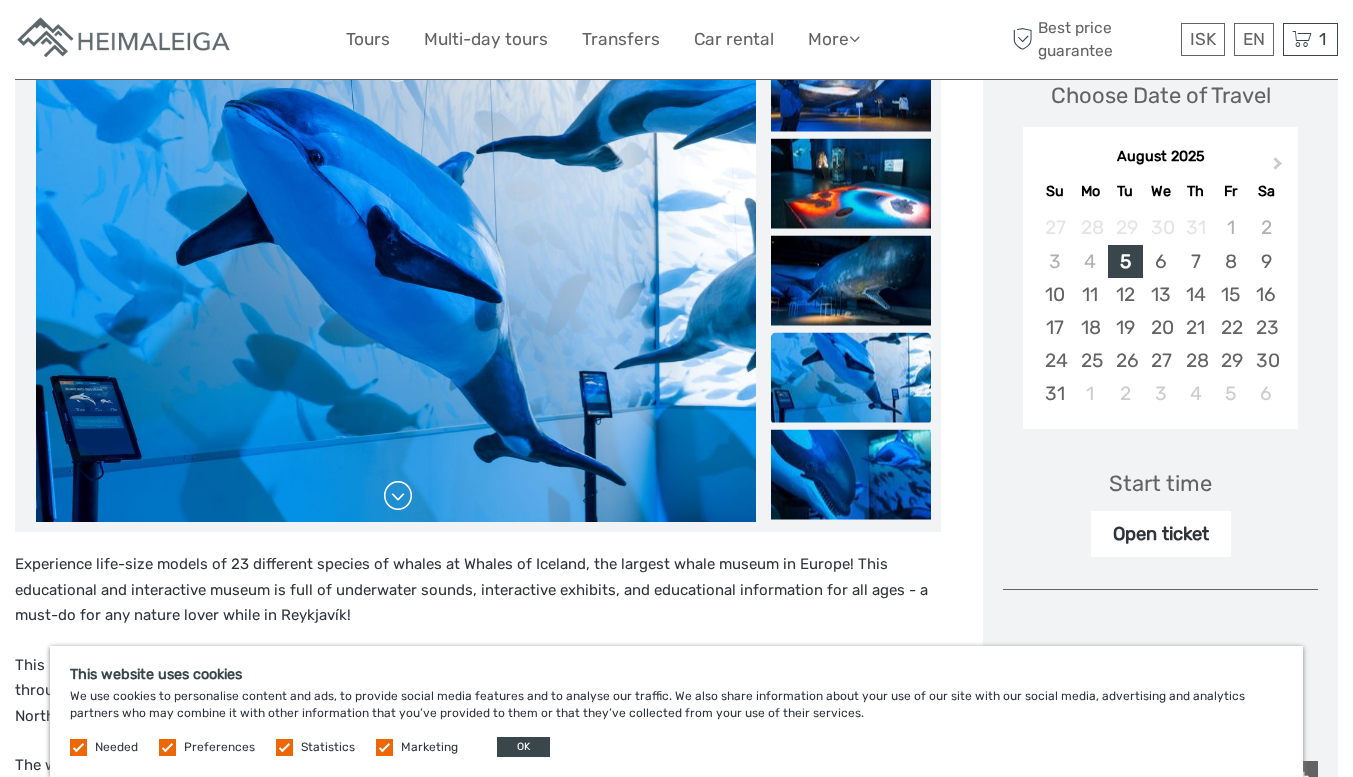 click at bounding box center [398, 496] 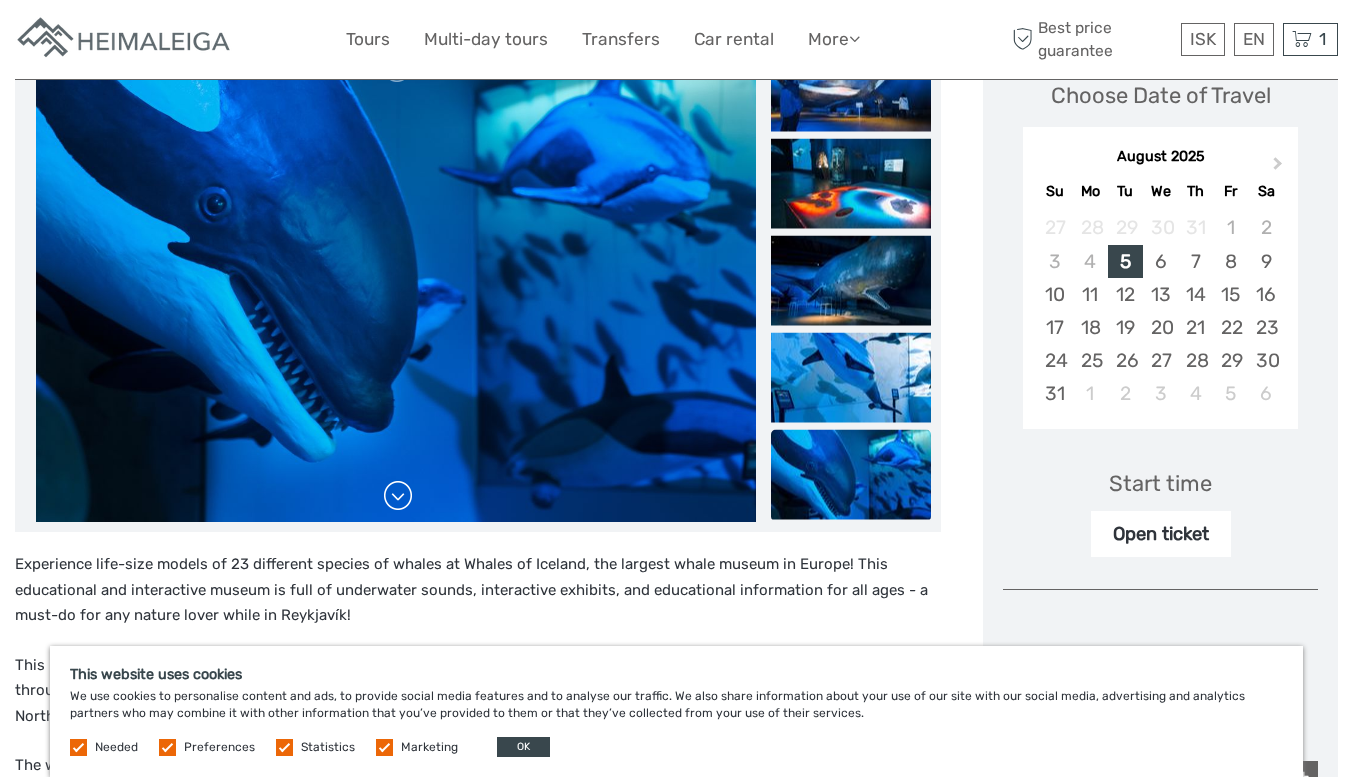 click at bounding box center [398, 496] 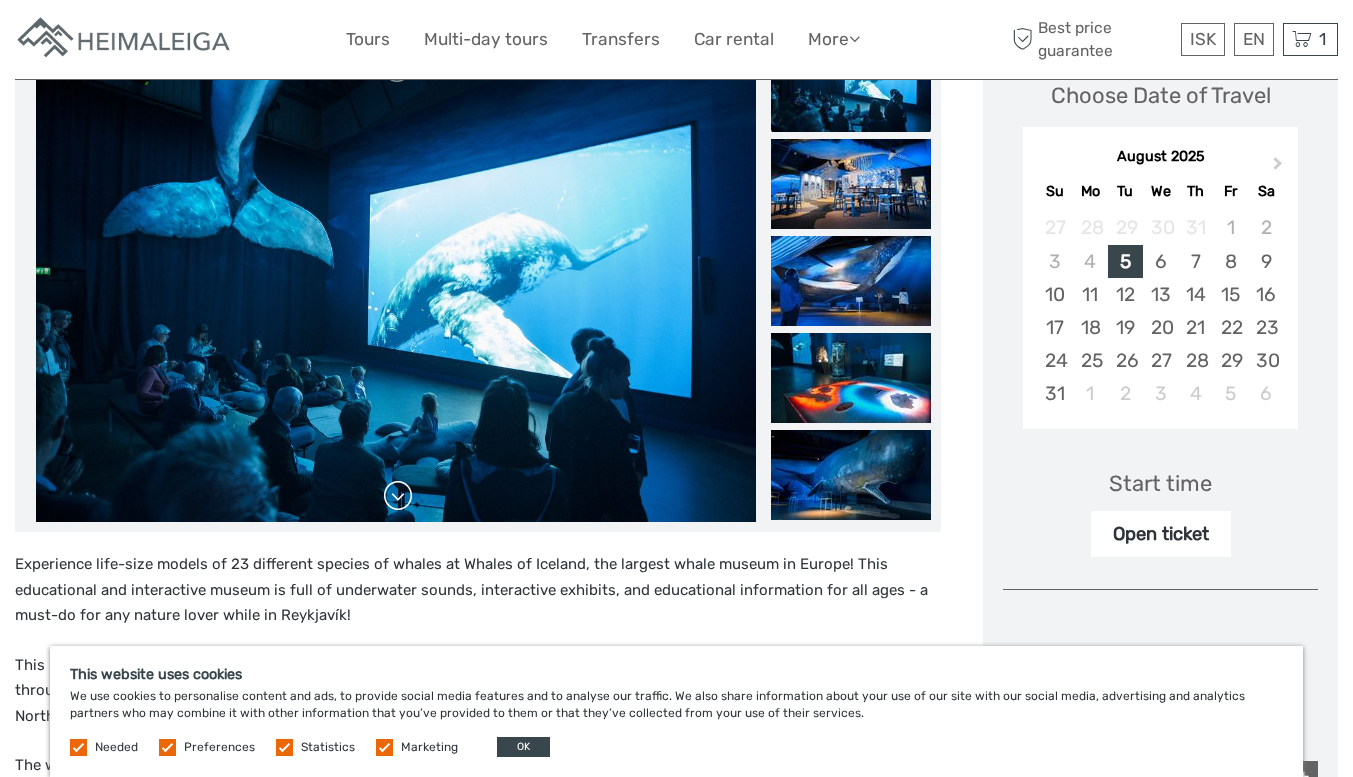 click at bounding box center [398, 496] 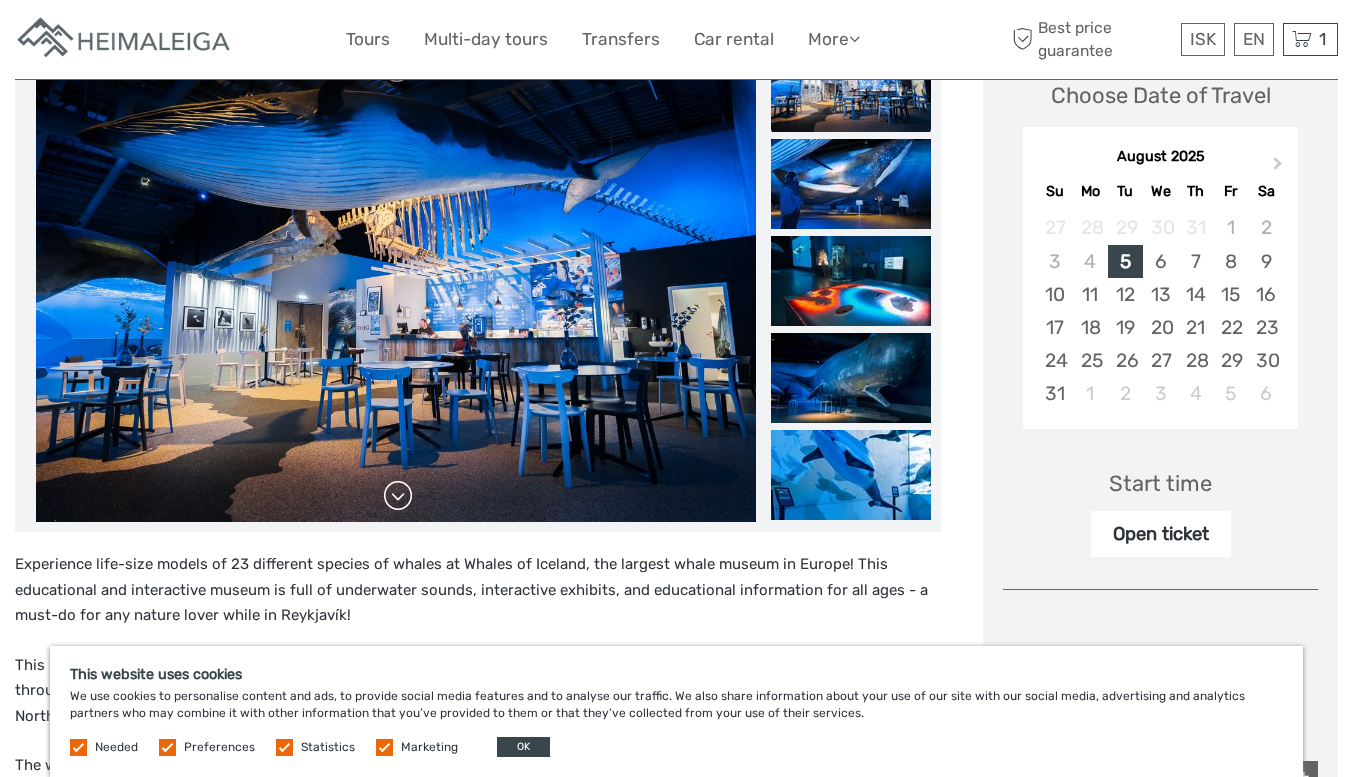click at bounding box center [398, 496] 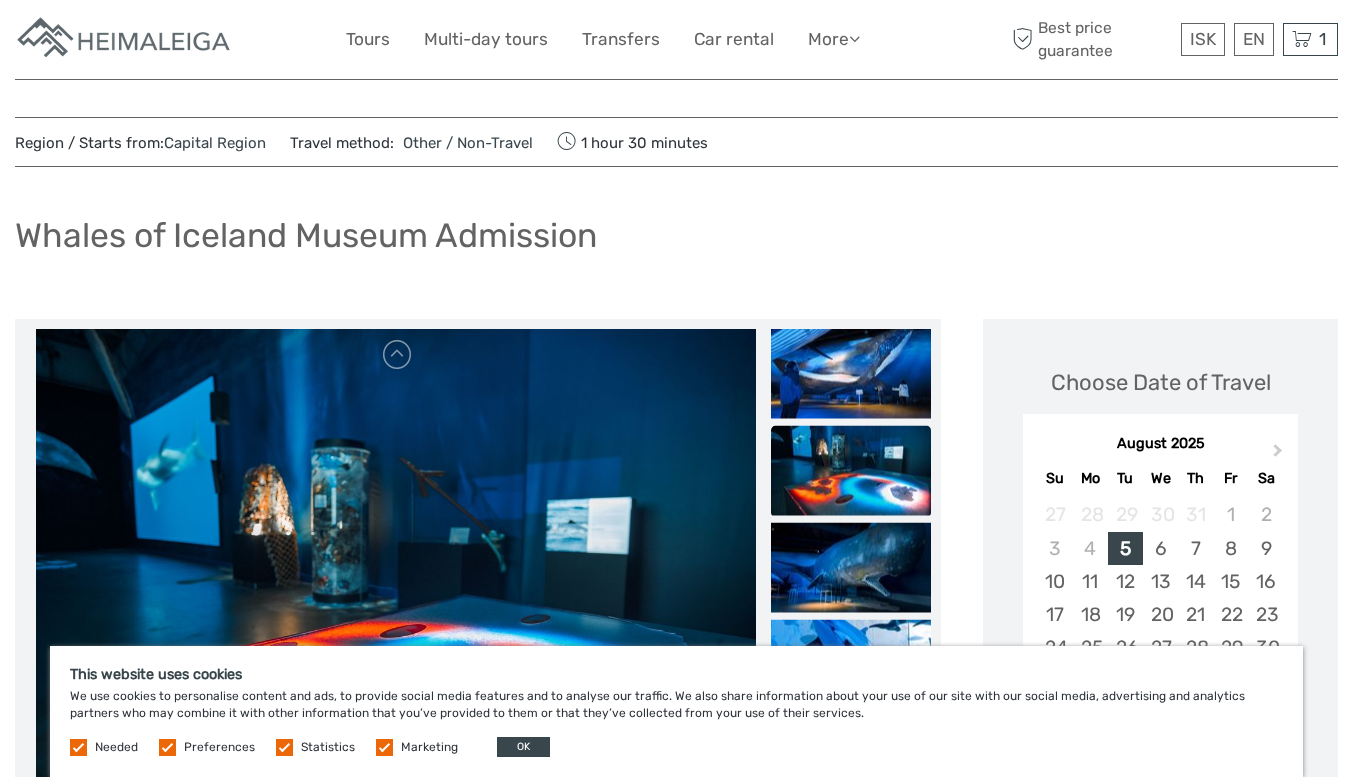 scroll, scrollTop: 0, scrollLeft: 0, axis: both 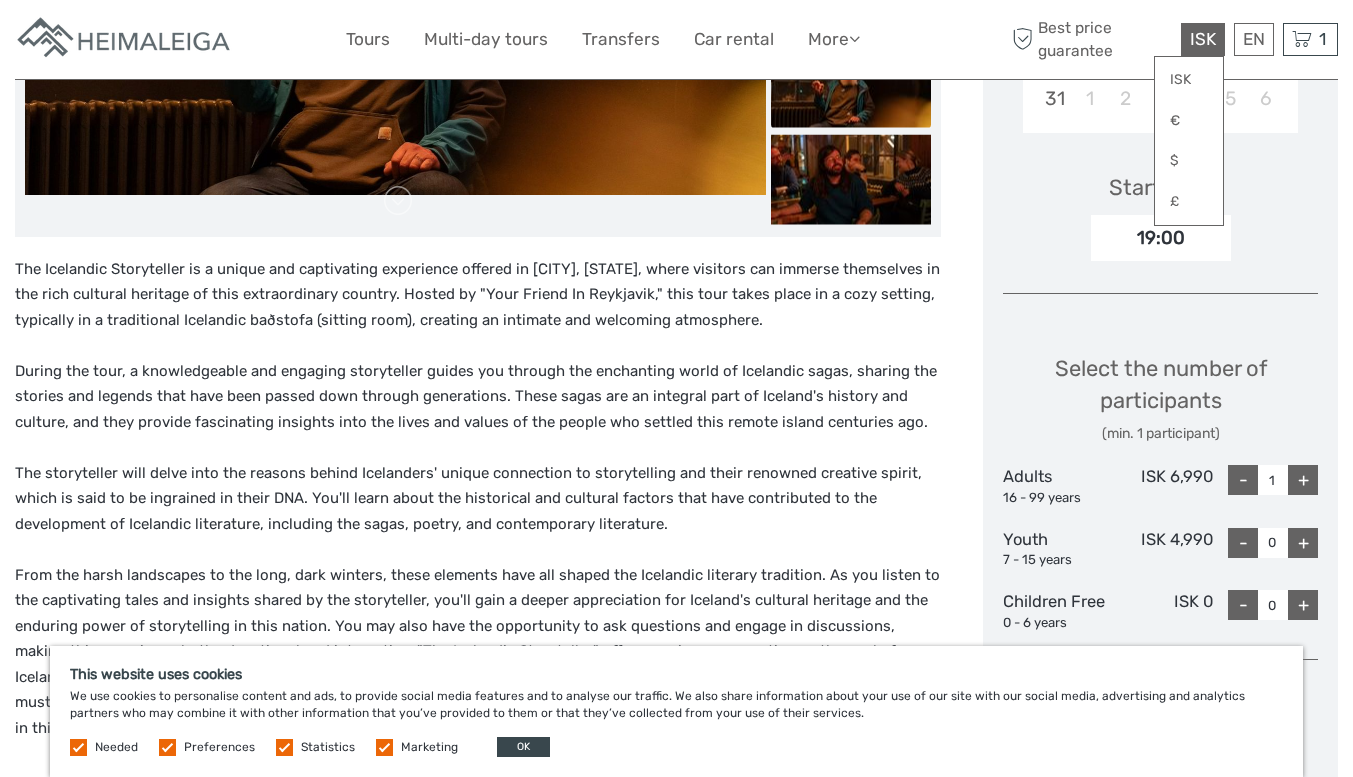click on "ISK" at bounding box center [1203, 39] 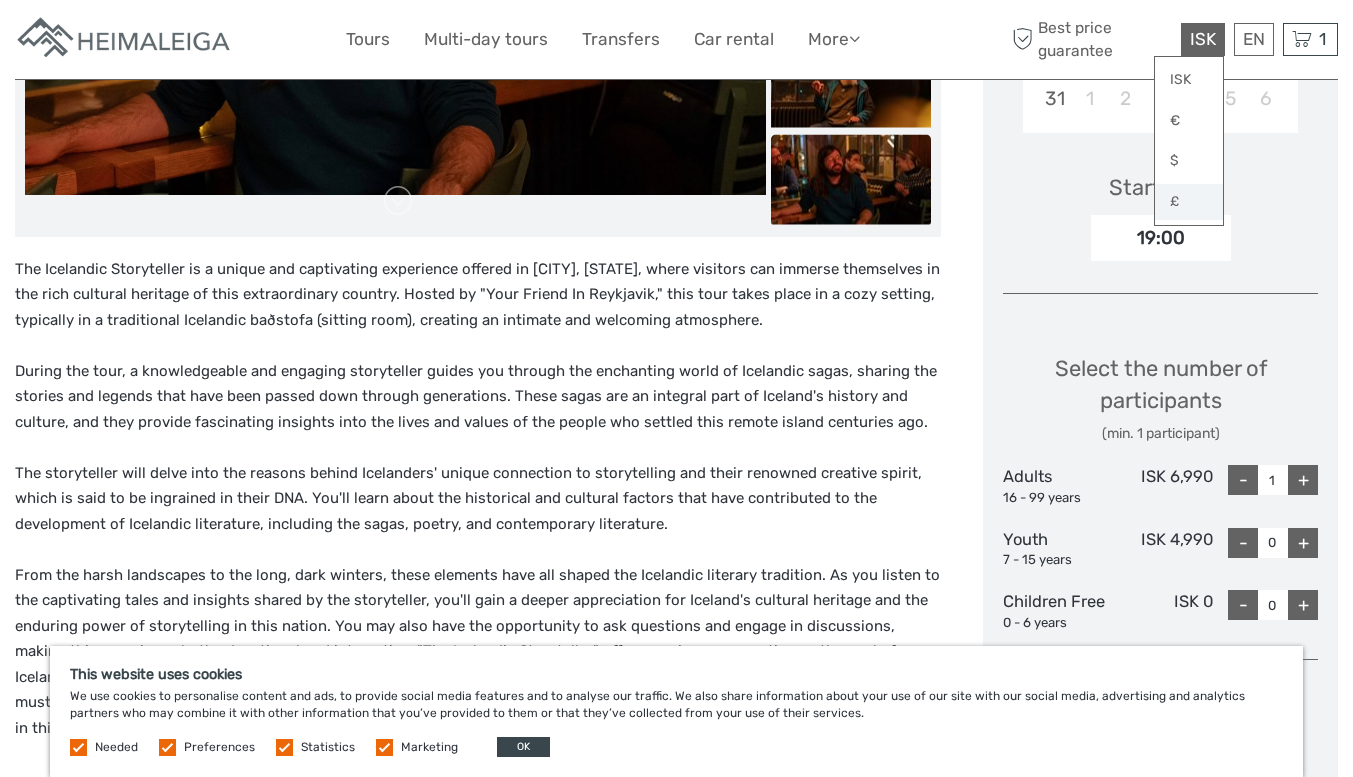 click on "£" at bounding box center [1189, 202] 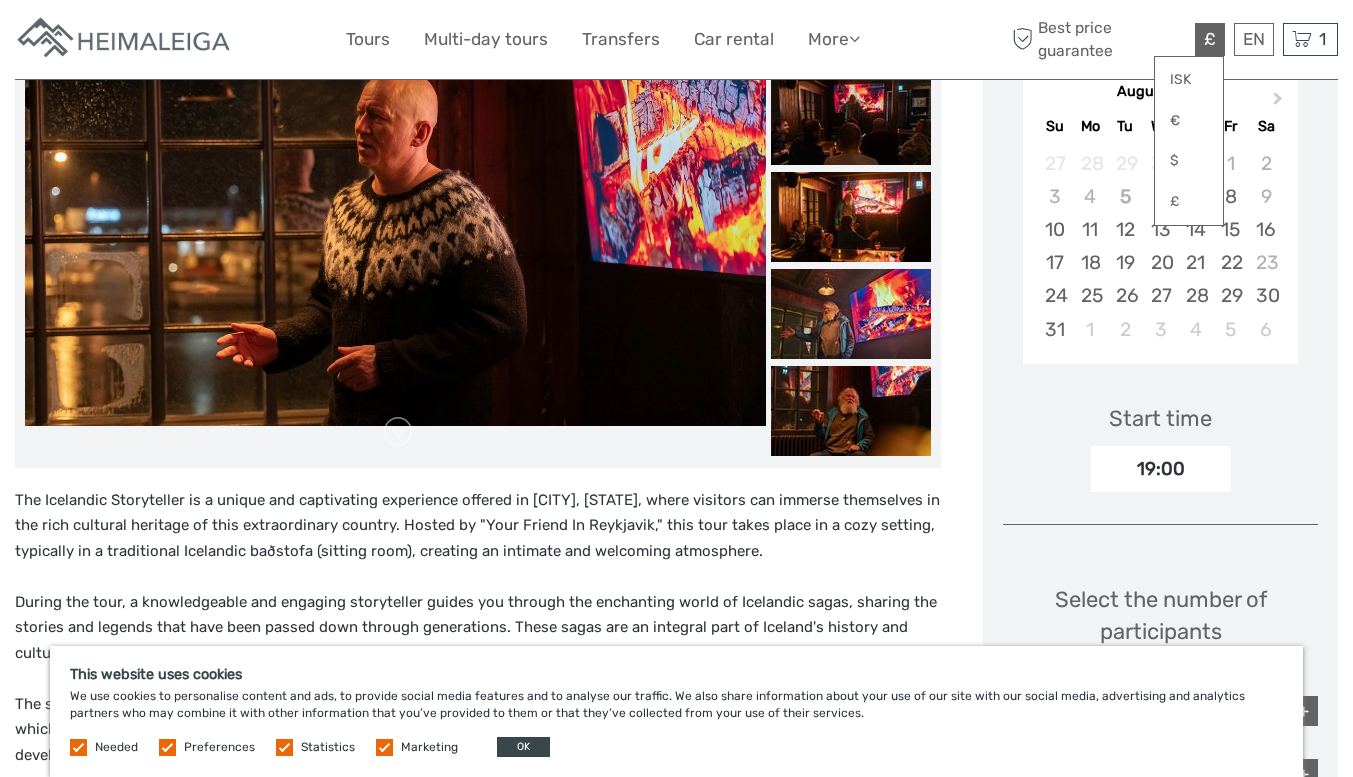scroll, scrollTop: 300, scrollLeft: 0, axis: vertical 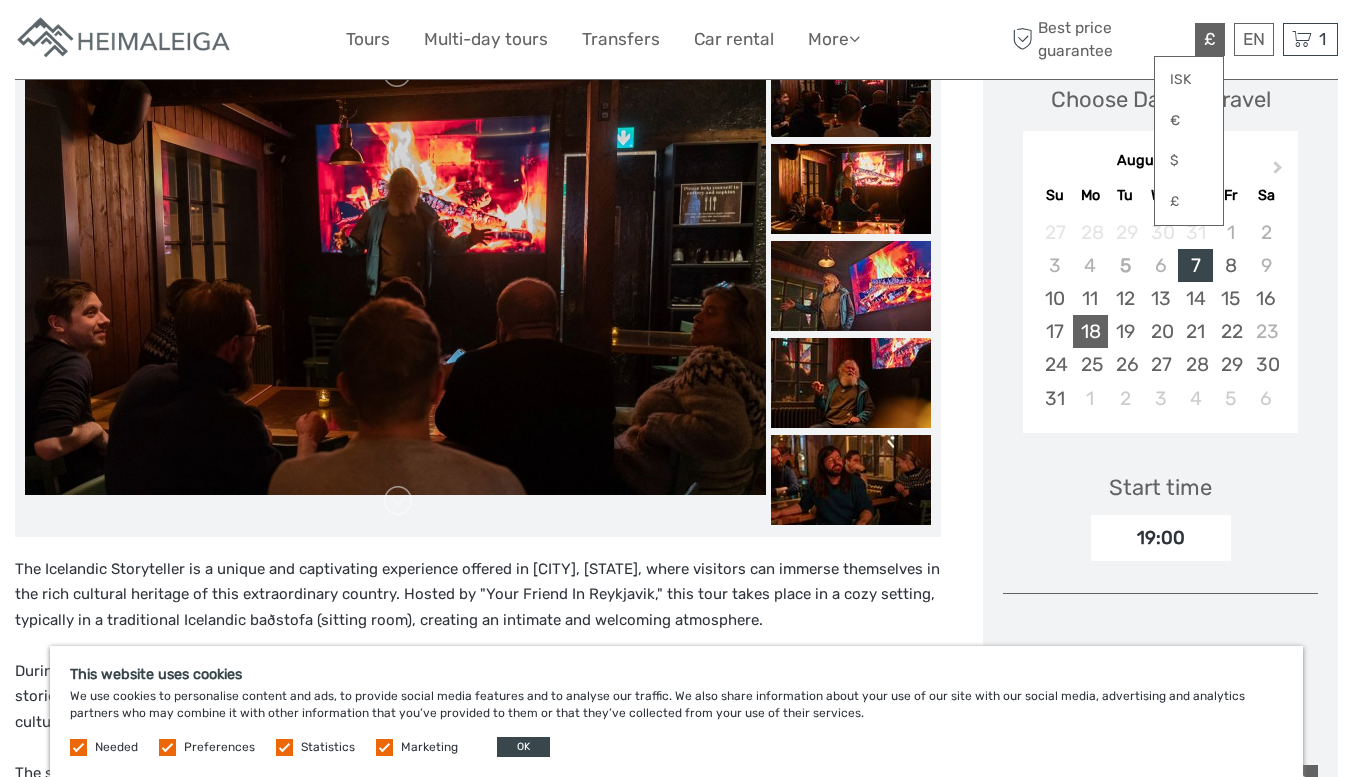 click on "18" at bounding box center [1090, 331] 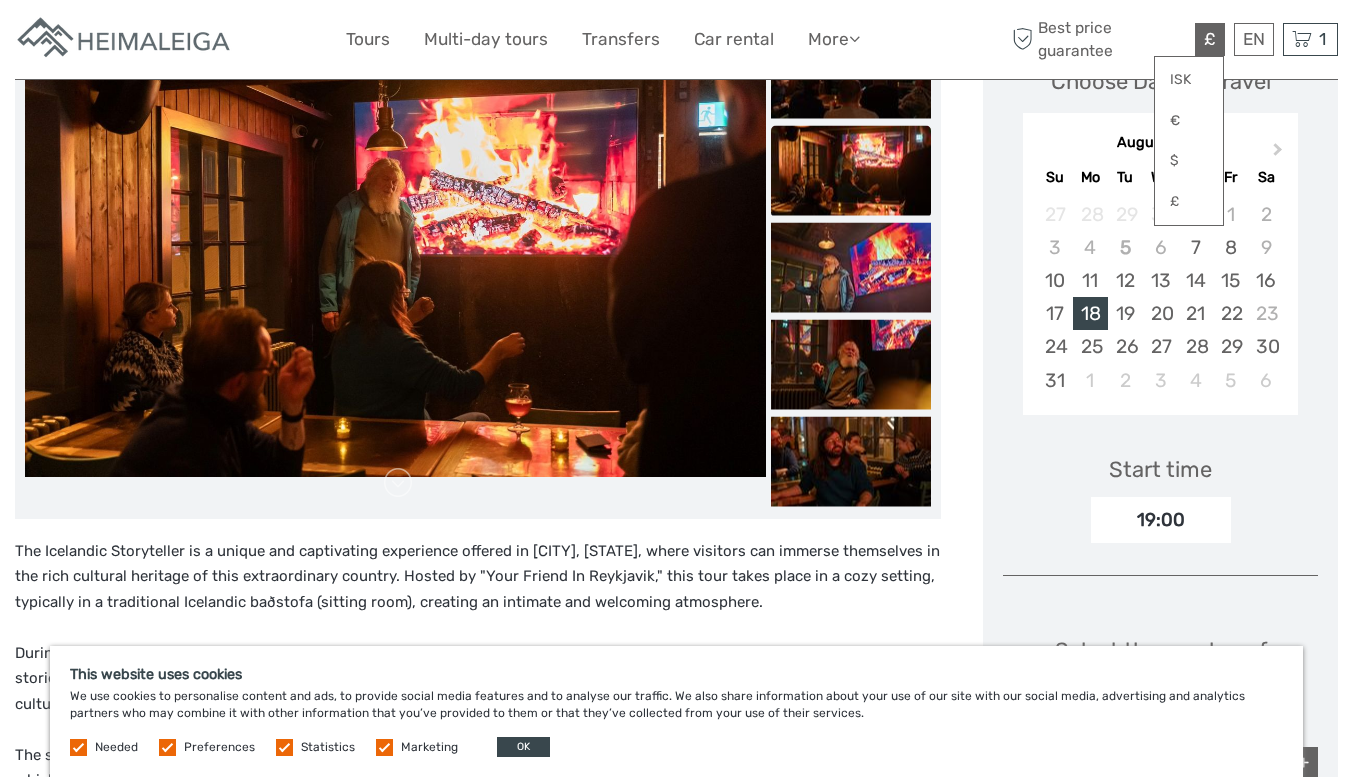 scroll, scrollTop: 300, scrollLeft: 0, axis: vertical 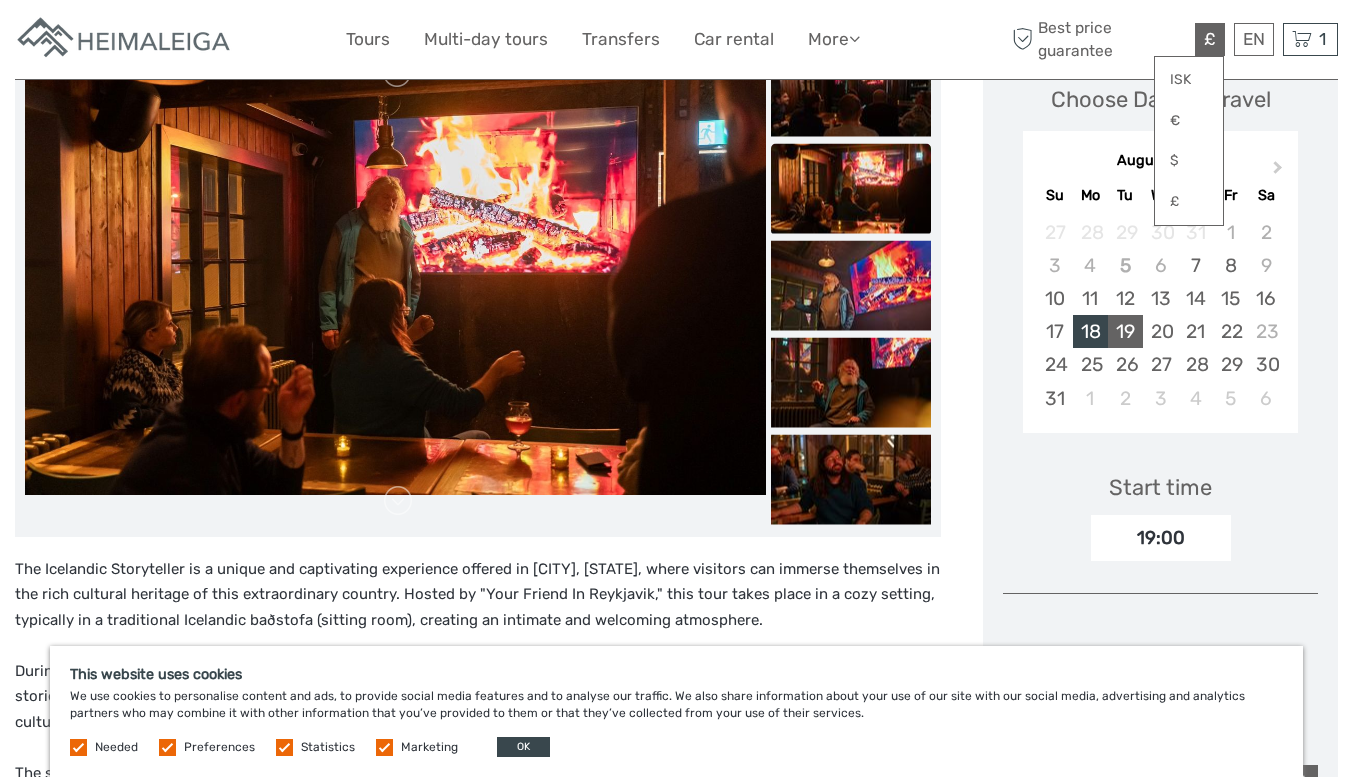 click on "19" at bounding box center (1125, 331) 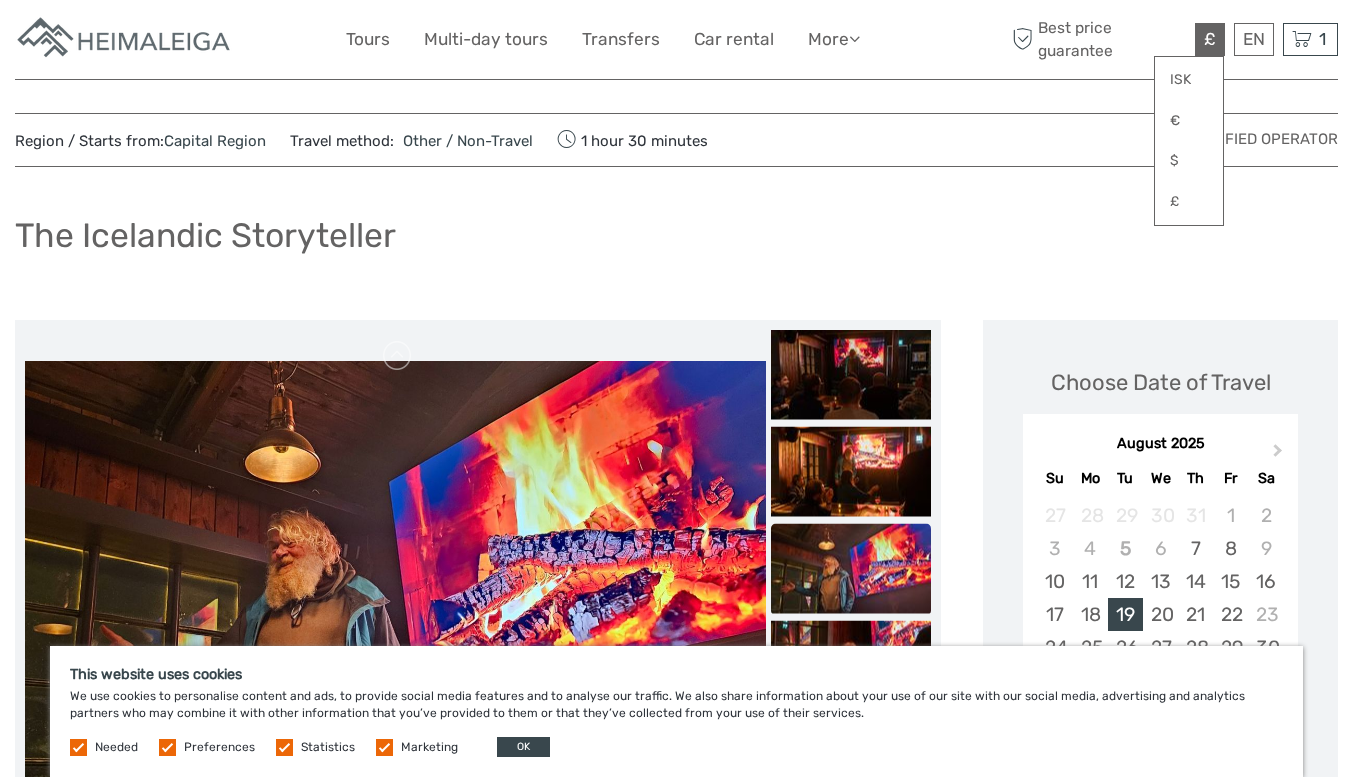 scroll, scrollTop: 0, scrollLeft: 0, axis: both 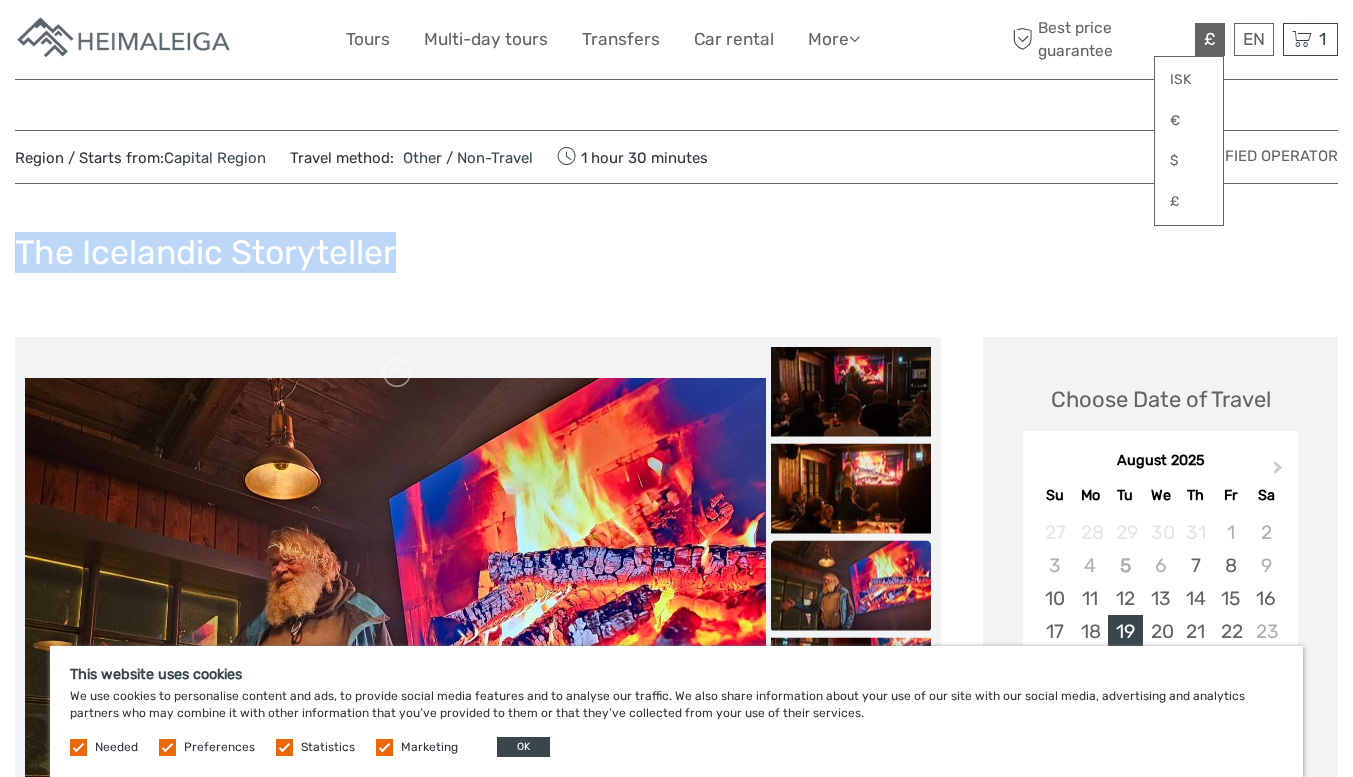 drag, startPoint x: 414, startPoint y: 251, endPoint x: 18, endPoint y: 234, distance: 396.36475 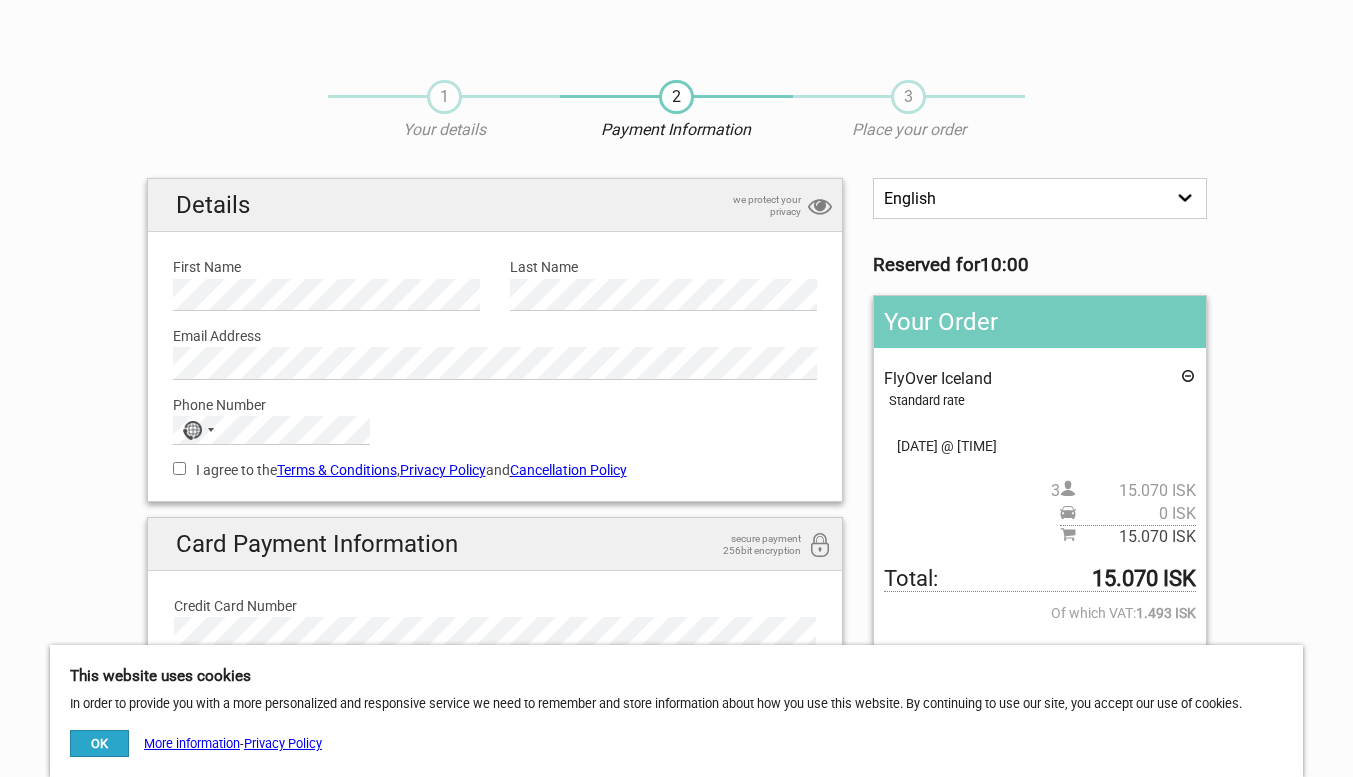 scroll, scrollTop: 0, scrollLeft: 0, axis: both 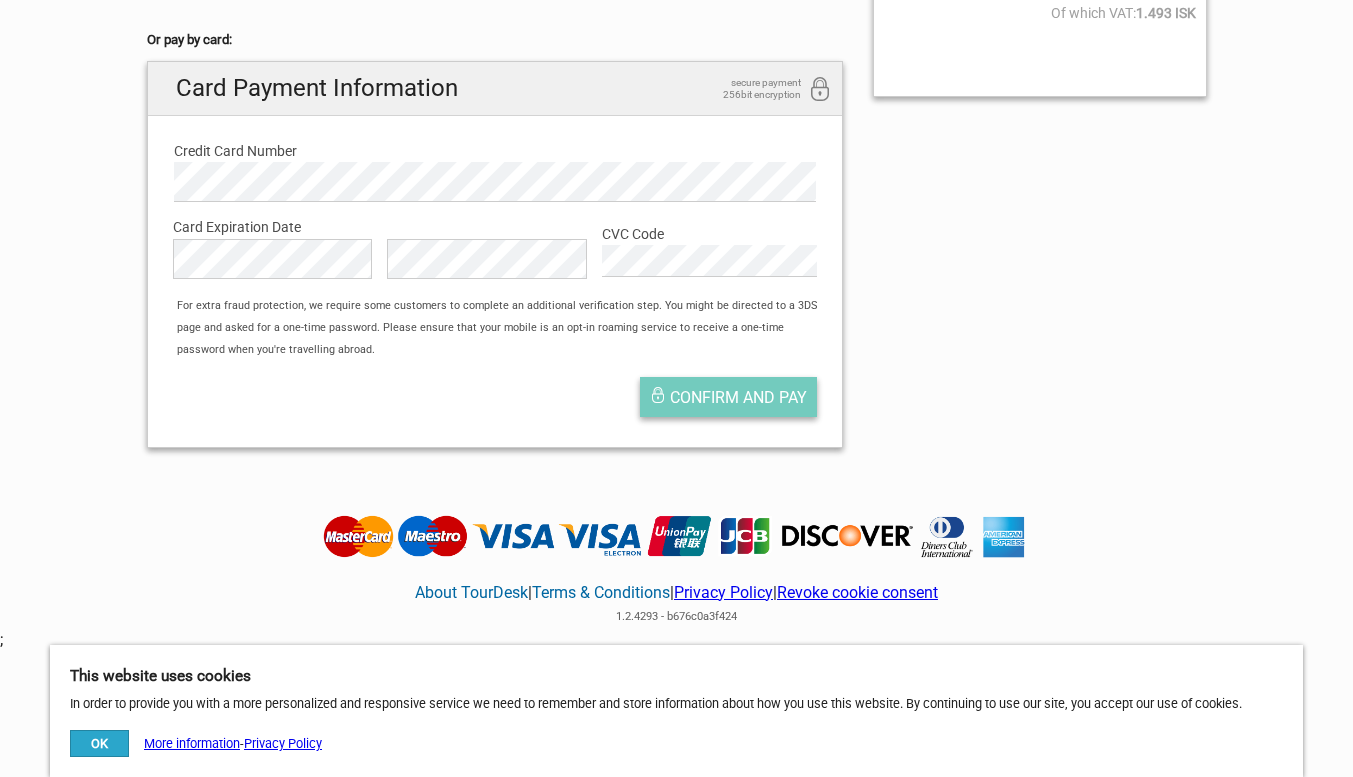 click on "Confirm and pay" at bounding box center [738, 397] 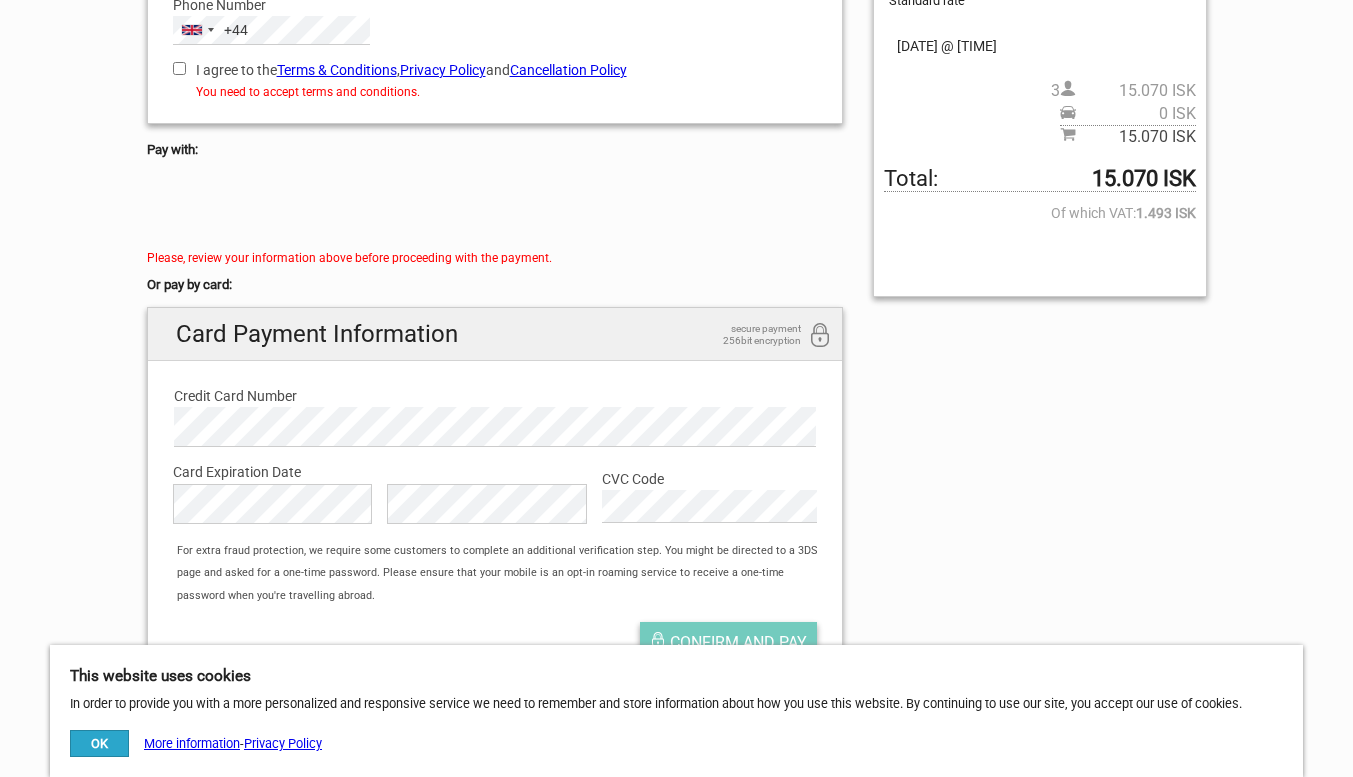 scroll, scrollTop: 400, scrollLeft: 0, axis: vertical 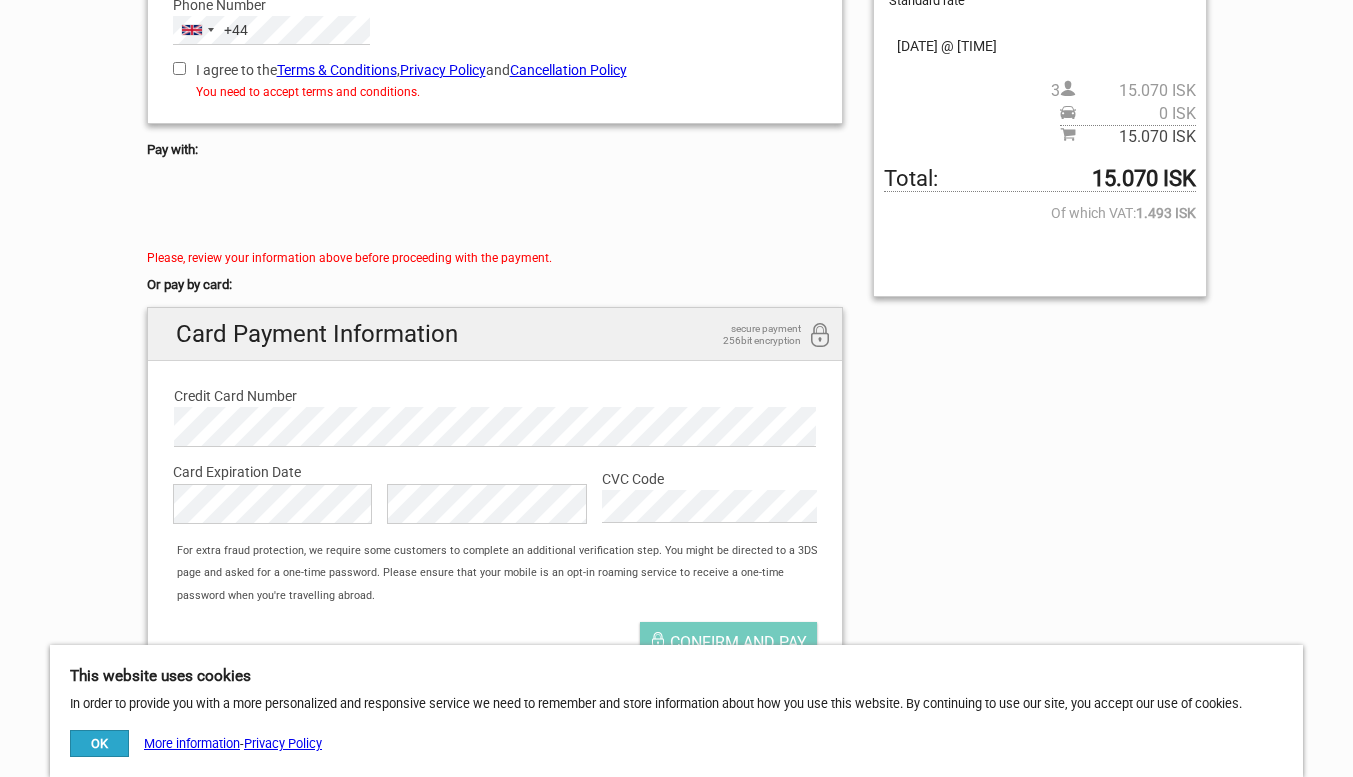 click on "I agree to the  Terms & Conditions ,  Privacy Policy  and  Cancellation Policy" at bounding box center (179, 68) 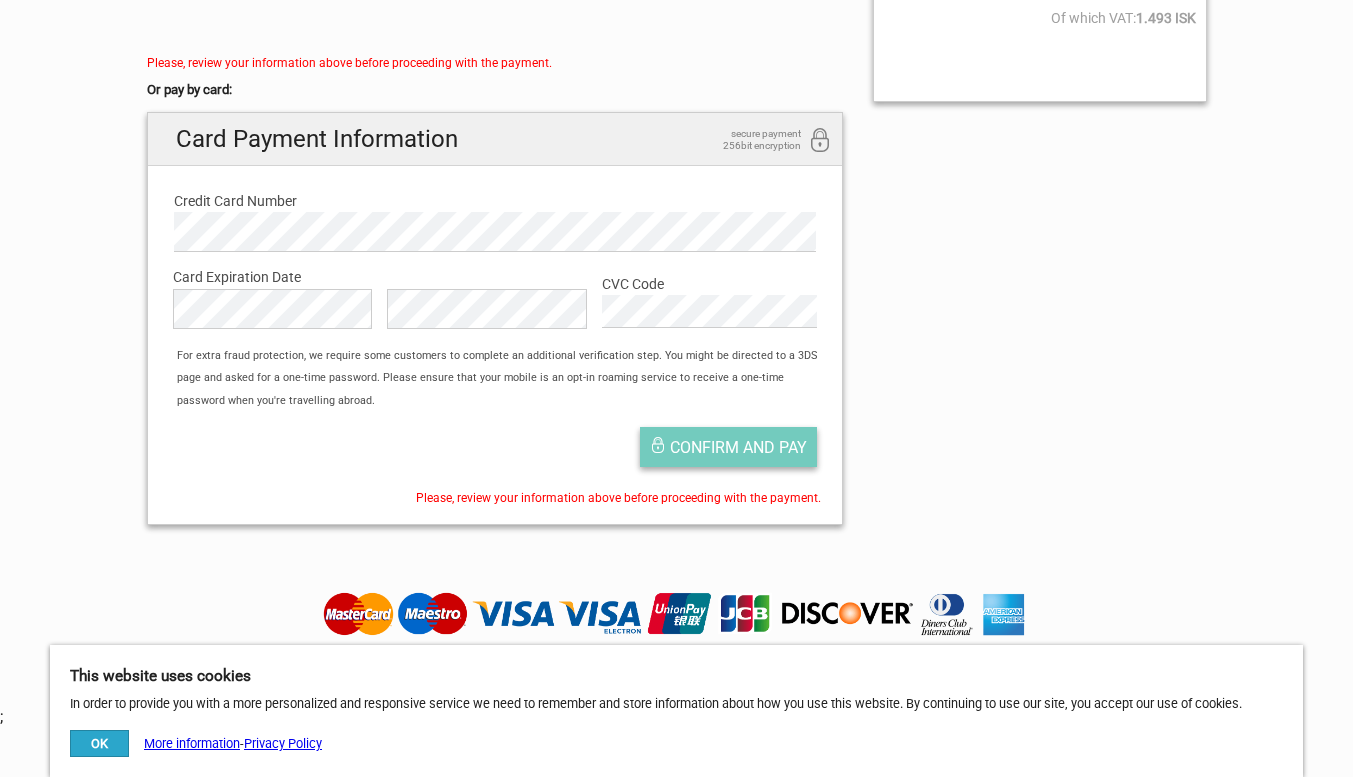scroll, scrollTop: 600, scrollLeft: 0, axis: vertical 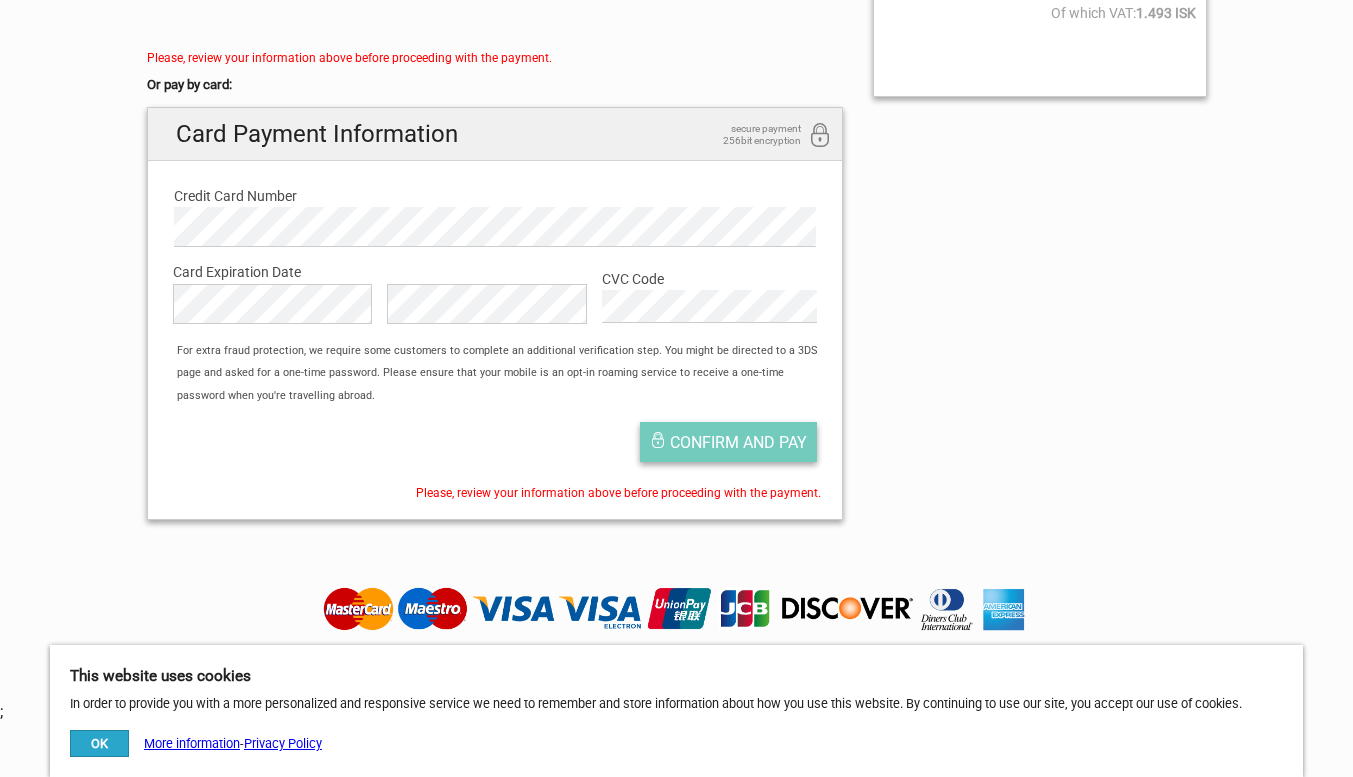 click on "Confirm and pay" at bounding box center (738, 442) 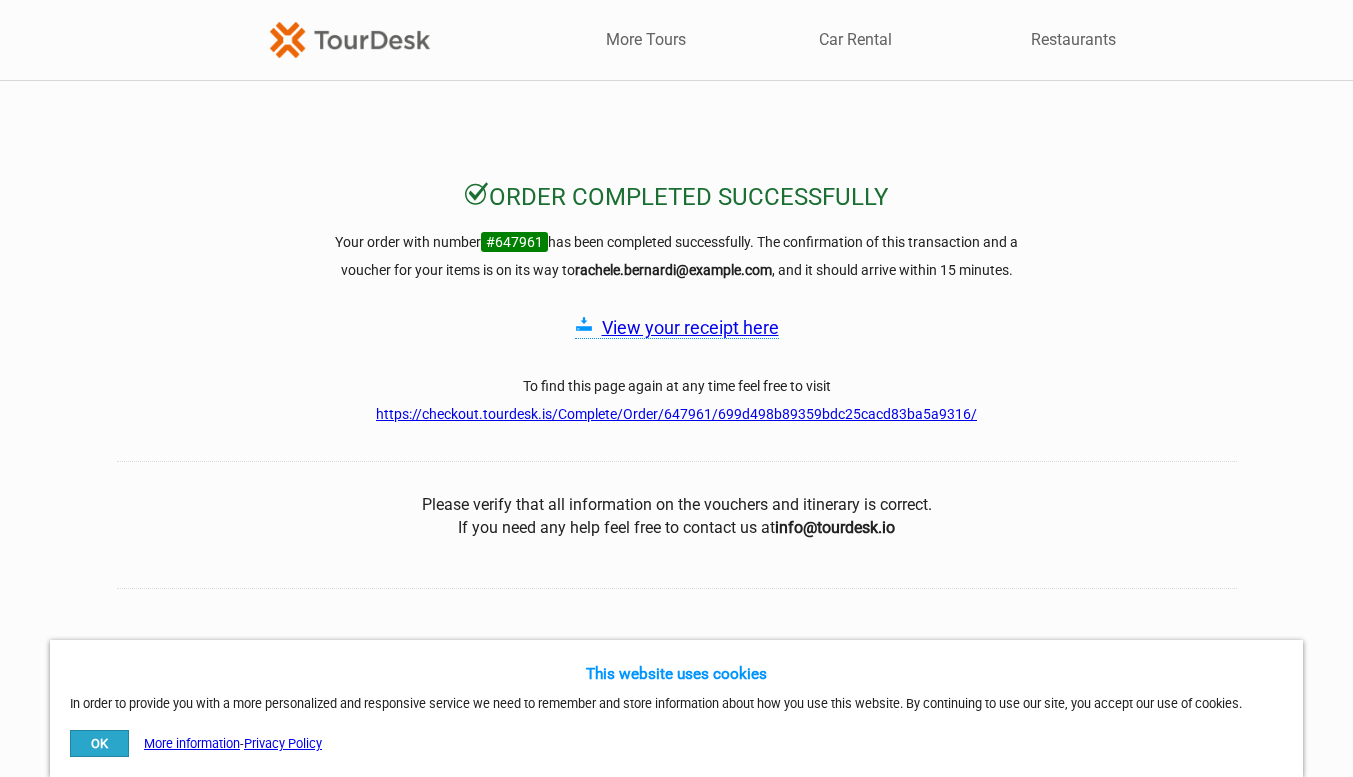 scroll, scrollTop: 0, scrollLeft: 0, axis: both 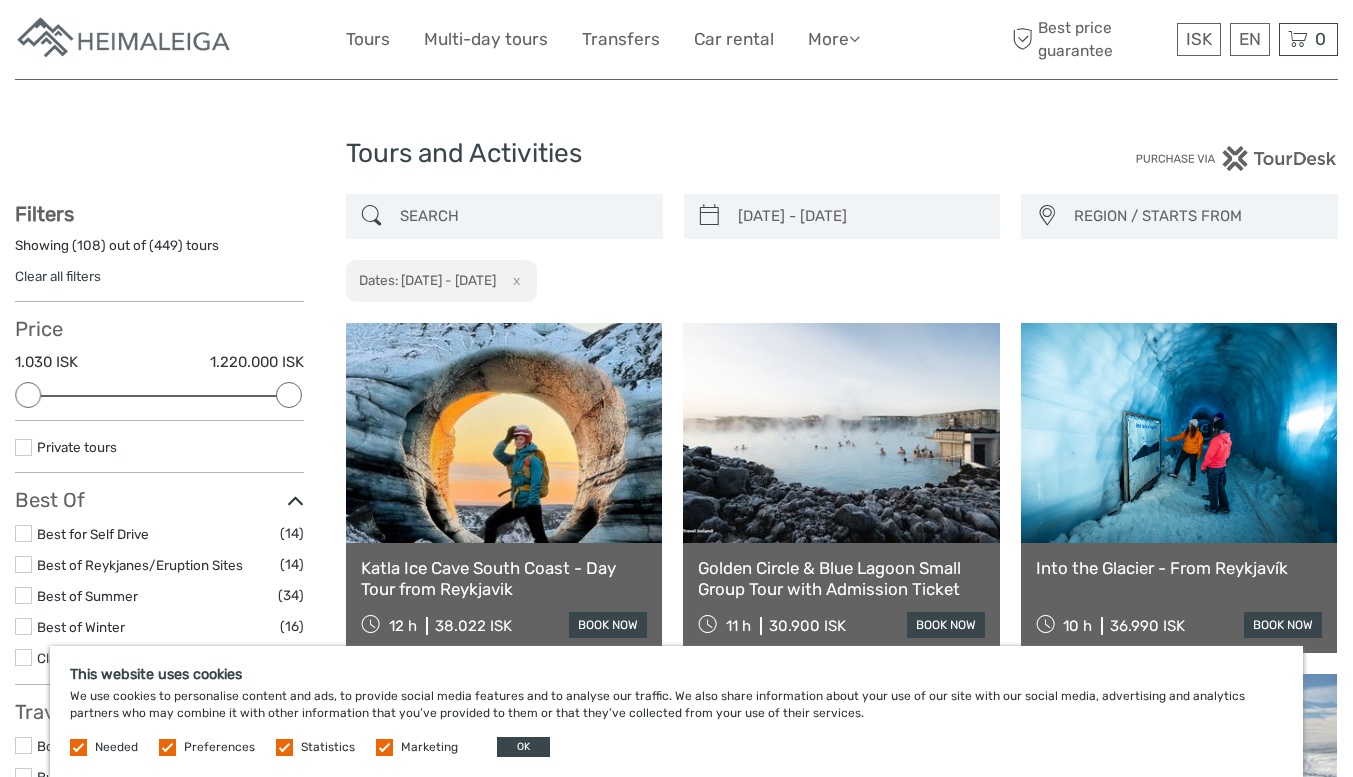 select 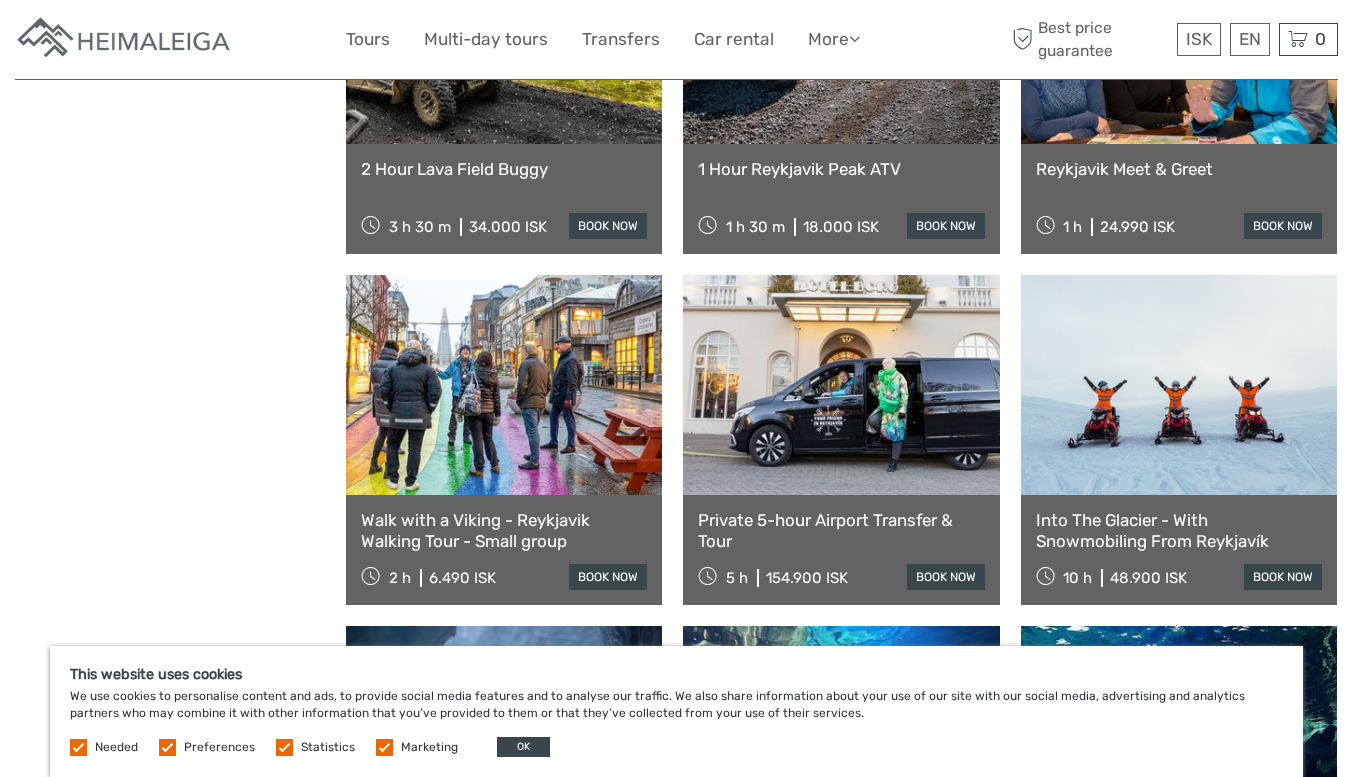 scroll, scrollTop: 5313, scrollLeft: 0, axis: vertical 